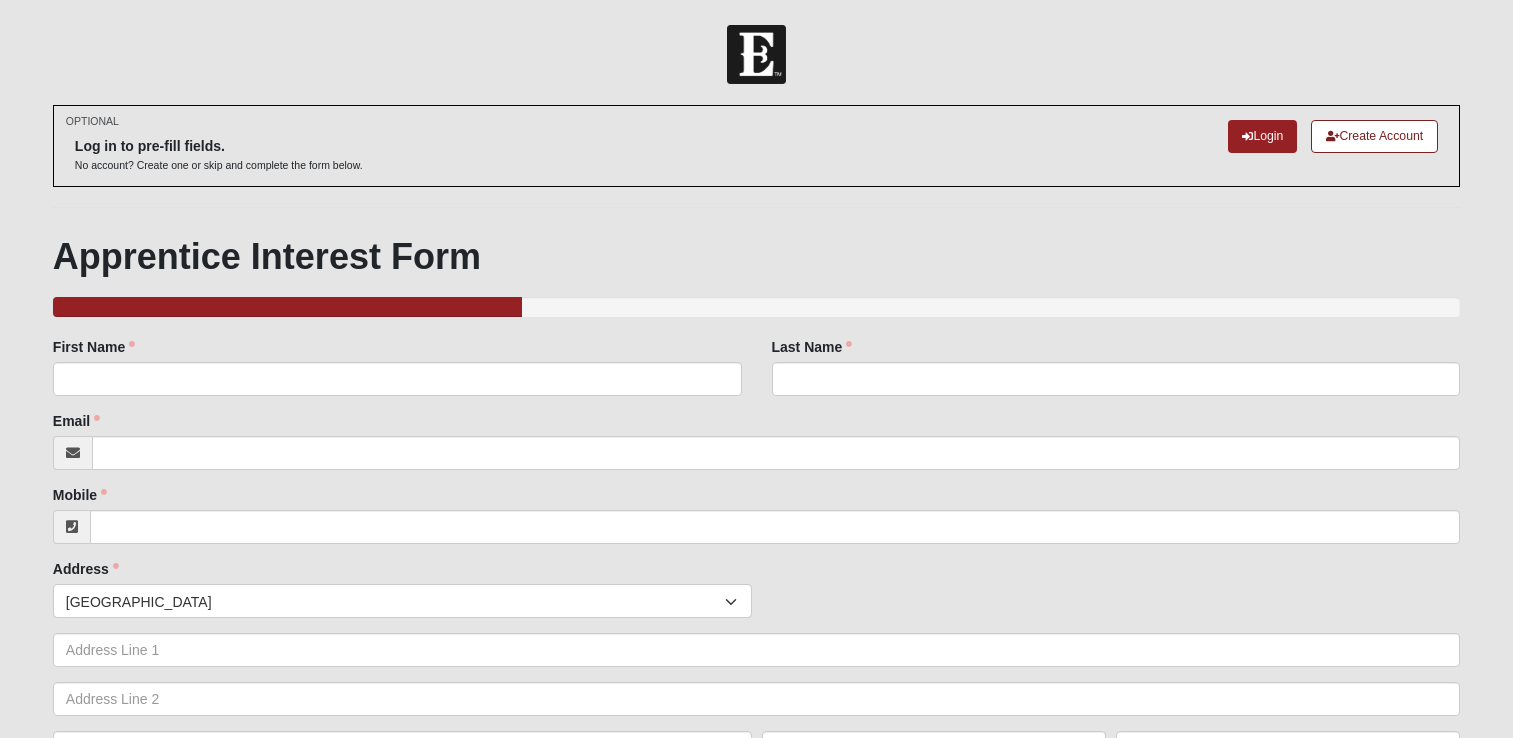 scroll, scrollTop: 0, scrollLeft: 0, axis: both 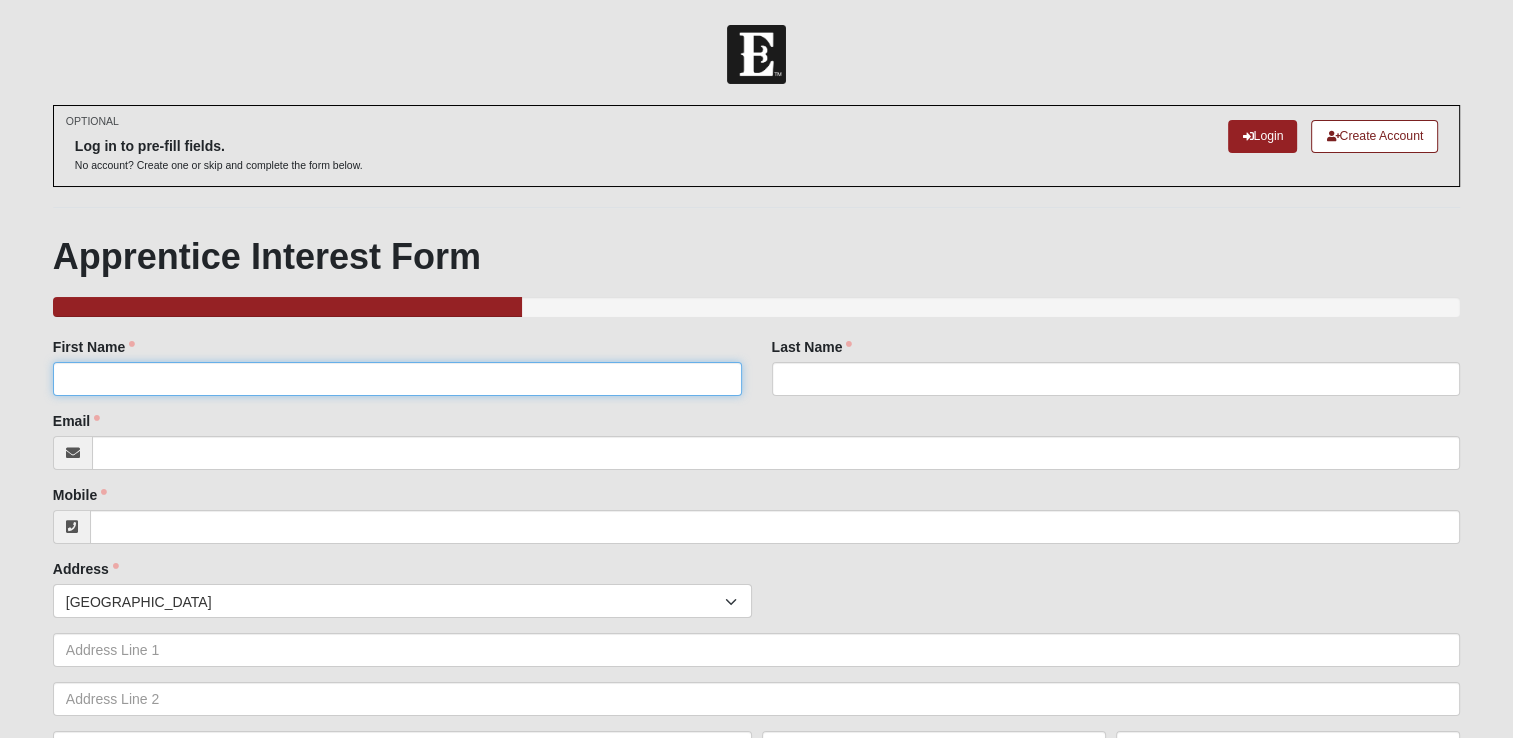 click on "First Name" at bounding box center (397, 379) 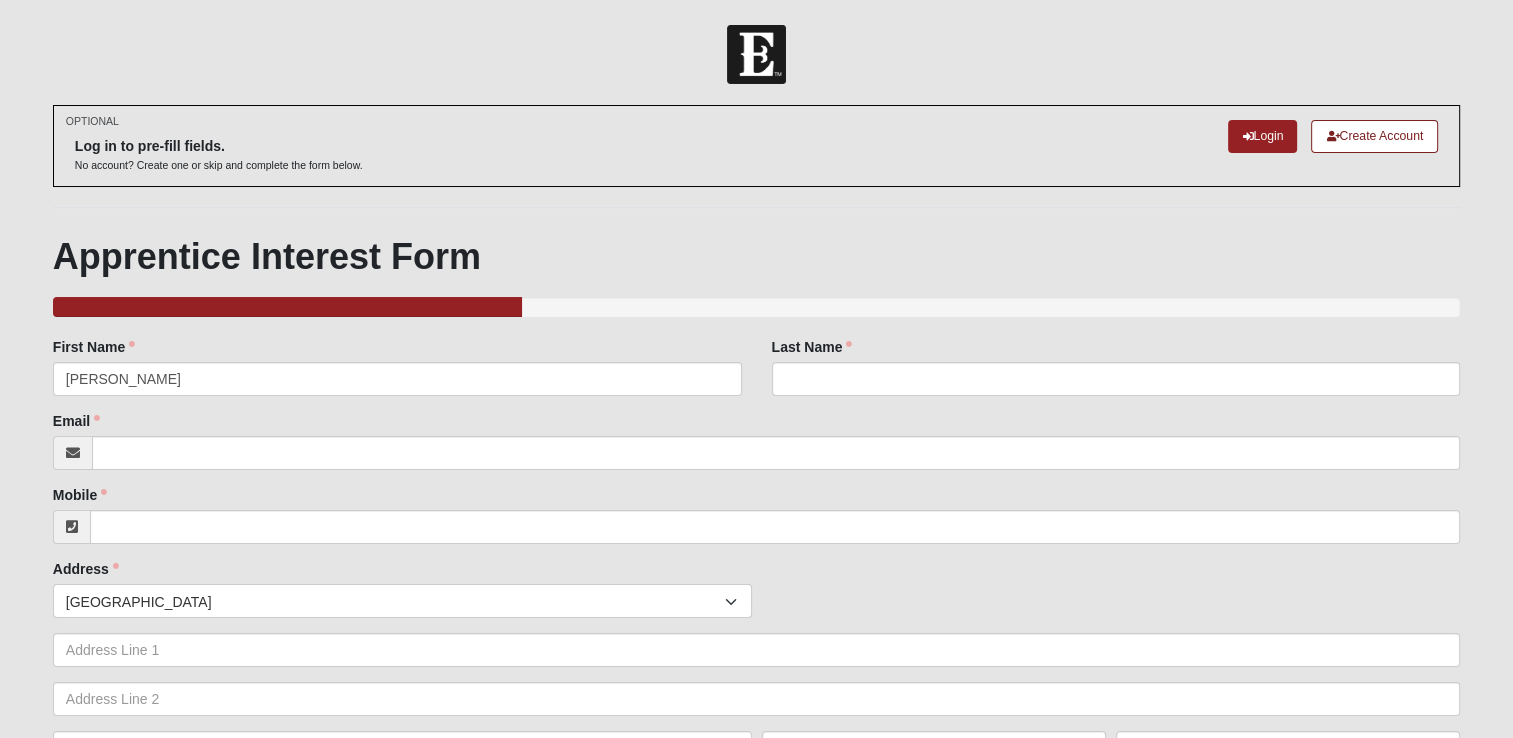 type on "Bureau" 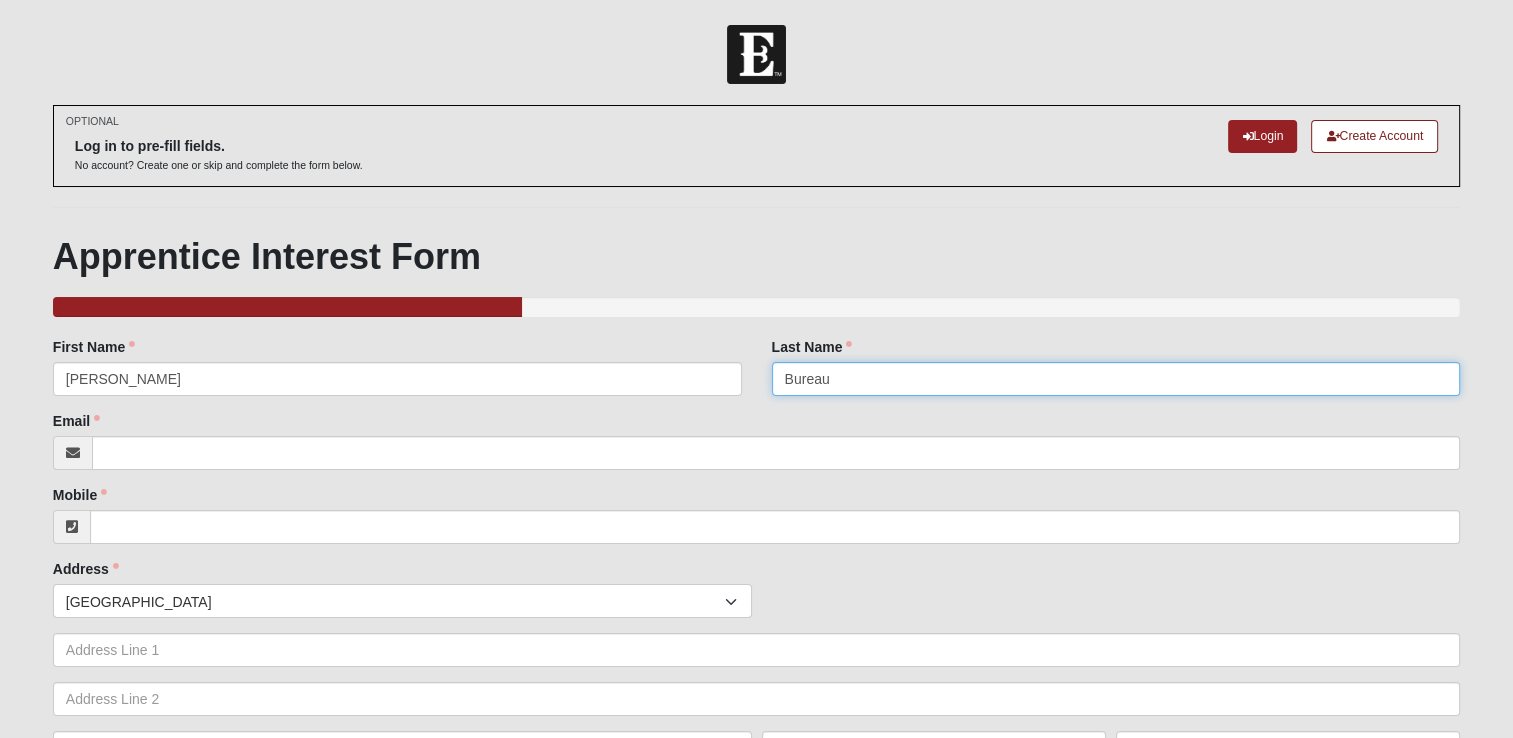 type on "[EMAIL_ADDRESS][DOMAIN_NAME]" 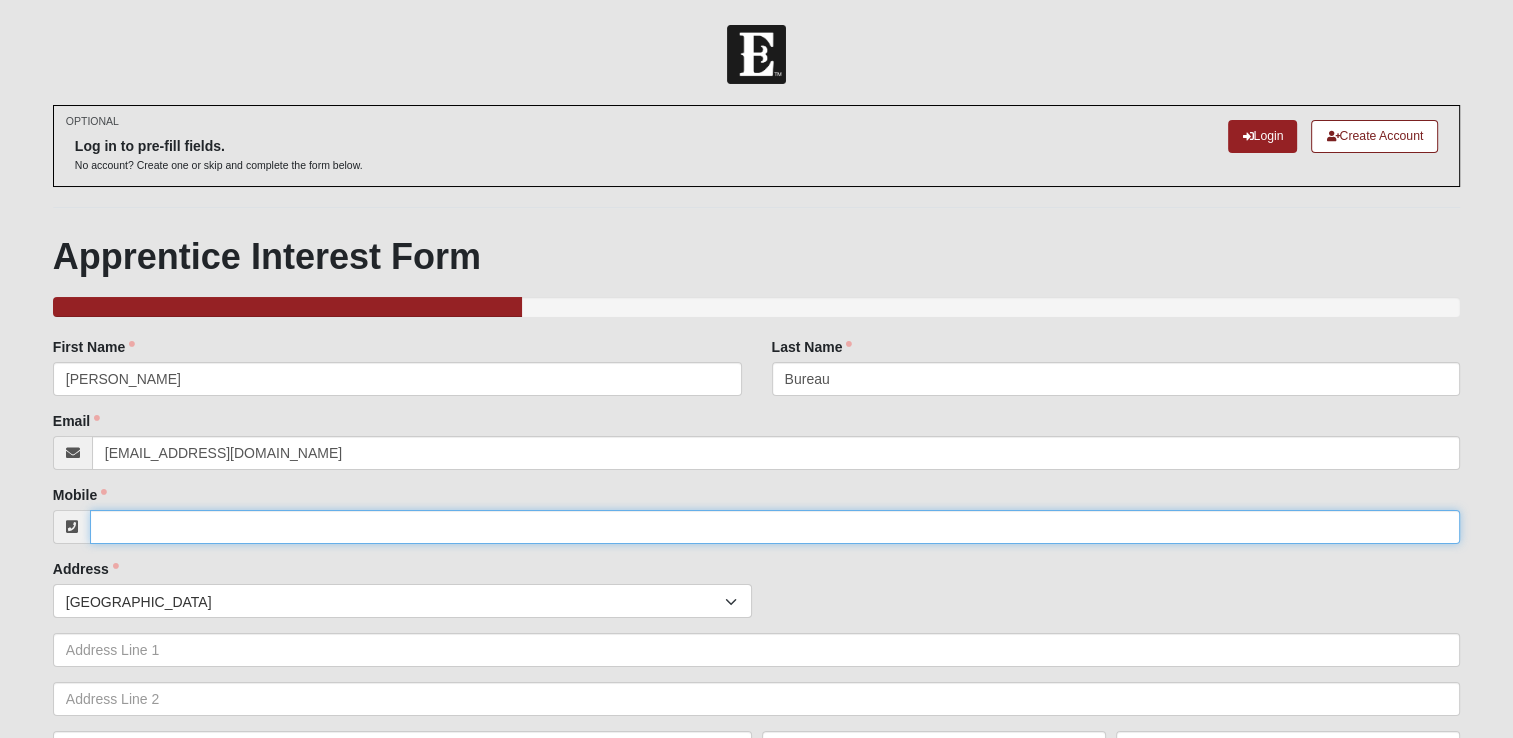 click on "Mobile" at bounding box center (775, 527) 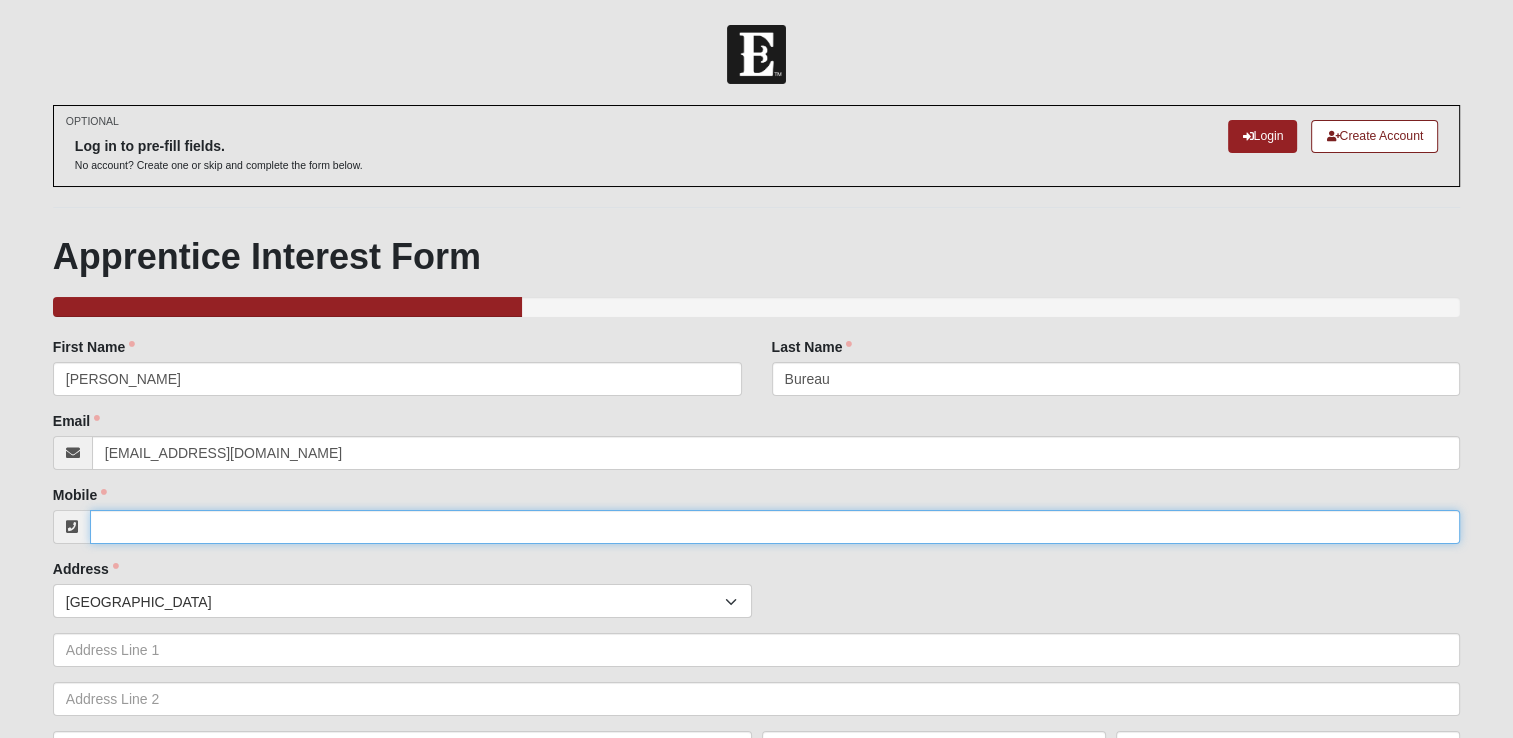 type on "(904) 947-3533" 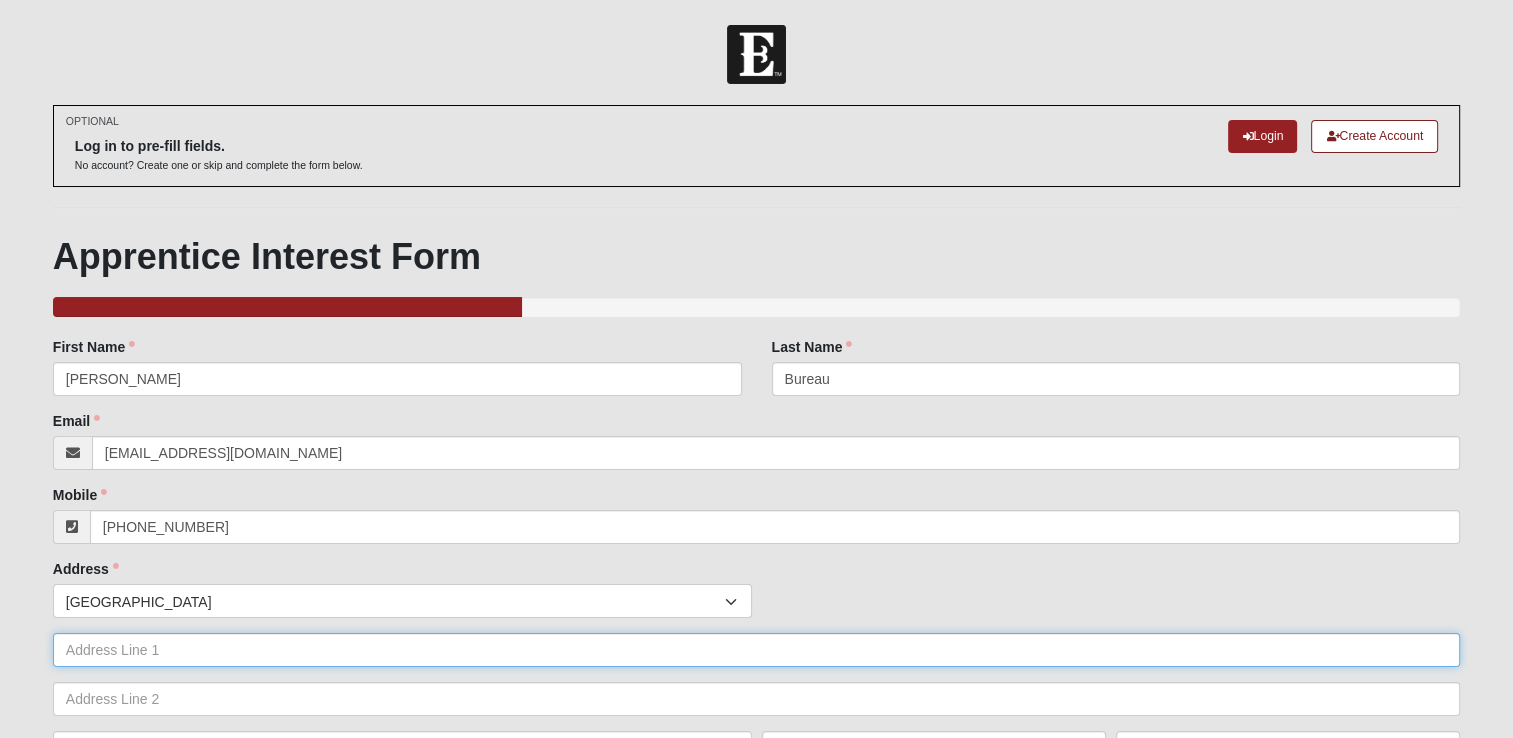 type on "4303 Vicksburg Ave" 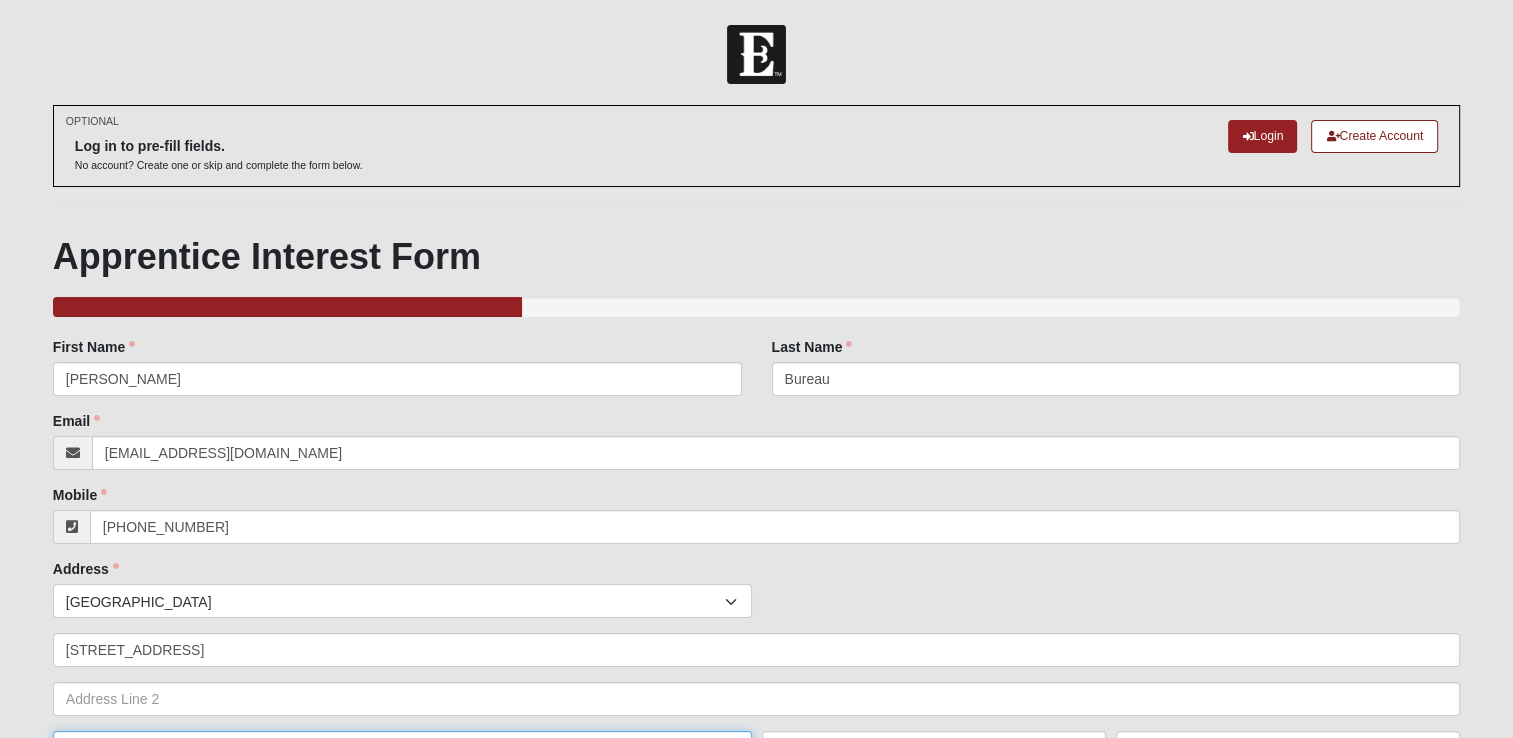type on "Jacksonville" 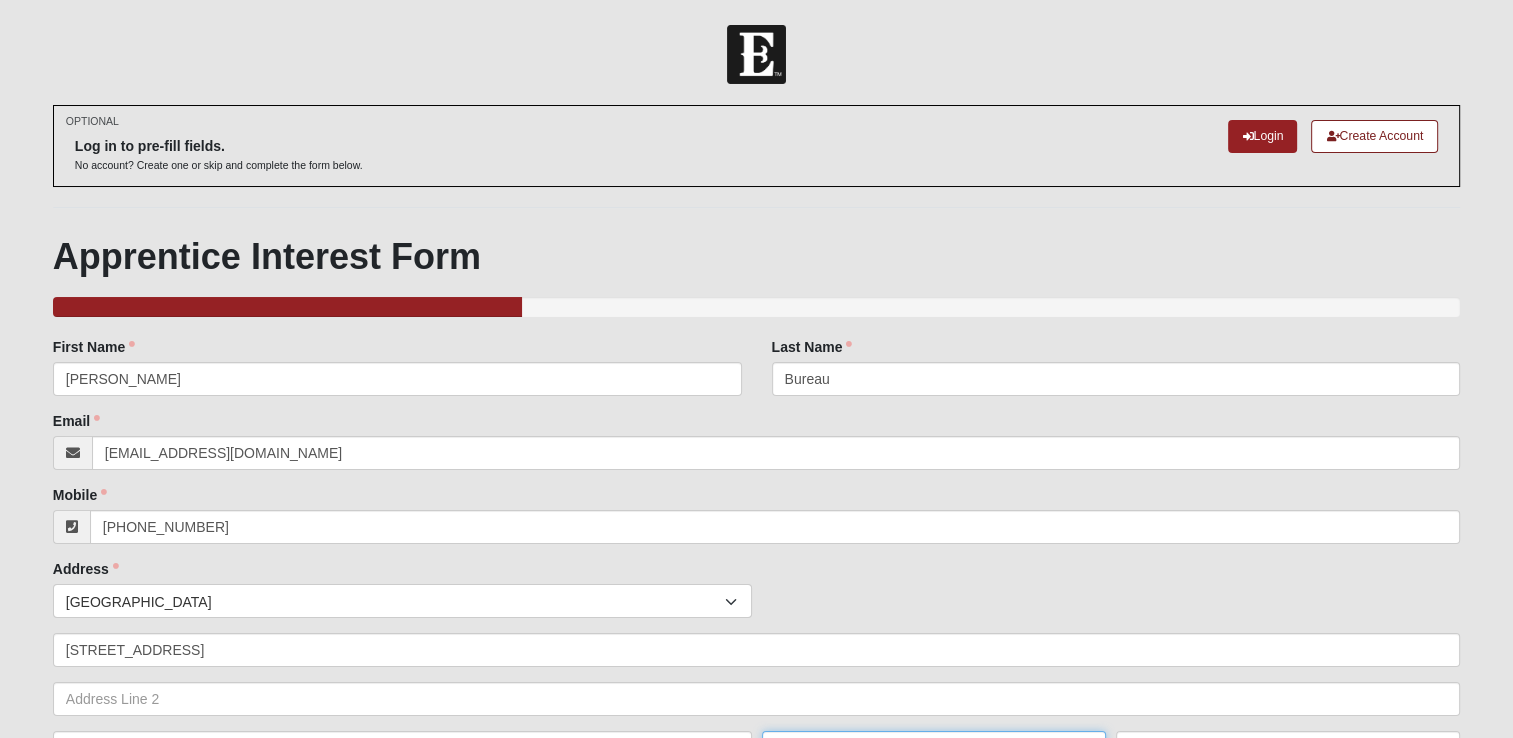 type on "32210" 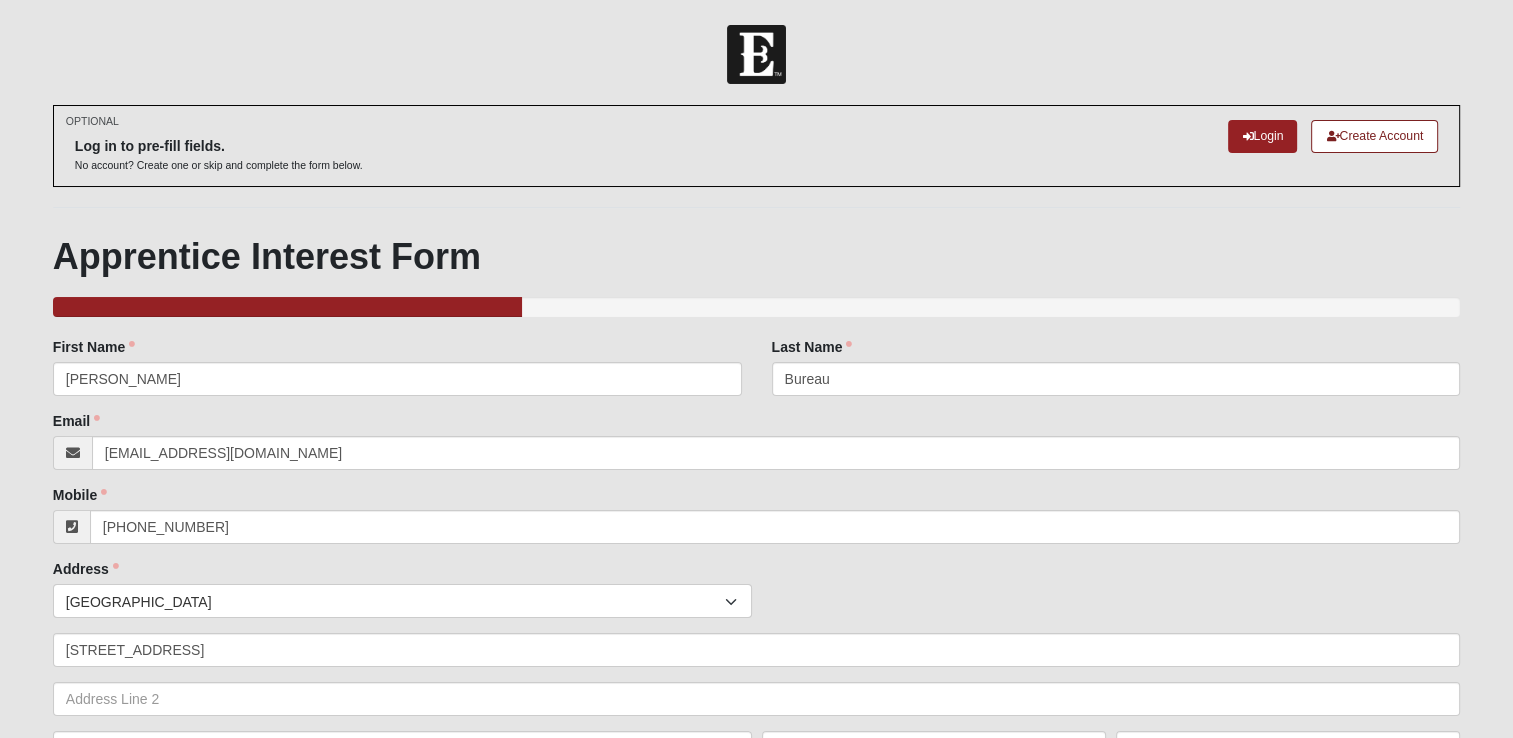 select on "6" 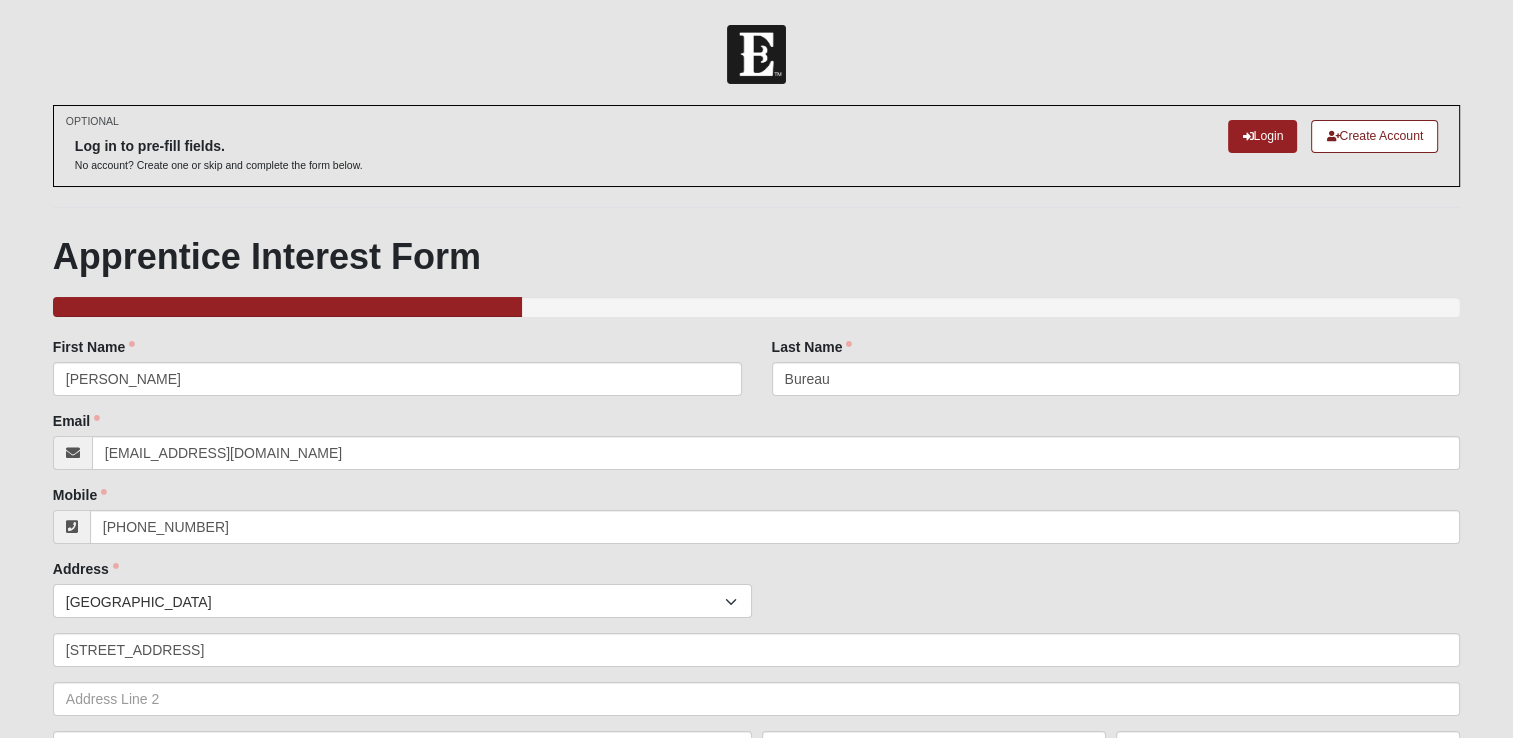 click on "Family Member to Register
First Name
Emily
First Name is required.
Last Name
Bureau
Last Name is required.
Email
egb060107@gmail.com
Email address is not valid
Email is required.
Mobile
(904) 947-3533
Mobile is required.
Address
Countries
United States
------------------------
Afghanistan
Aland Islands
Albania
Algeria
American Samoa
Andorra
Angola
Anguilla
Antarctica
Antigua and Barbuda" at bounding box center [756, 968] 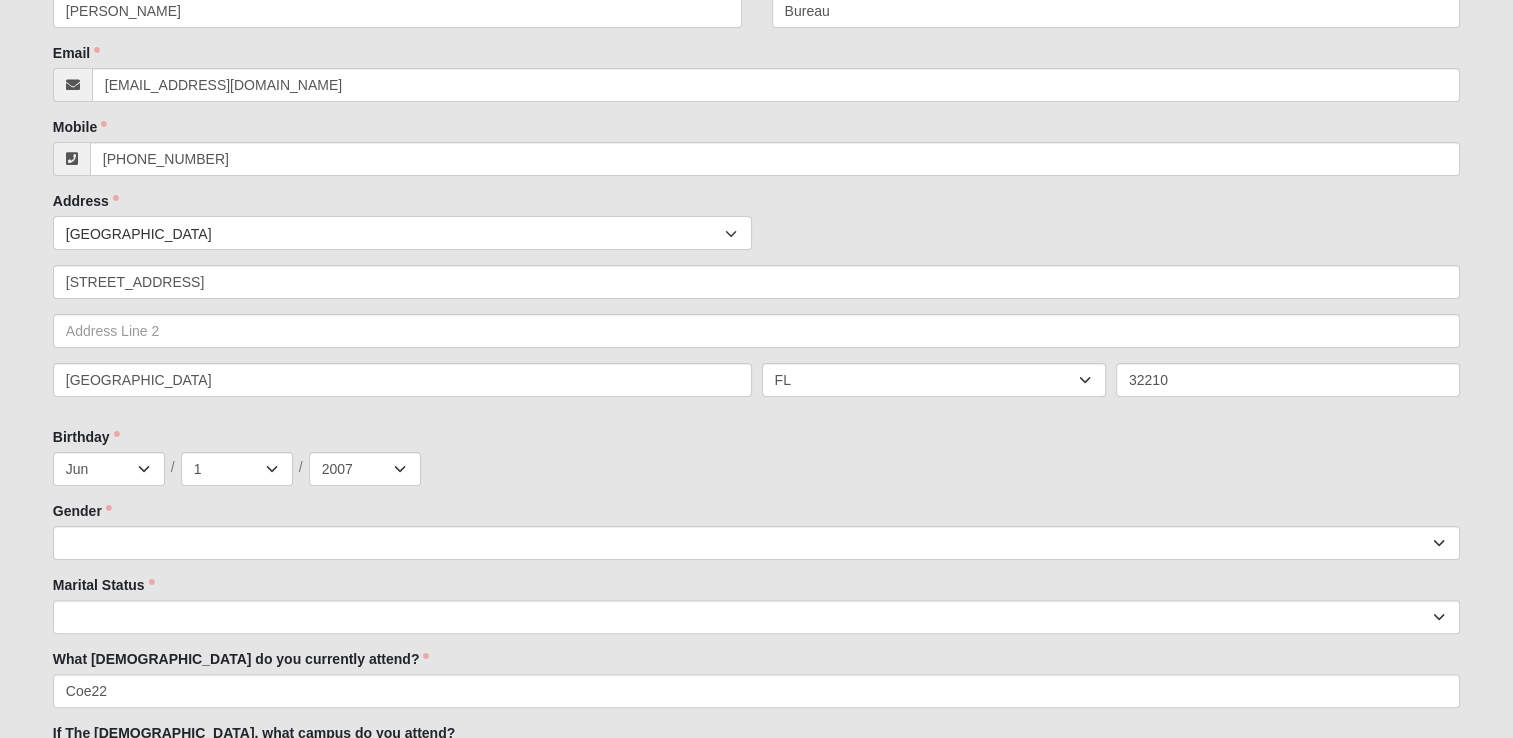 scroll, scrollTop: 400, scrollLeft: 0, axis: vertical 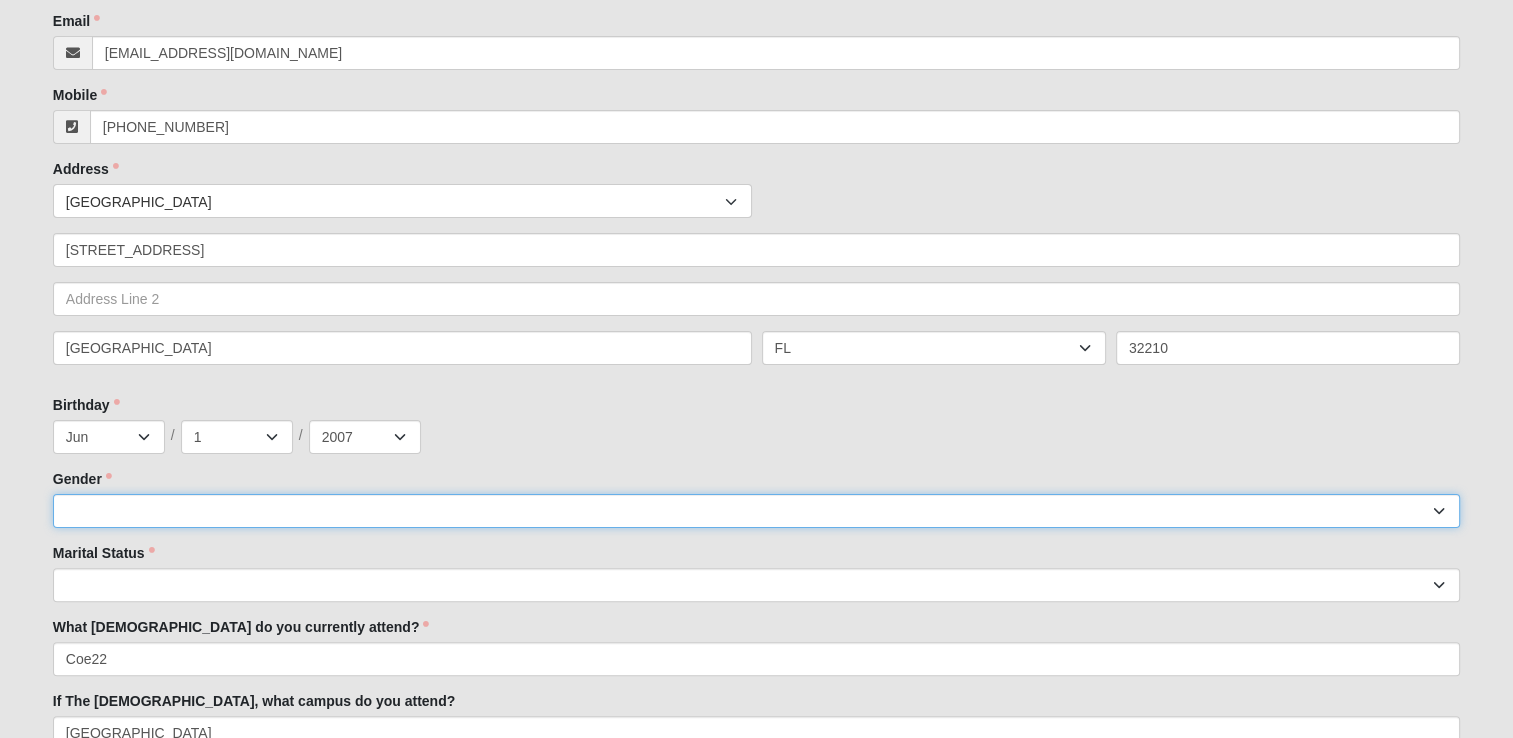 click on "Male
Female" at bounding box center [756, 511] 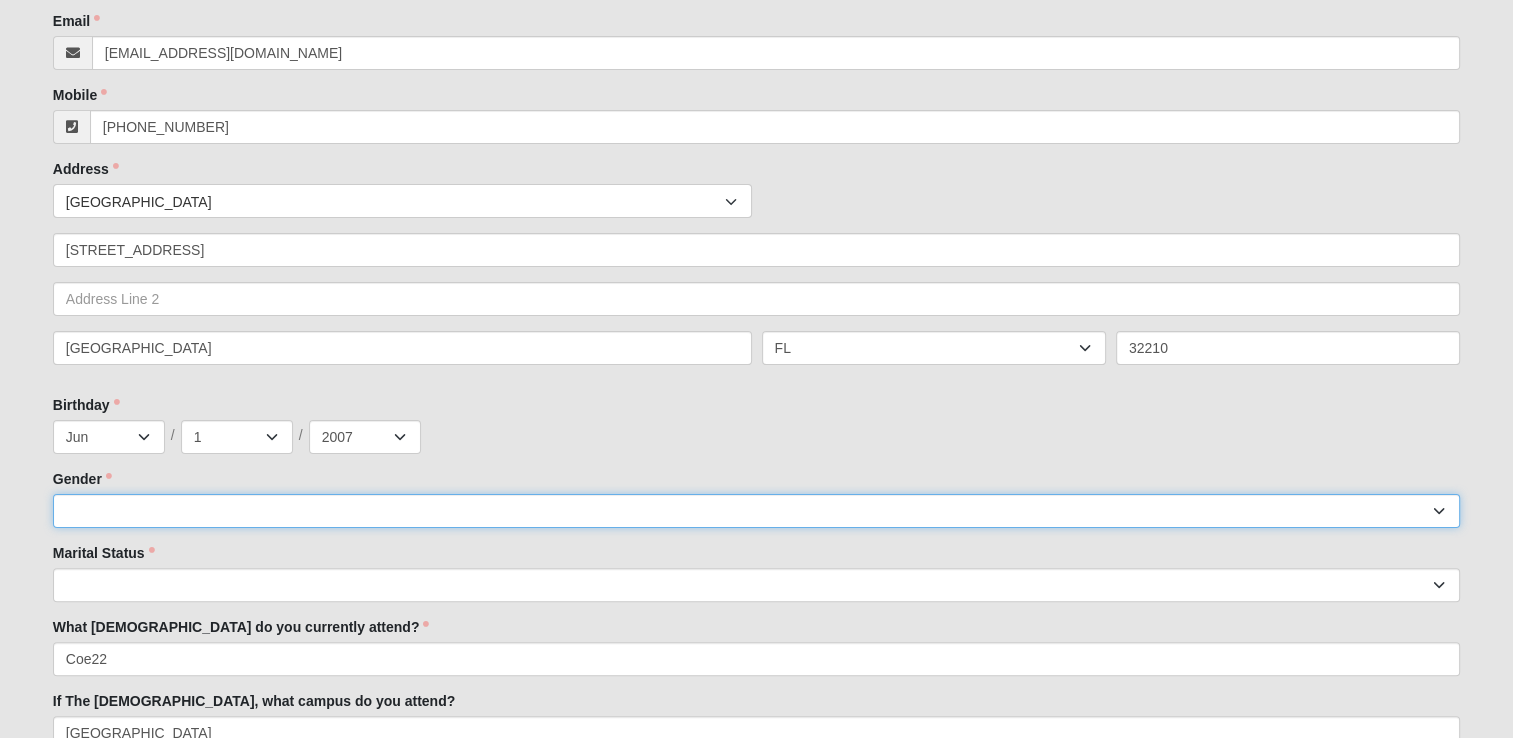 select on "2" 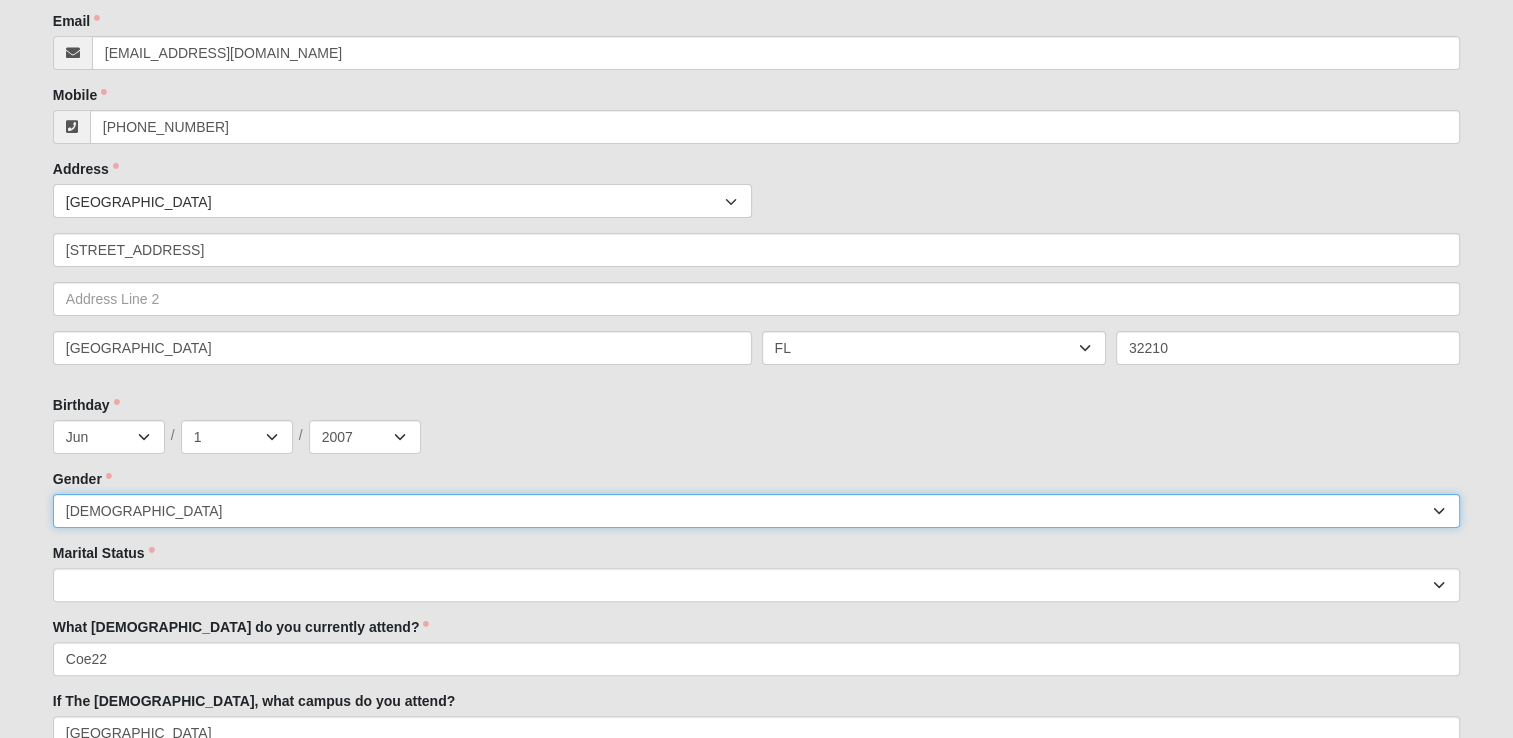 click on "Male
Female" at bounding box center [756, 511] 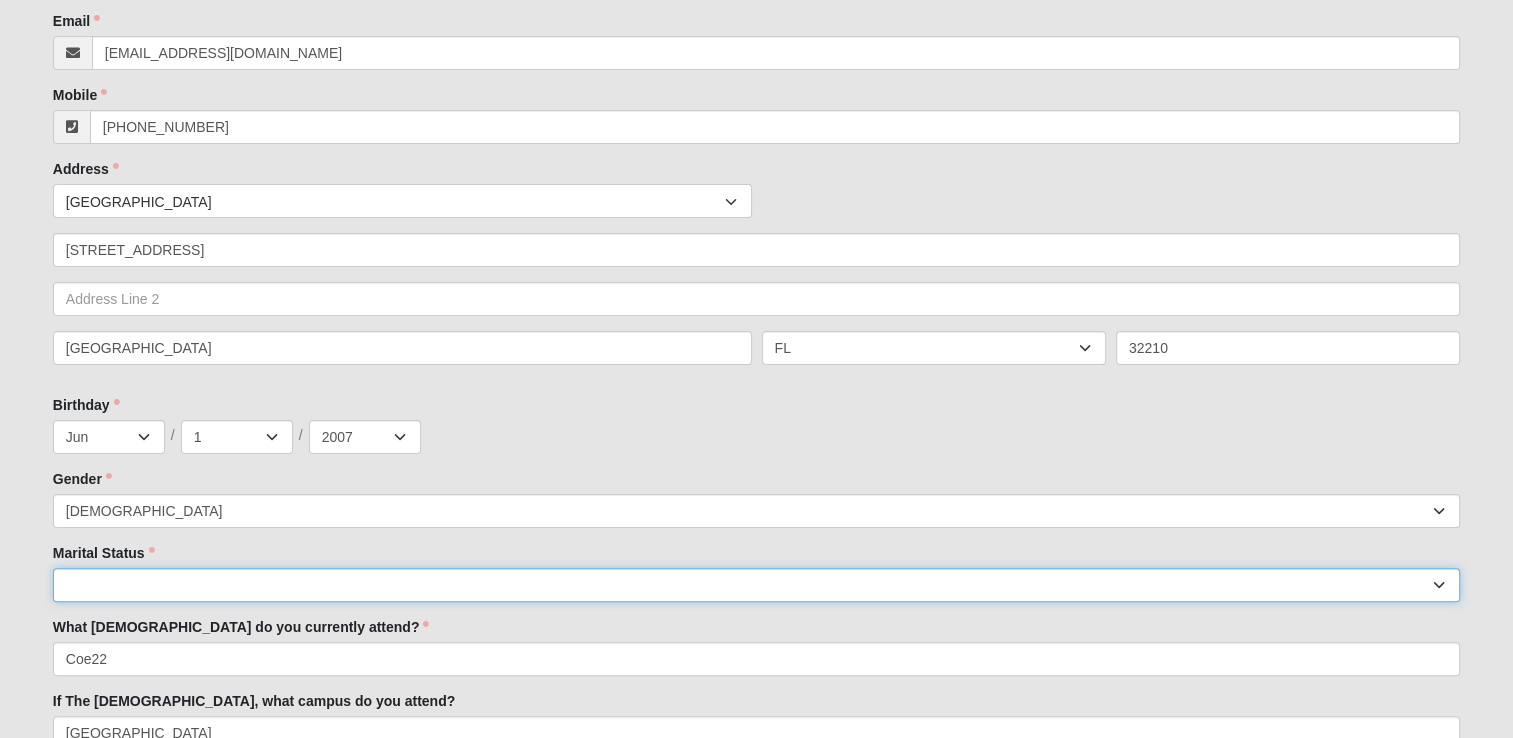 click on "Married
Unknown
Single
Divorced
Widowed" at bounding box center (756, 585) 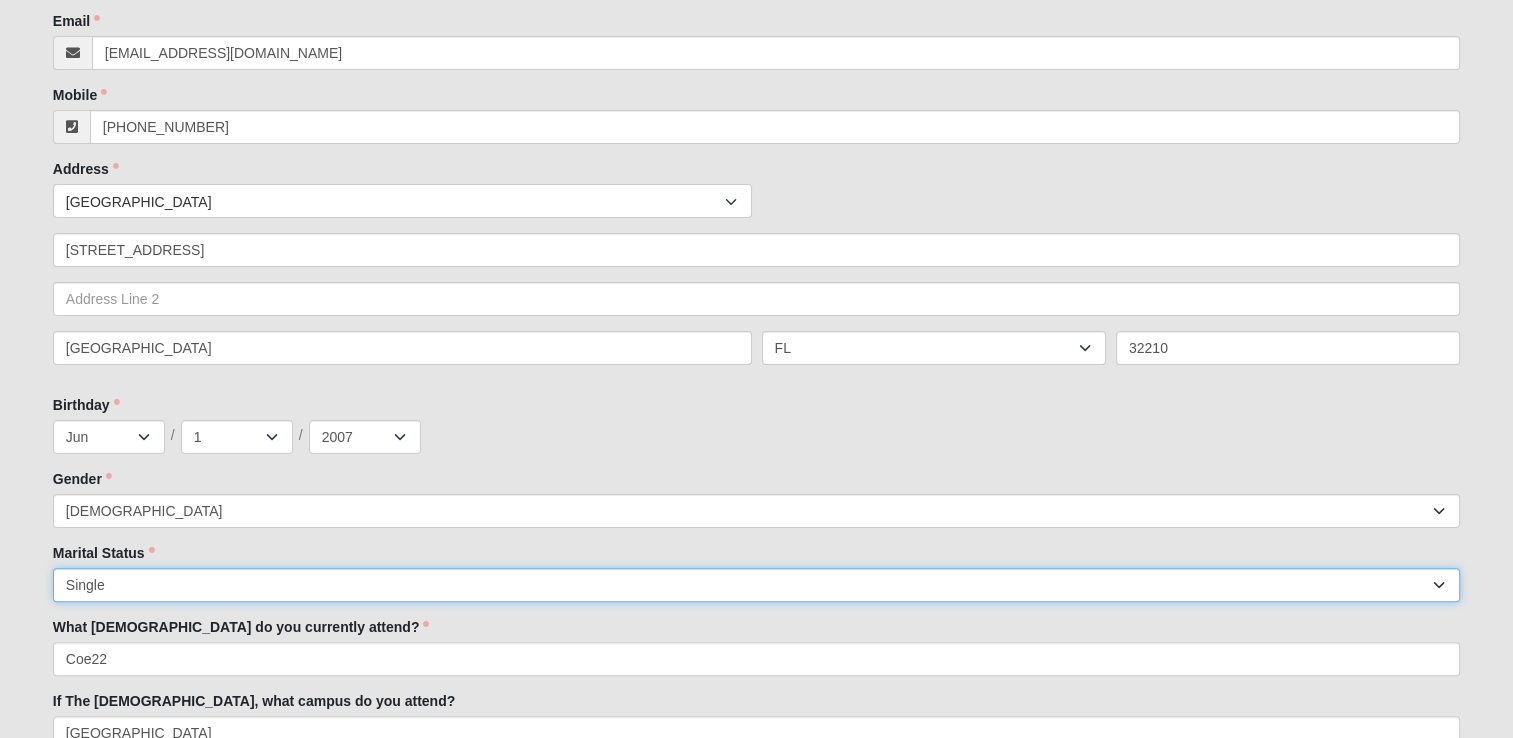 click on "Married
Unknown
Single
Divorced
Widowed" at bounding box center [756, 585] 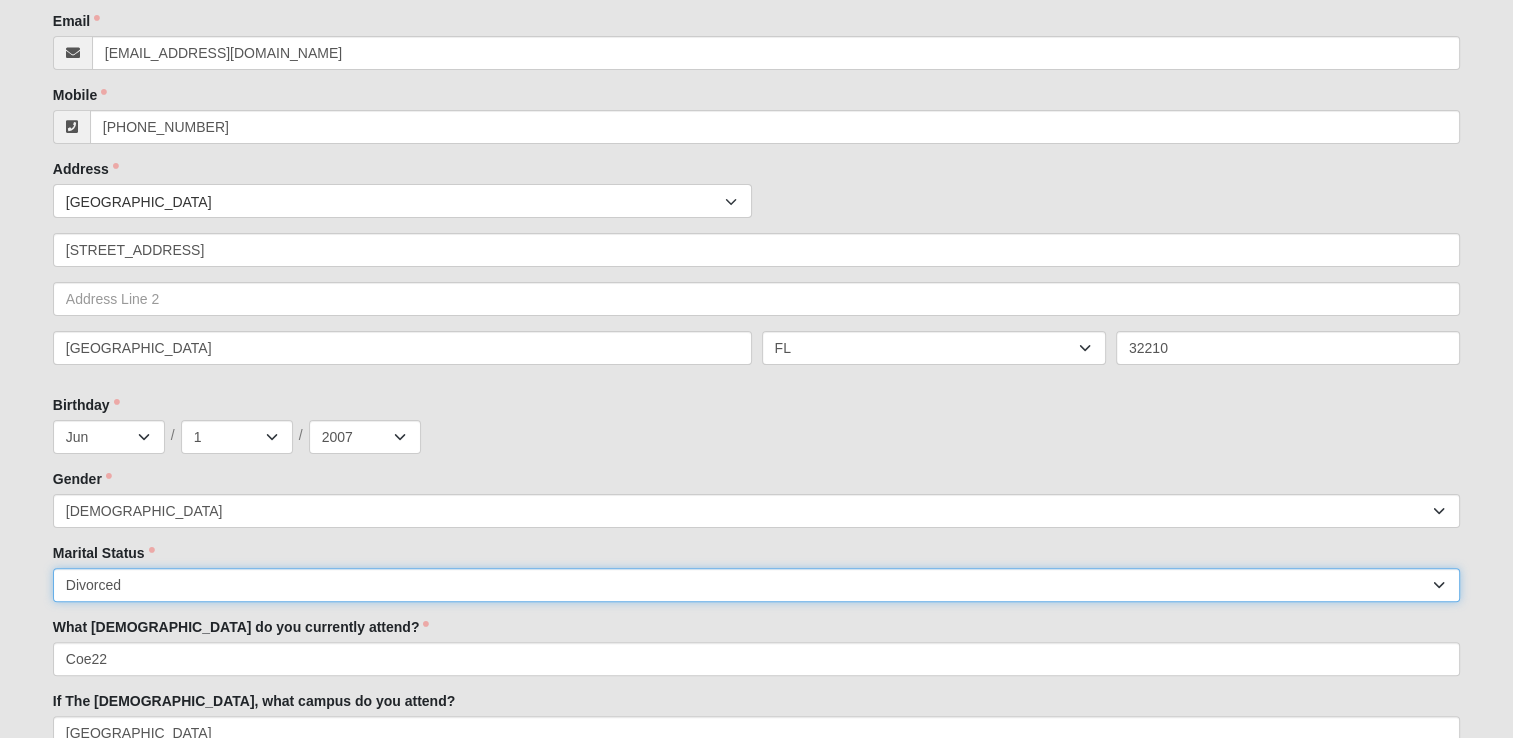 select on "144" 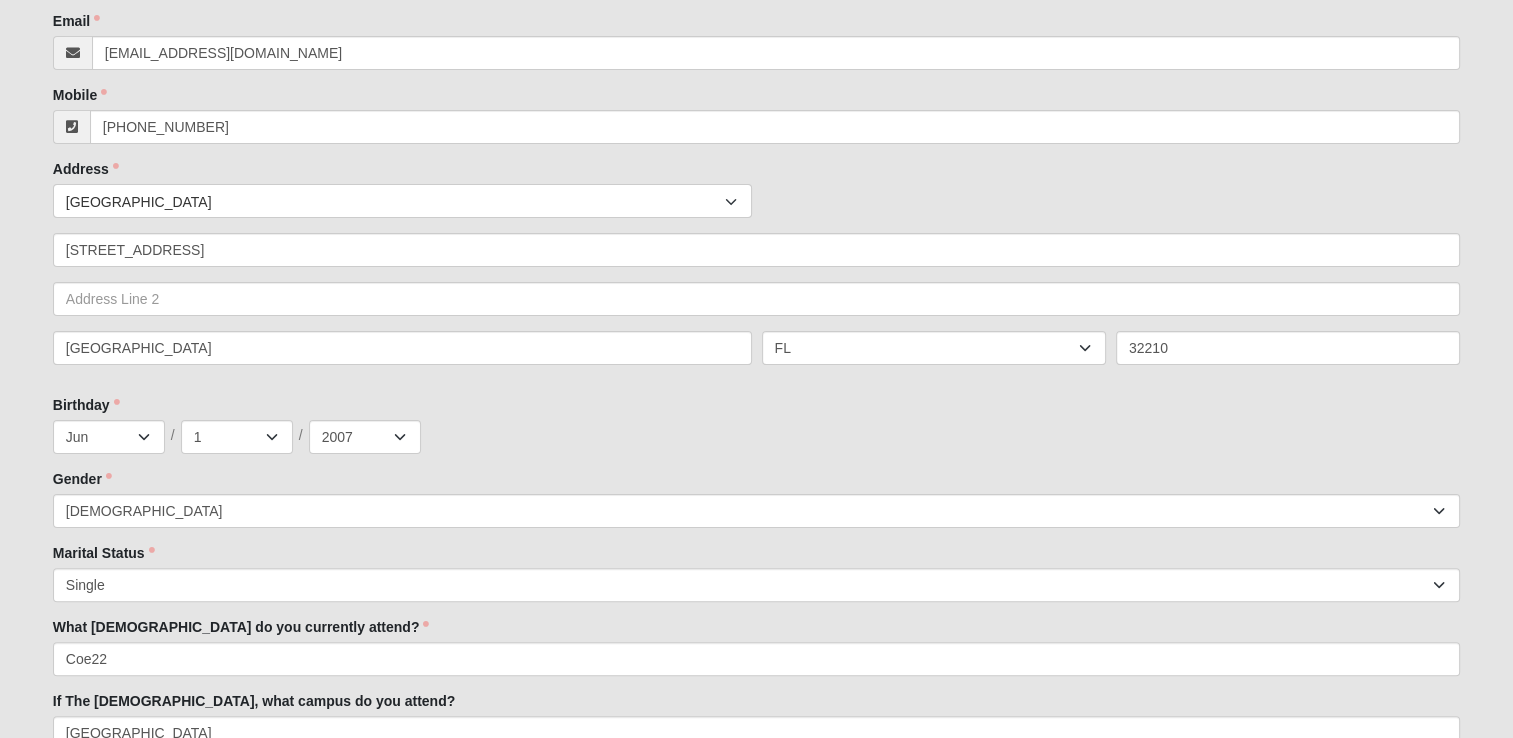 click on "Log In
Apprenticeship Interest
Events Apprenticeship Interest
Error
OPTIONAL" at bounding box center [756, 2363] 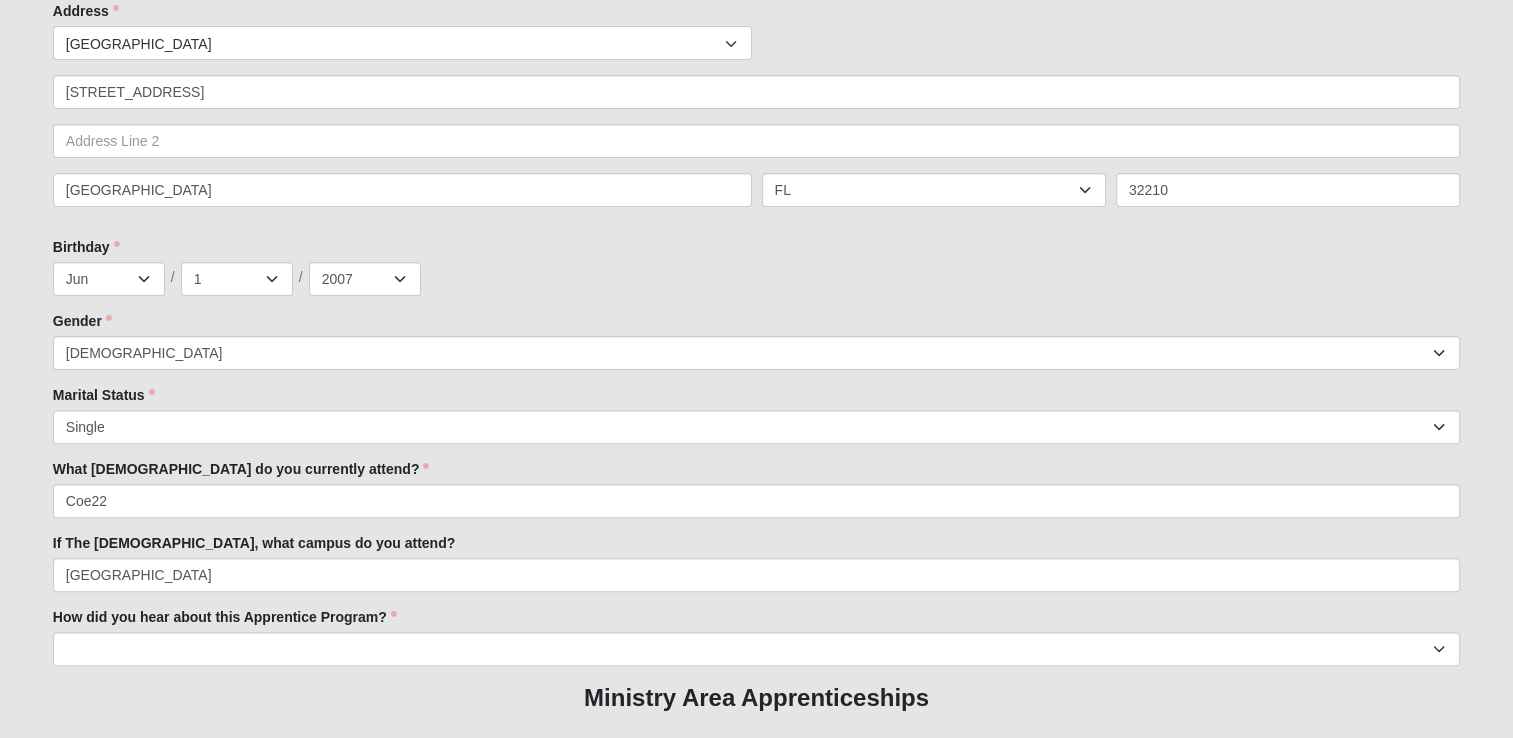 scroll, scrollTop: 560, scrollLeft: 0, axis: vertical 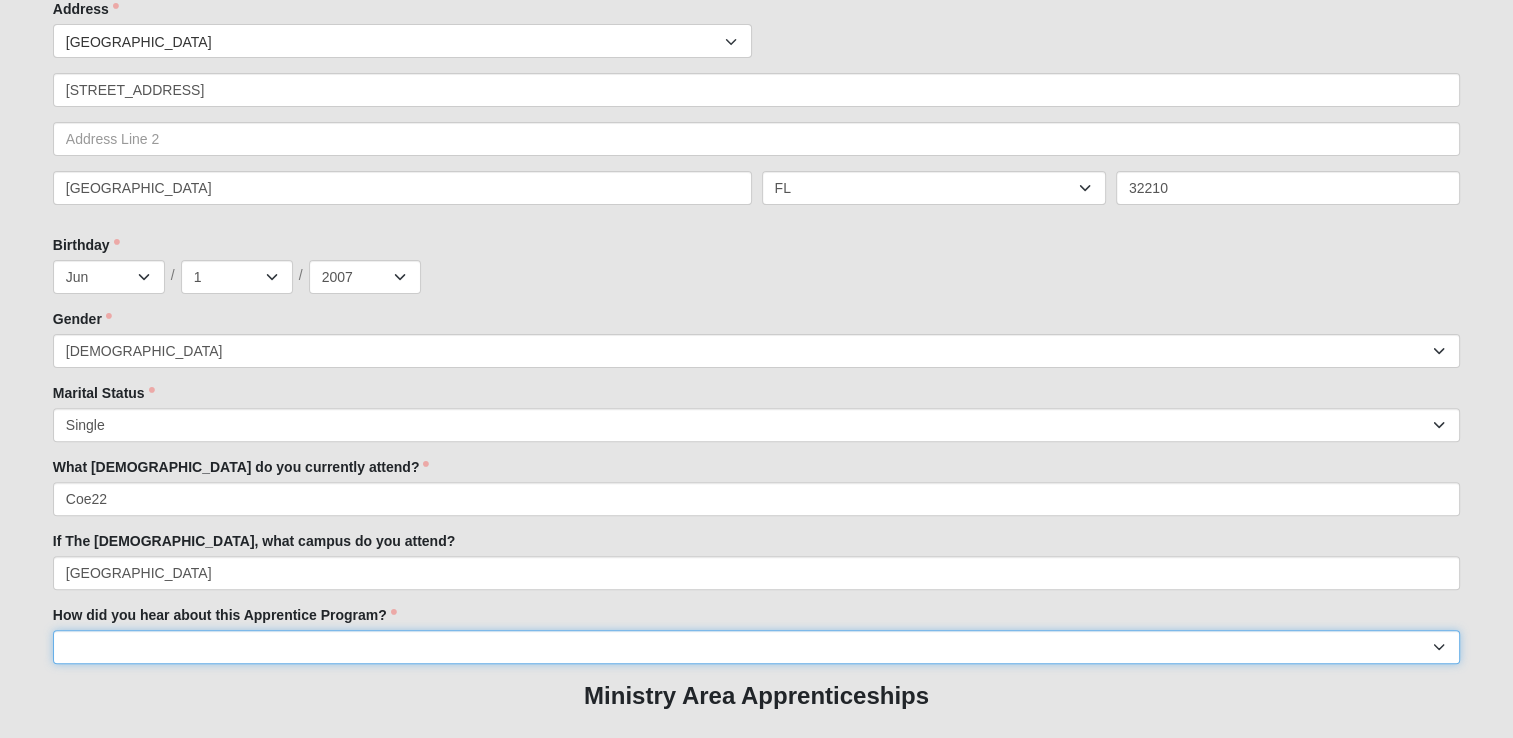 click on "Friend
Facebook
coe22.com
Another Church
Presentation at my school
Other" at bounding box center [756, 647] 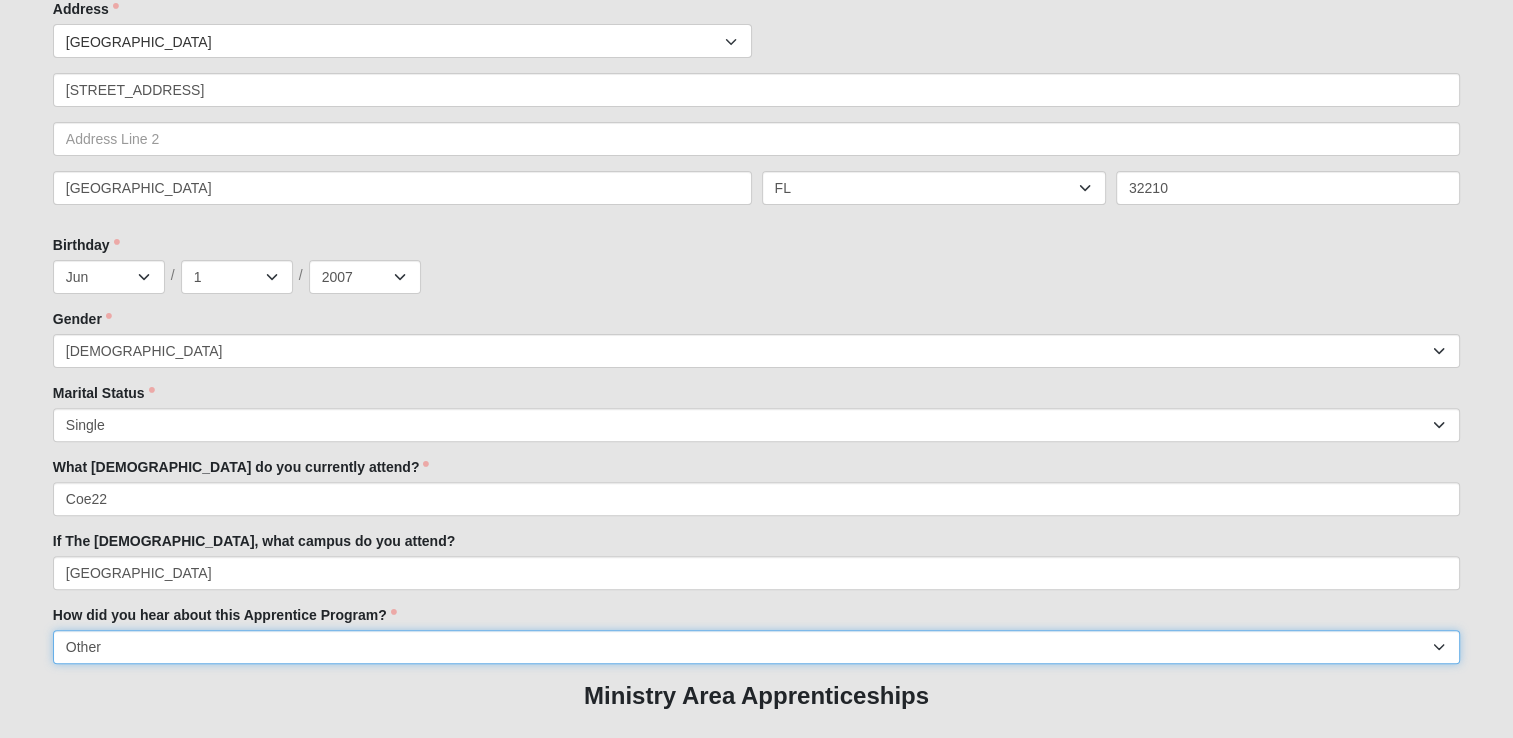 click on "Friend
Facebook
coe22.com
Another Church
Presentation at my school
Other" at bounding box center [756, 647] 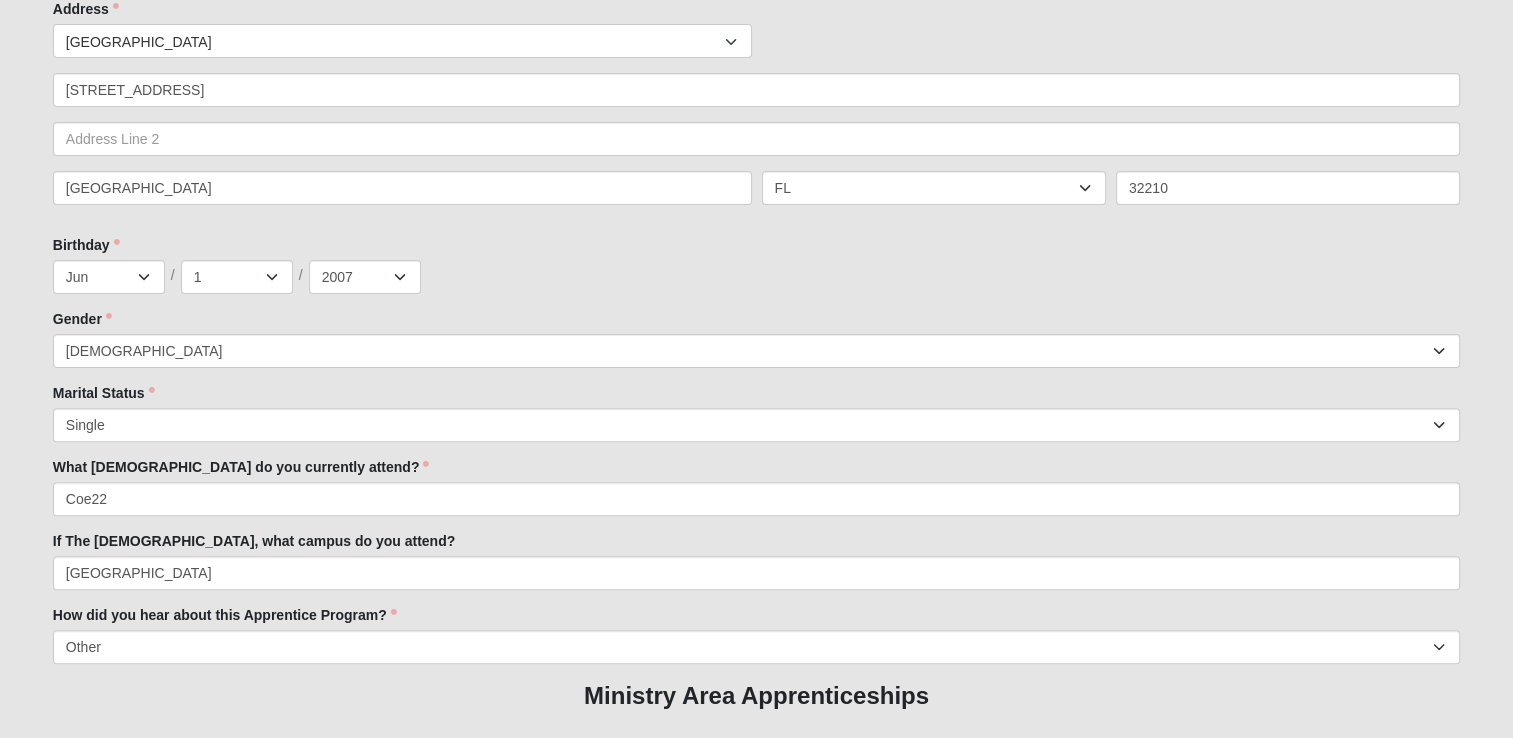 click on "Ministry Area Apprenticeships" at bounding box center [756, 696] 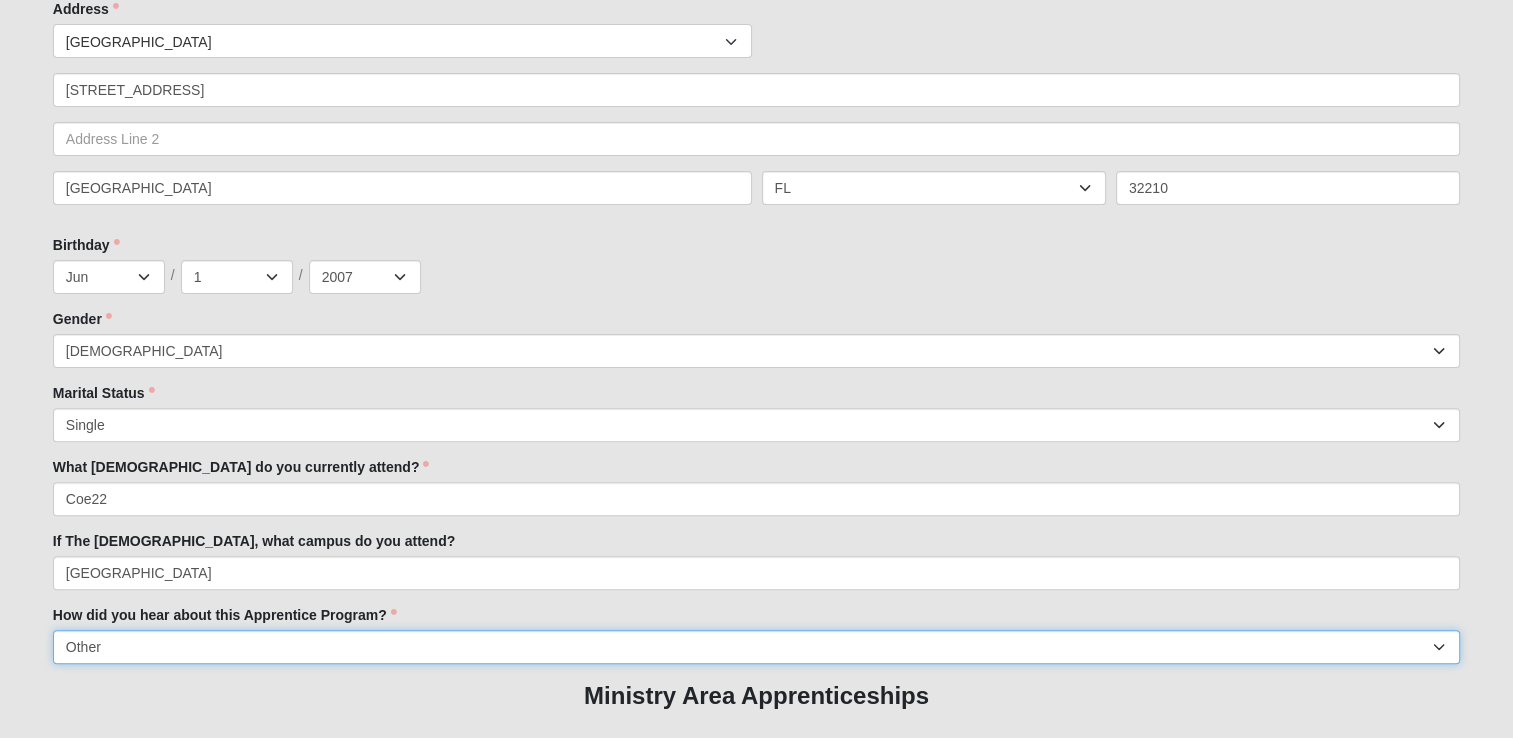 click on "Friend
Facebook
coe22.com
Another Church
Presentation at my school
Other" at bounding box center [756, 647] 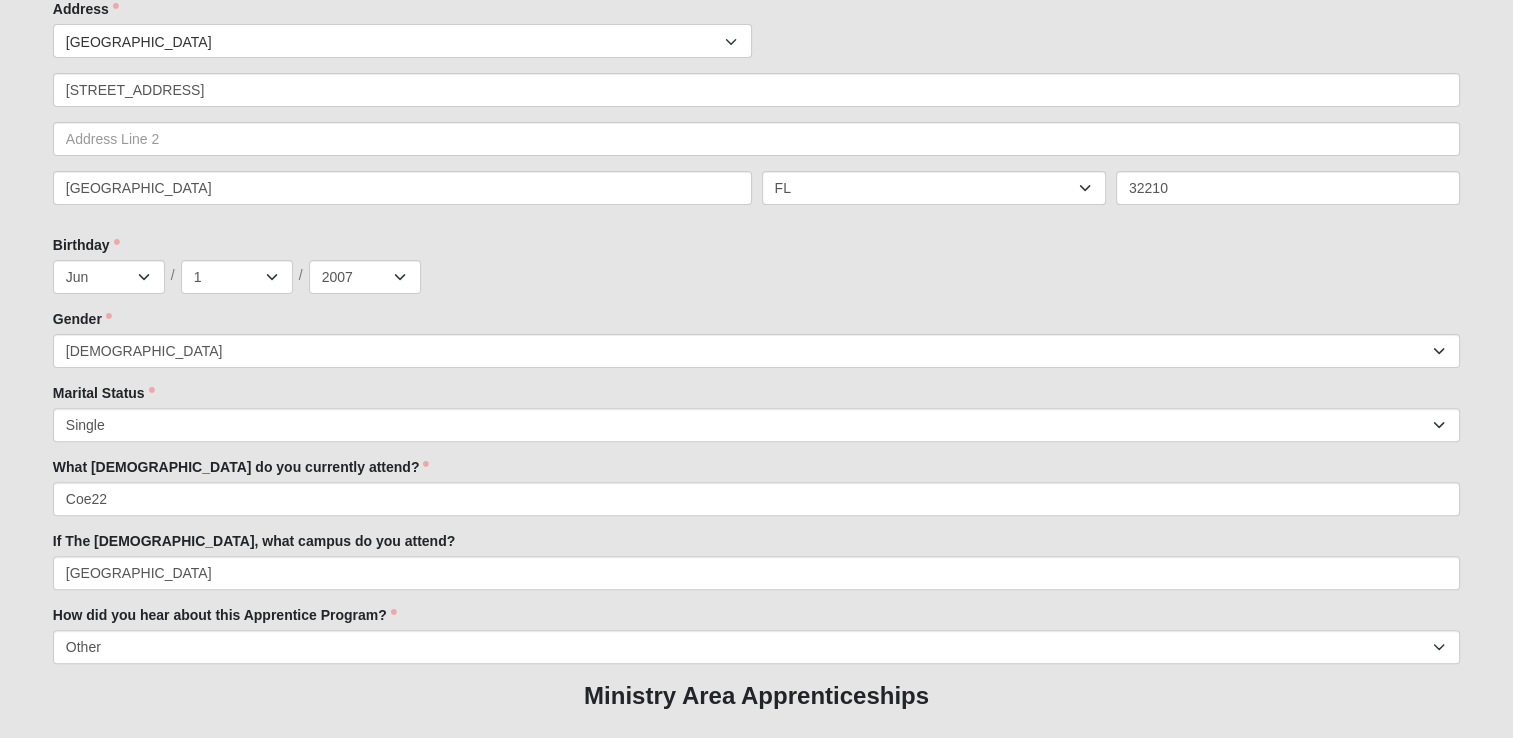 click on "Ministry Area Apprenticeships
Worship Ministry
Kids Ministry
Discipleship
Service Production
Student Ministry
Connections
Video/Film
Operations
Missions
Communications
IT
Care
Events
Facilities
Hope's Closet
1825
Database
Campus Leadership" at bounding box center (756, 837) 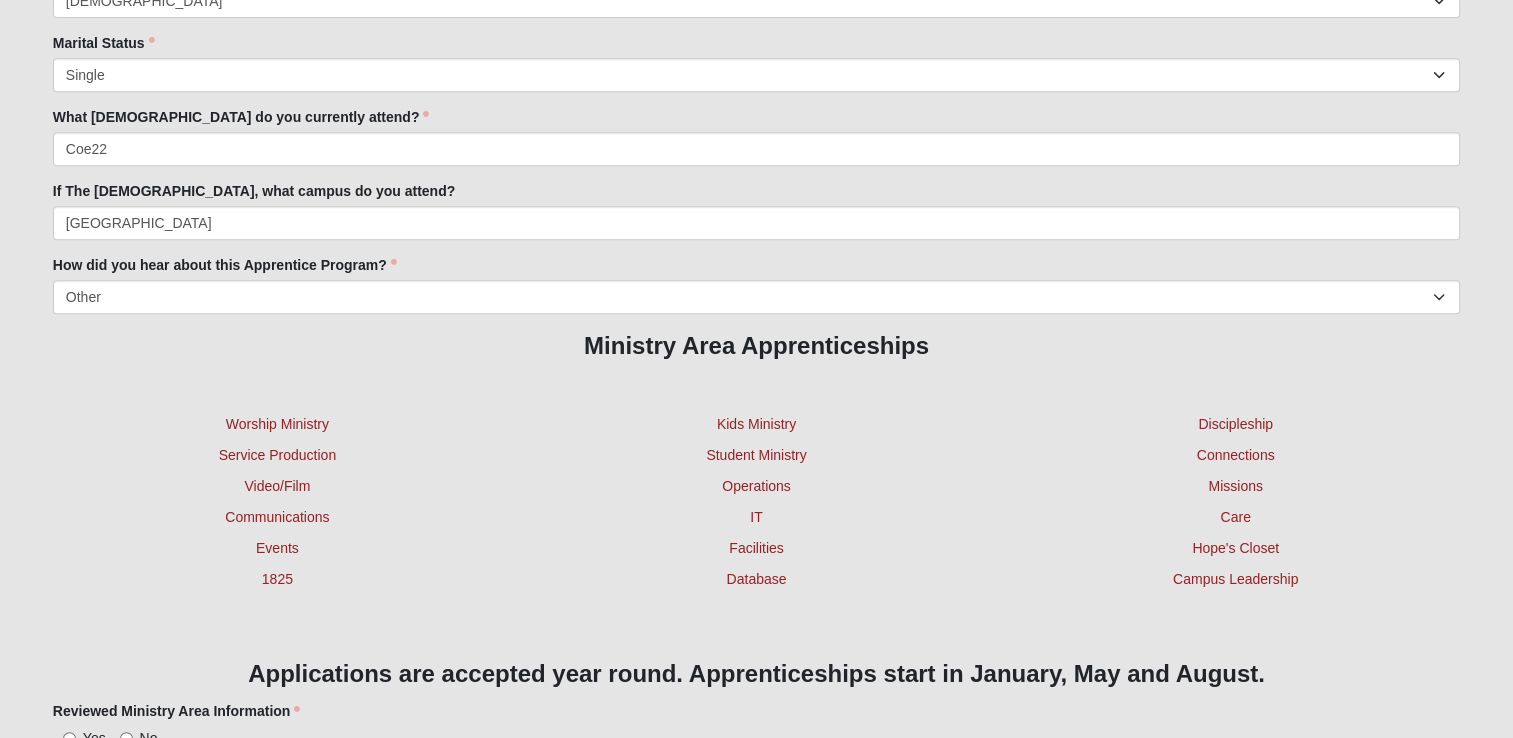 scroll, scrollTop: 1000, scrollLeft: 0, axis: vertical 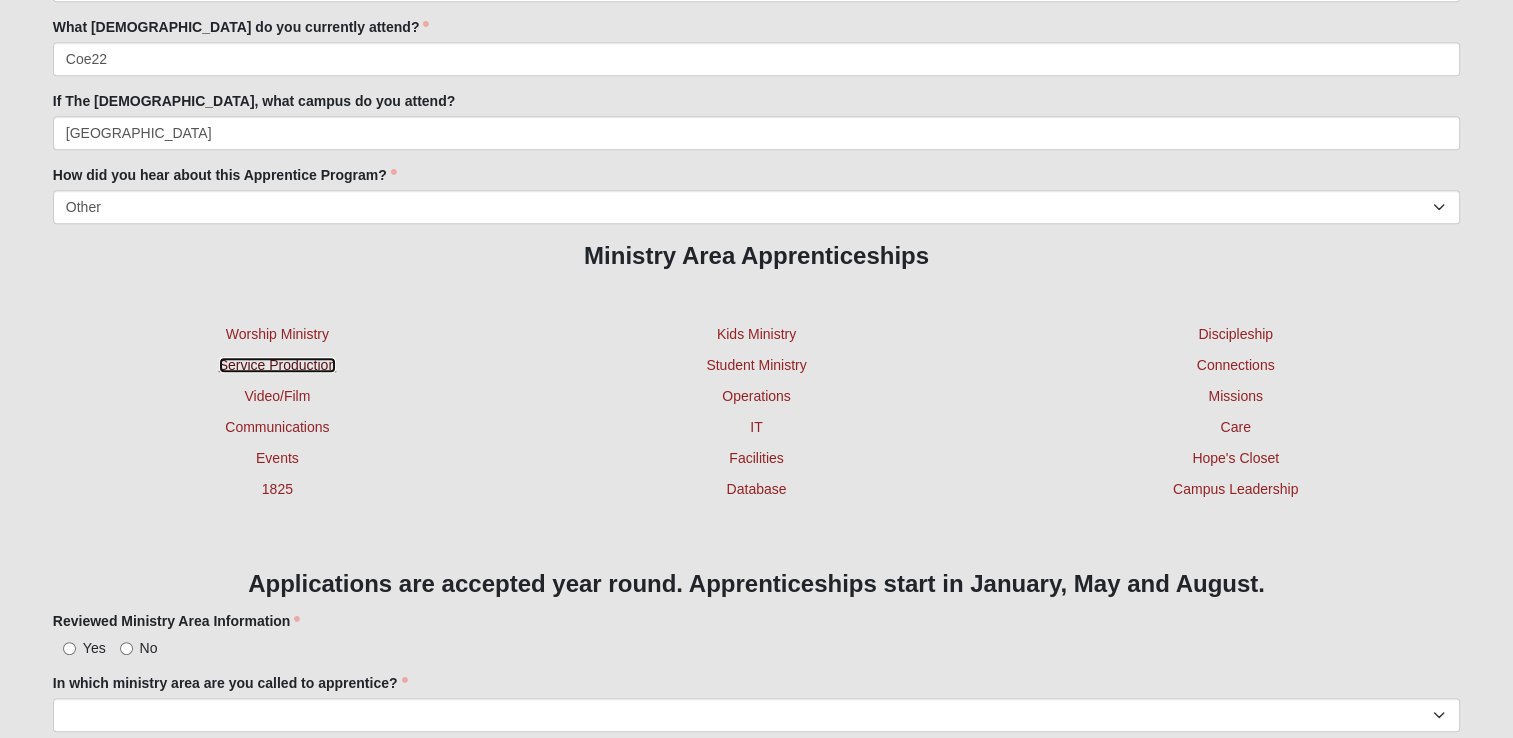 click on "Service Production" at bounding box center [278, 365] 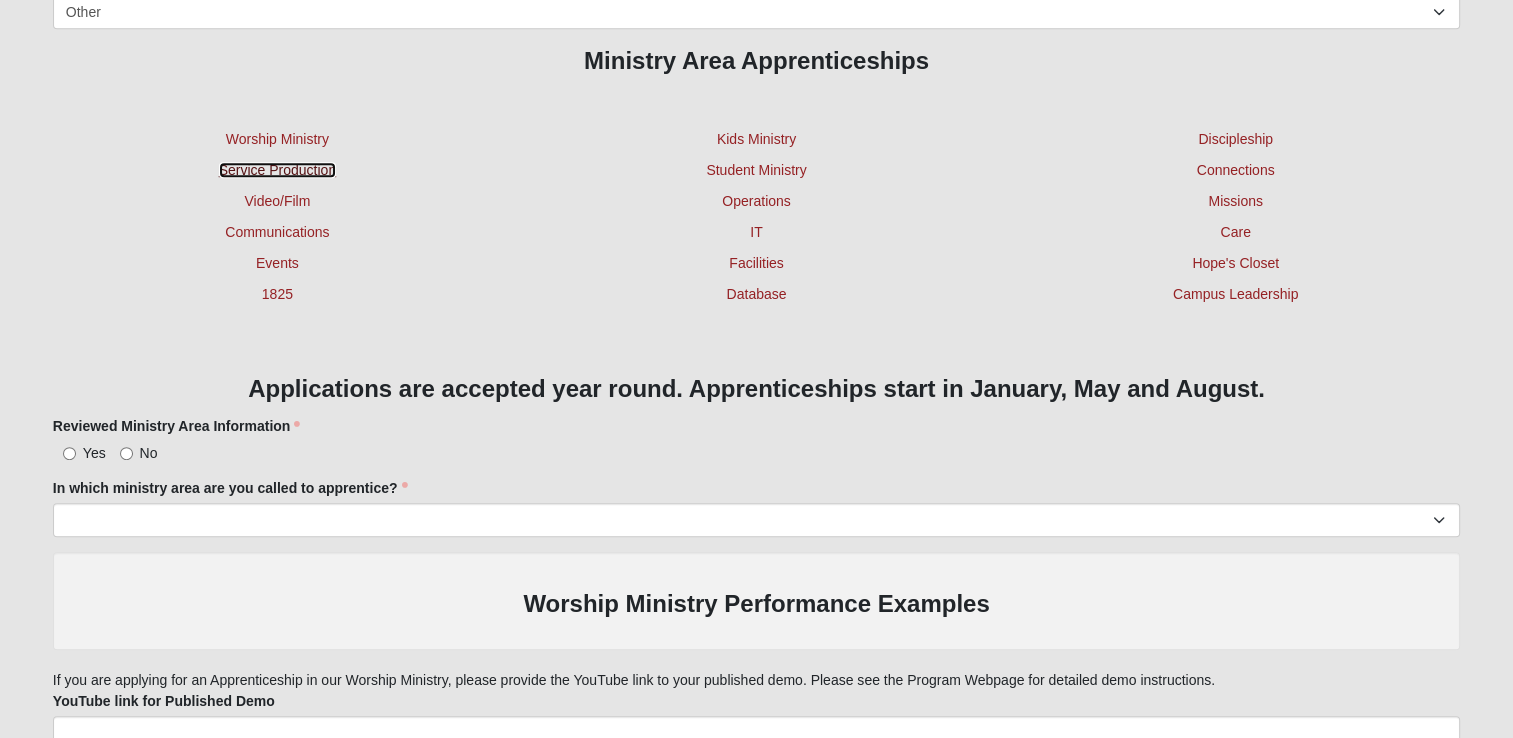 scroll, scrollTop: 1200, scrollLeft: 0, axis: vertical 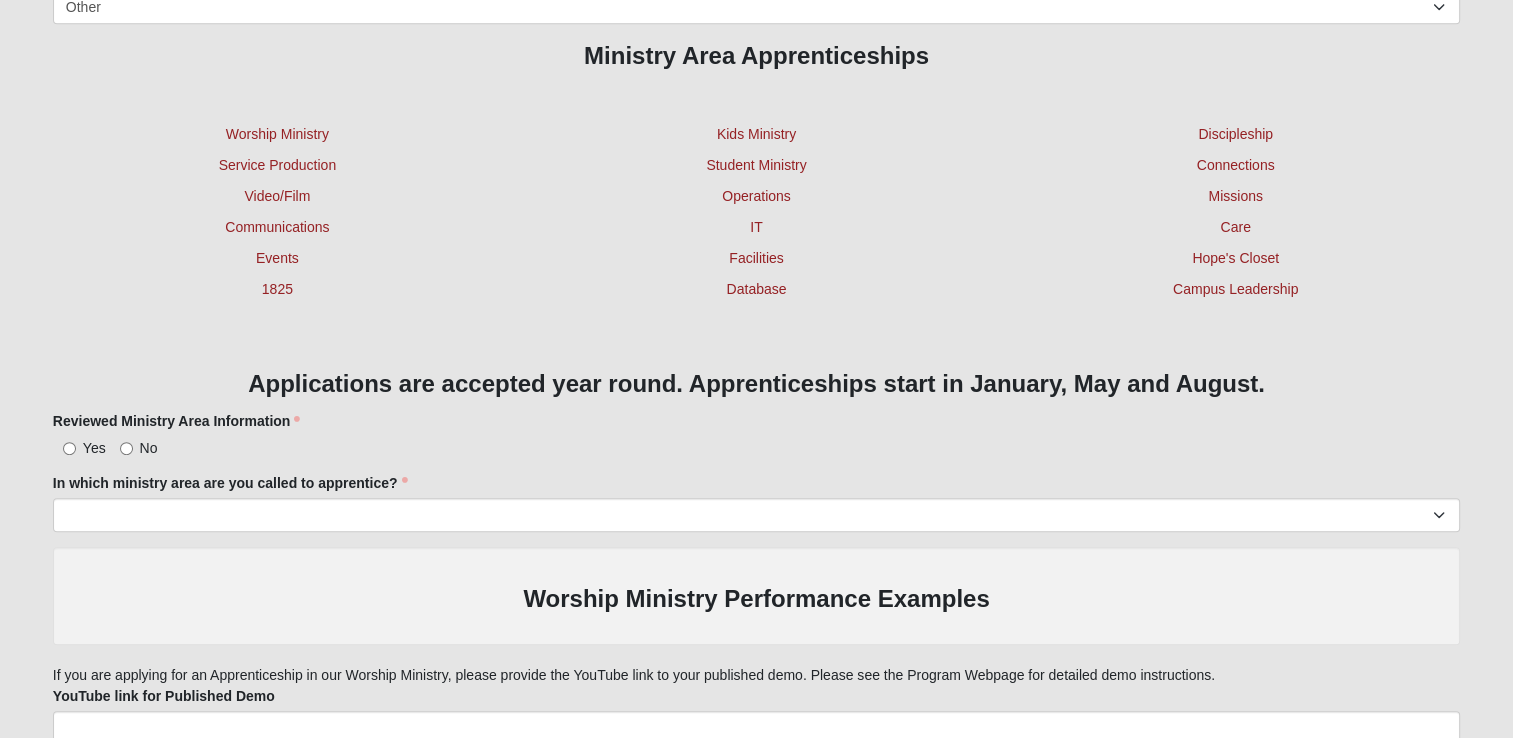 click on "Yes" at bounding box center [79, 448] 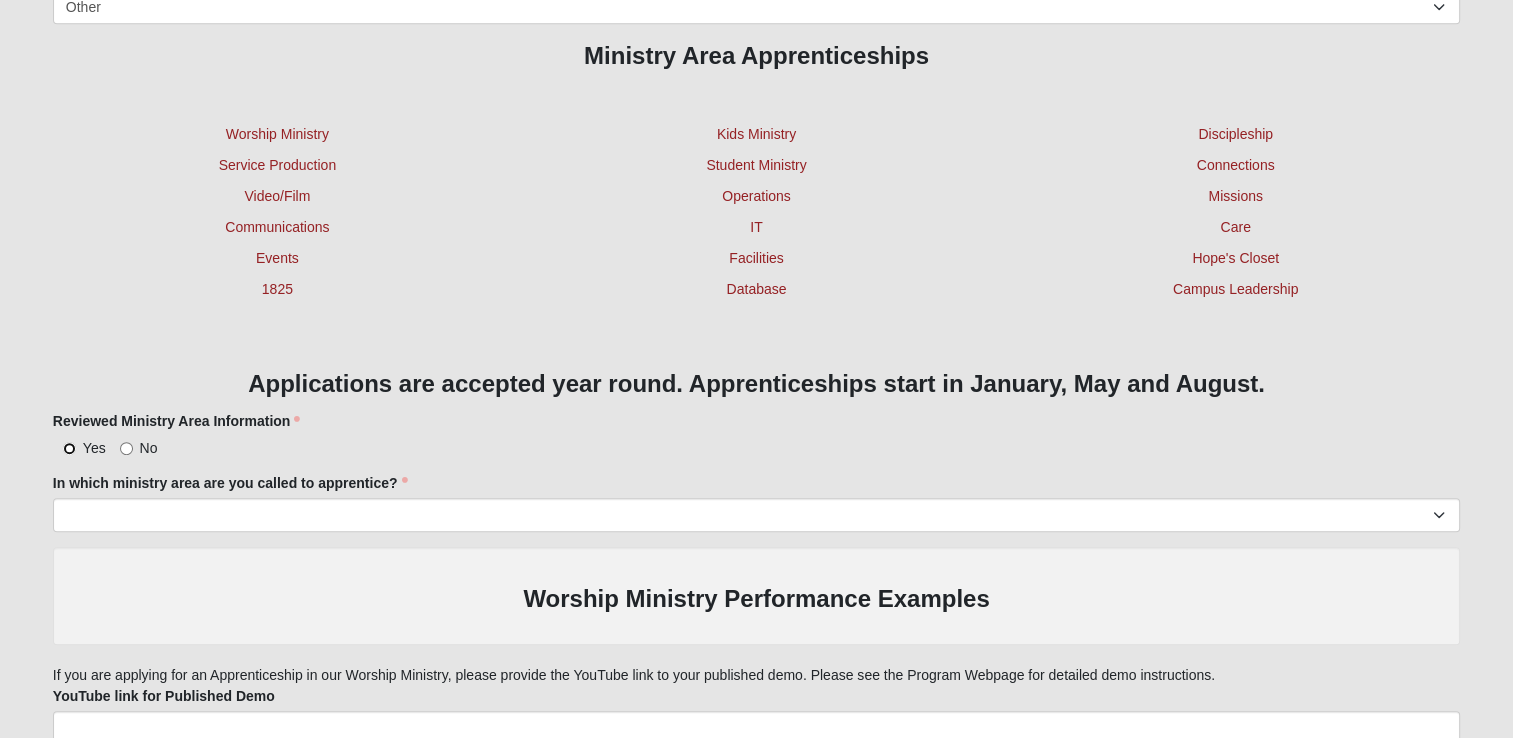 click on "Yes" at bounding box center [69, 448] 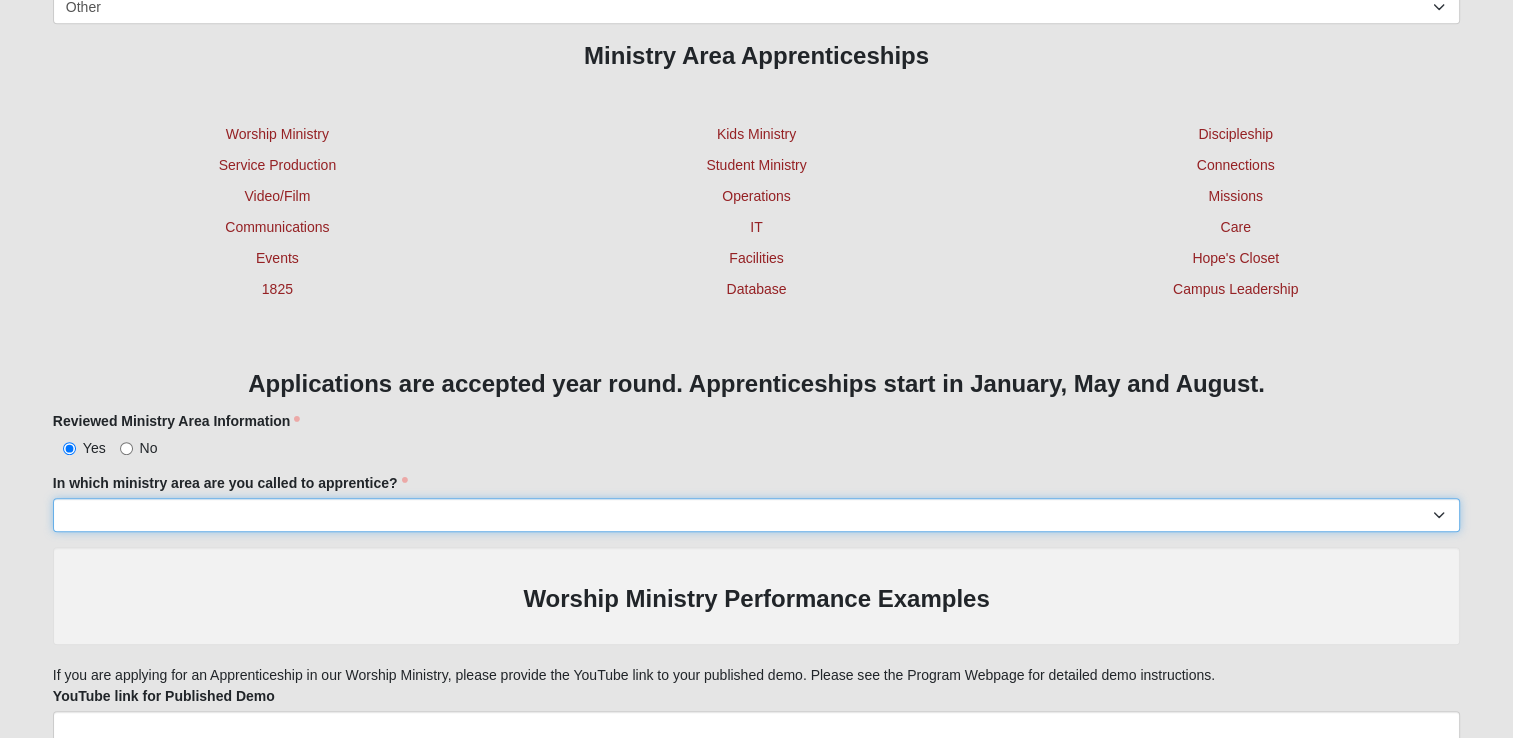 click on "Worship Ministry
Service Production
Video/Film
Communications
Events
1825
Kids Ministry
Student Ministry
Operations
IT
Facilities
Database
Discipleship
Connections
Missions
Care
Hope's Closet
Campus Leadership
Special Needs
Communication
10:10 Life
Real Estate" at bounding box center [756, 515] 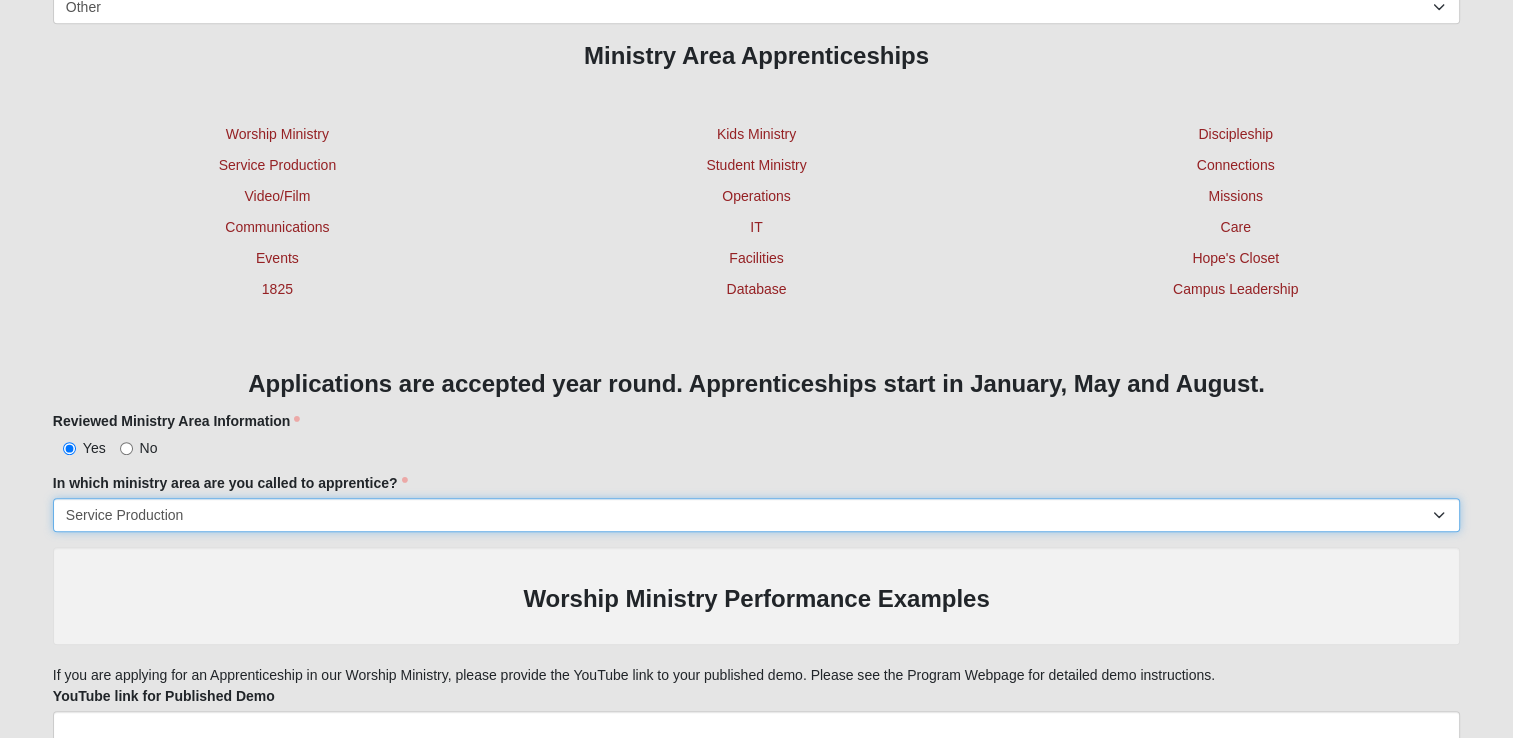 click on "Worship Ministry
Service Production
Video/Film
Communications
Events
1825
Kids Ministry
Student Ministry
Operations
IT
Facilities
Database
Discipleship
Connections
Missions
Care
Hope's Closet
Campus Leadership
Special Needs
Communication
10:10 Life
Real Estate" at bounding box center [756, 515] 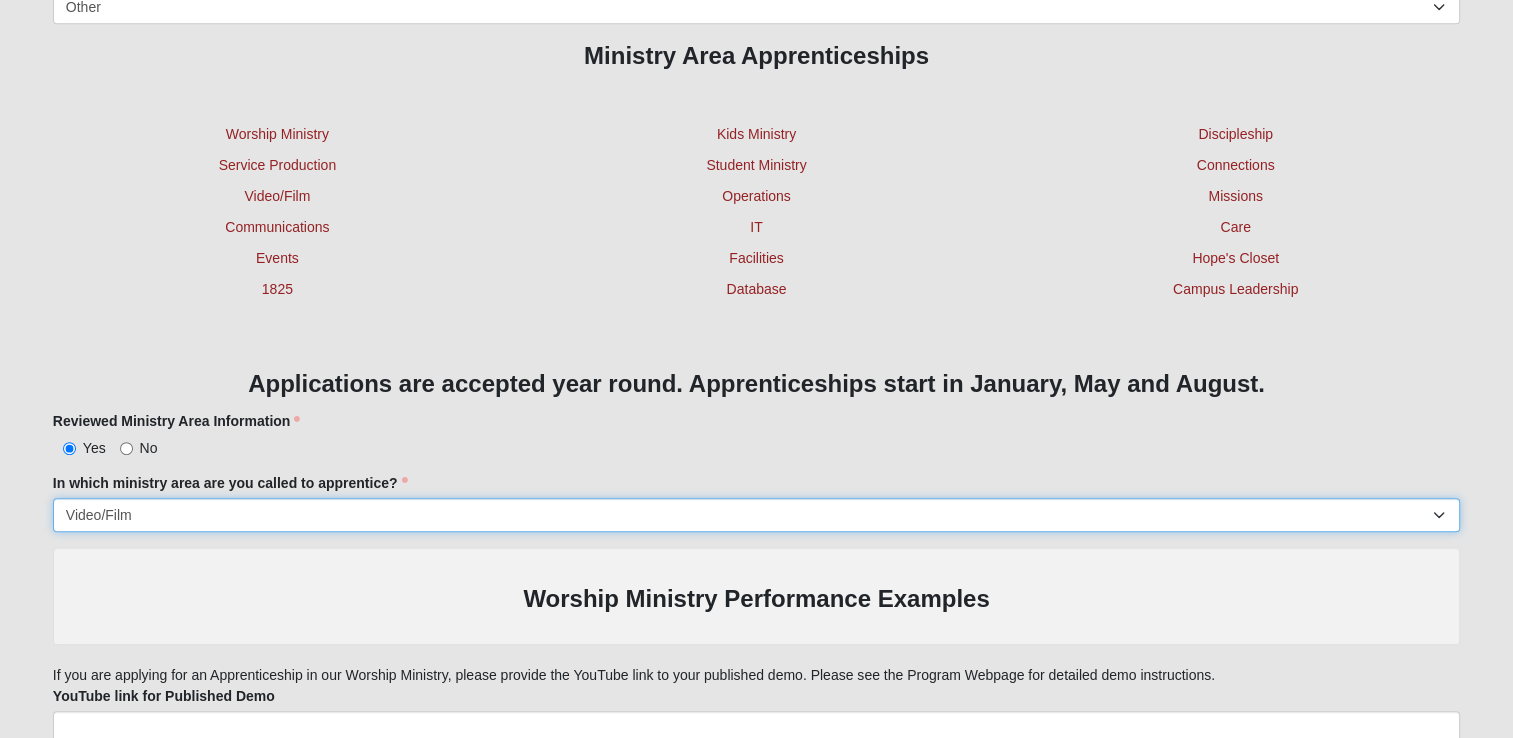 select on "1197" 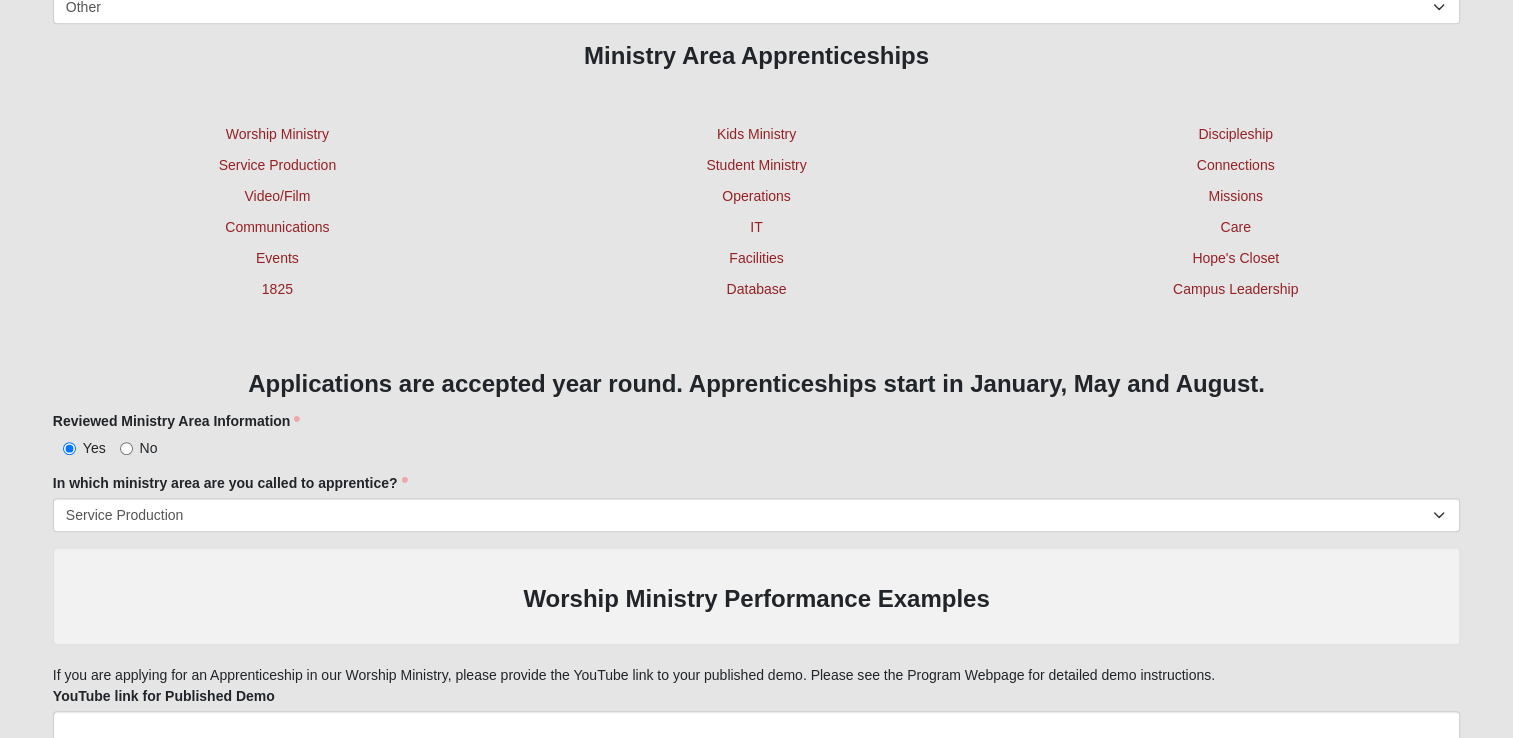 click on "Yes
No" at bounding box center (756, 446) 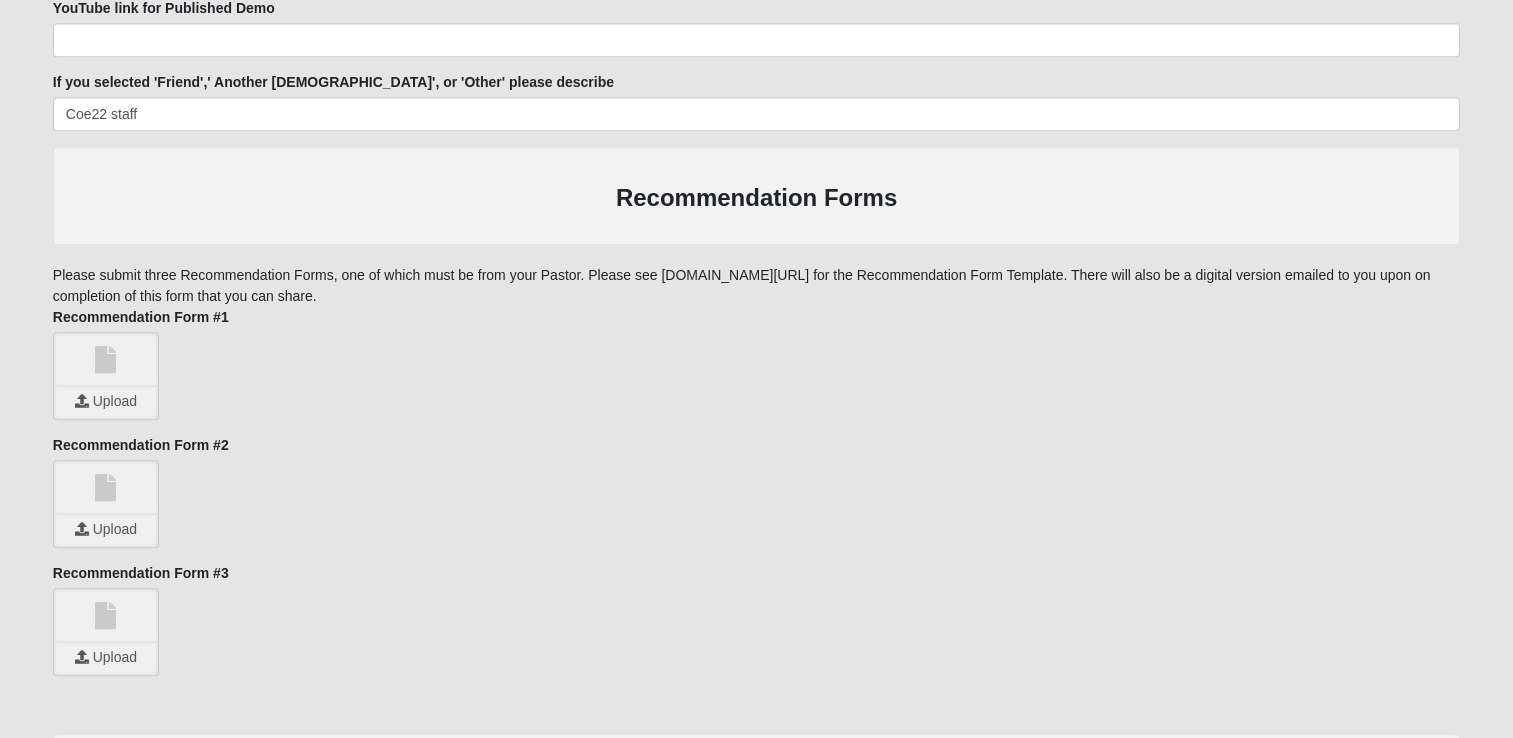 scroll, scrollTop: 1920, scrollLeft: 0, axis: vertical 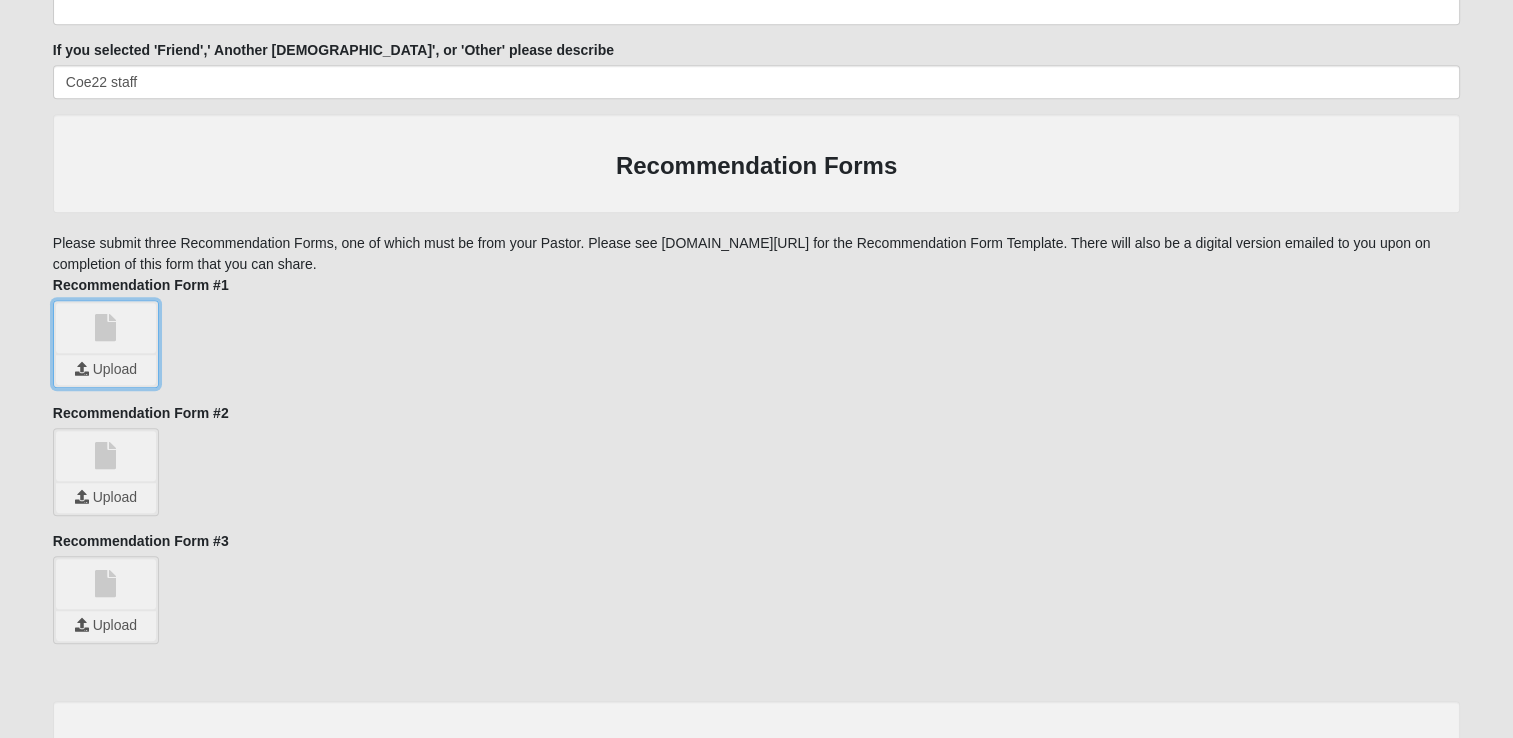click at bounding box center (106, 370) 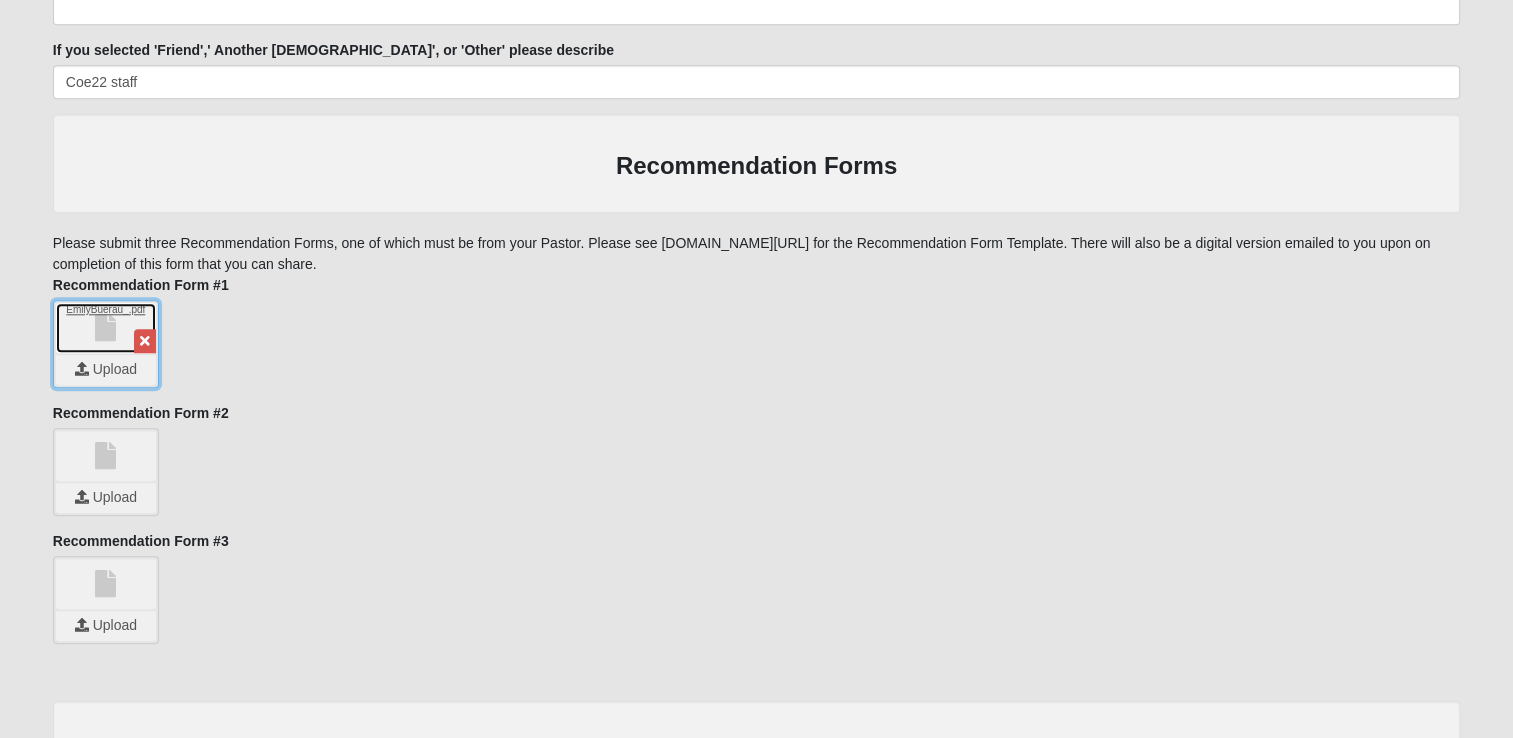 click on "EmilyBuerau_.pdf" at bounding box center (106, 328) 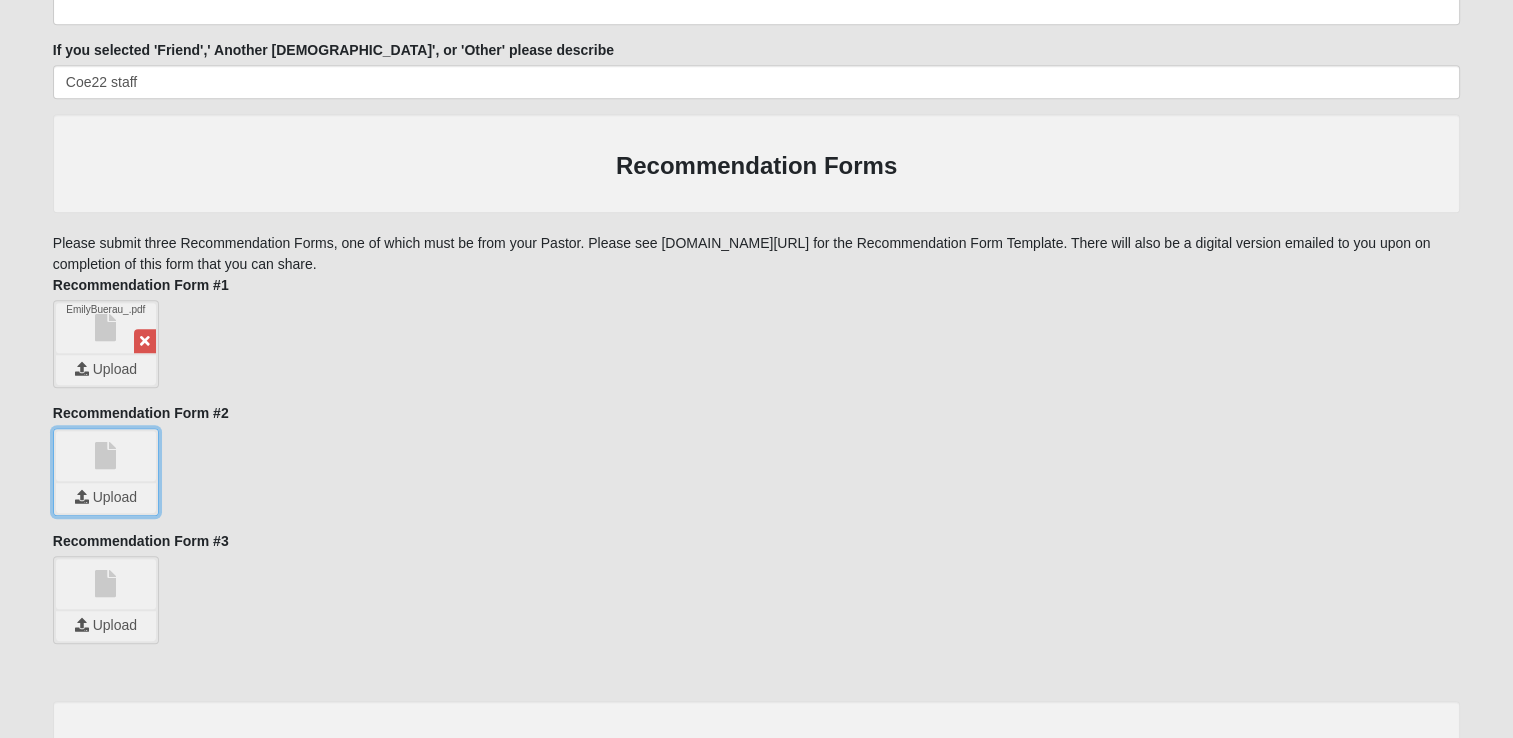 click at bounding box center [106, 498] 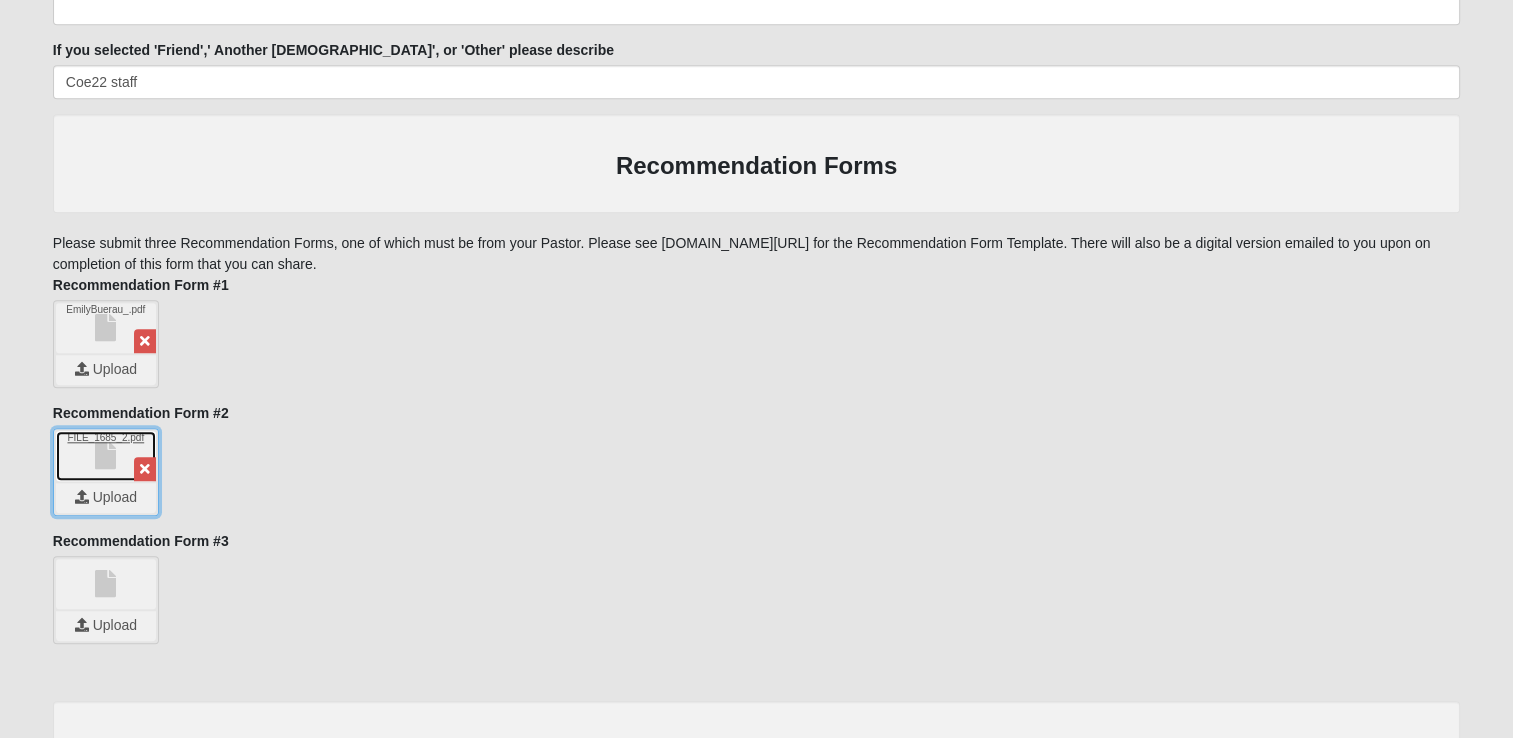click on "FILE_1685_2.pdf" at bounding box center [106, 456] 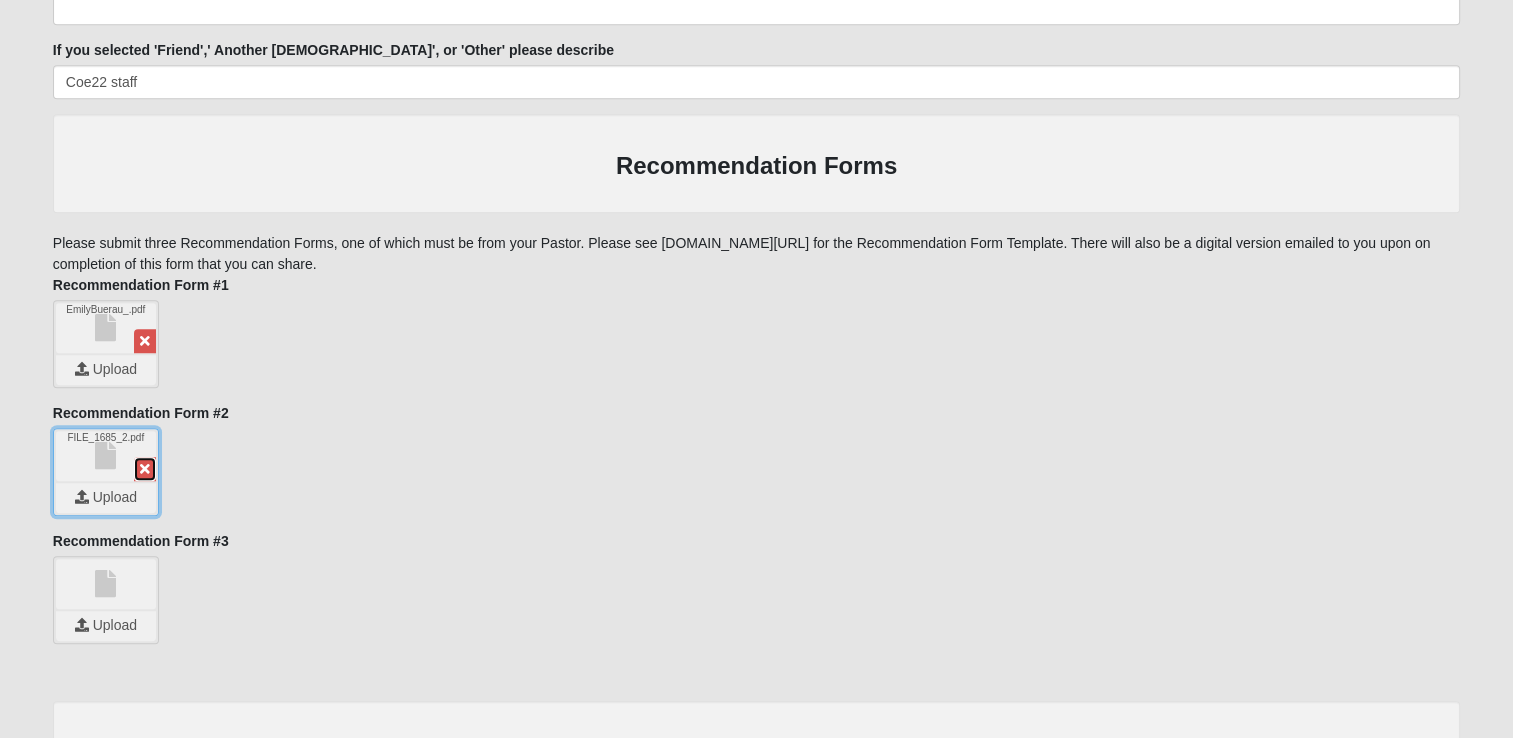 click at bounding box center (145, 469) 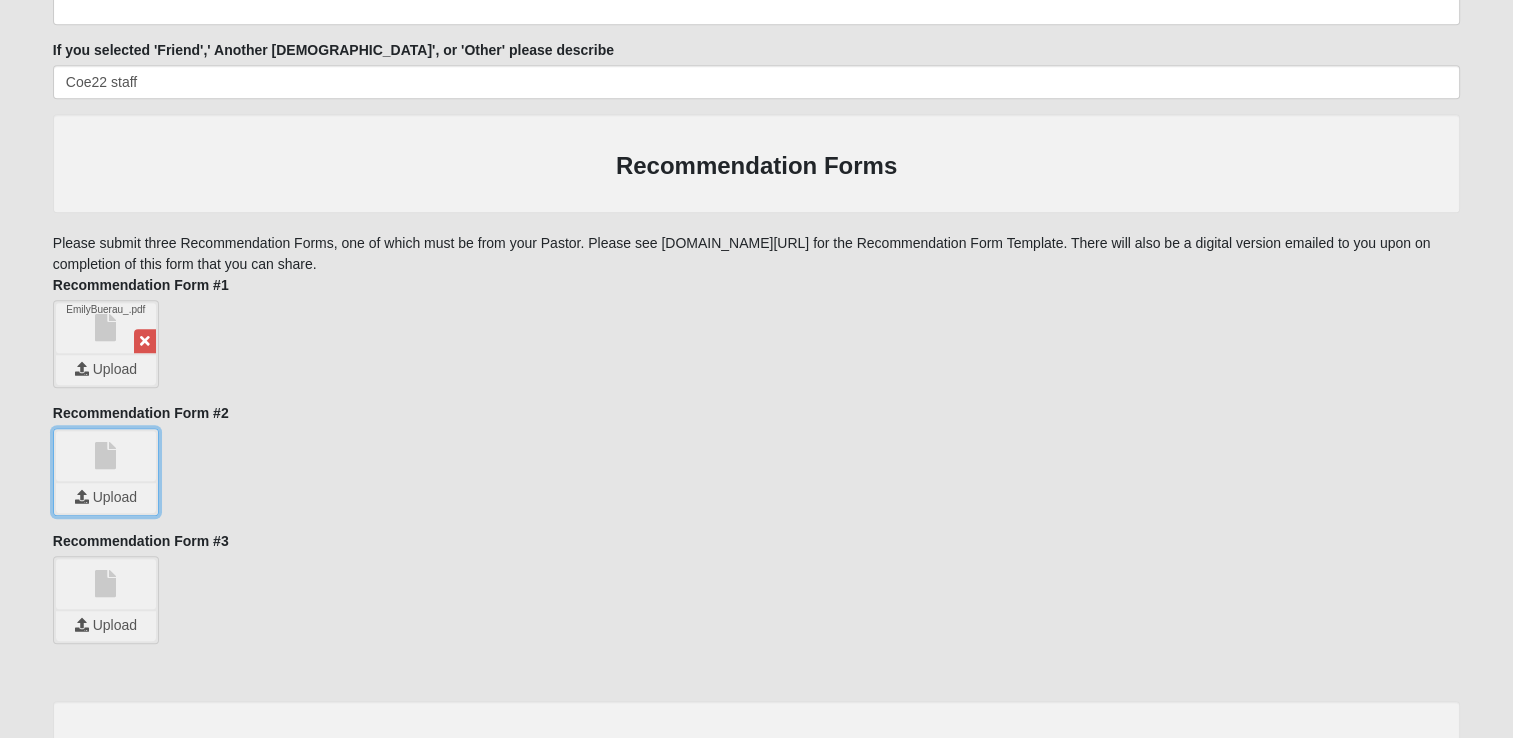 click at bounding box center [106, 498] 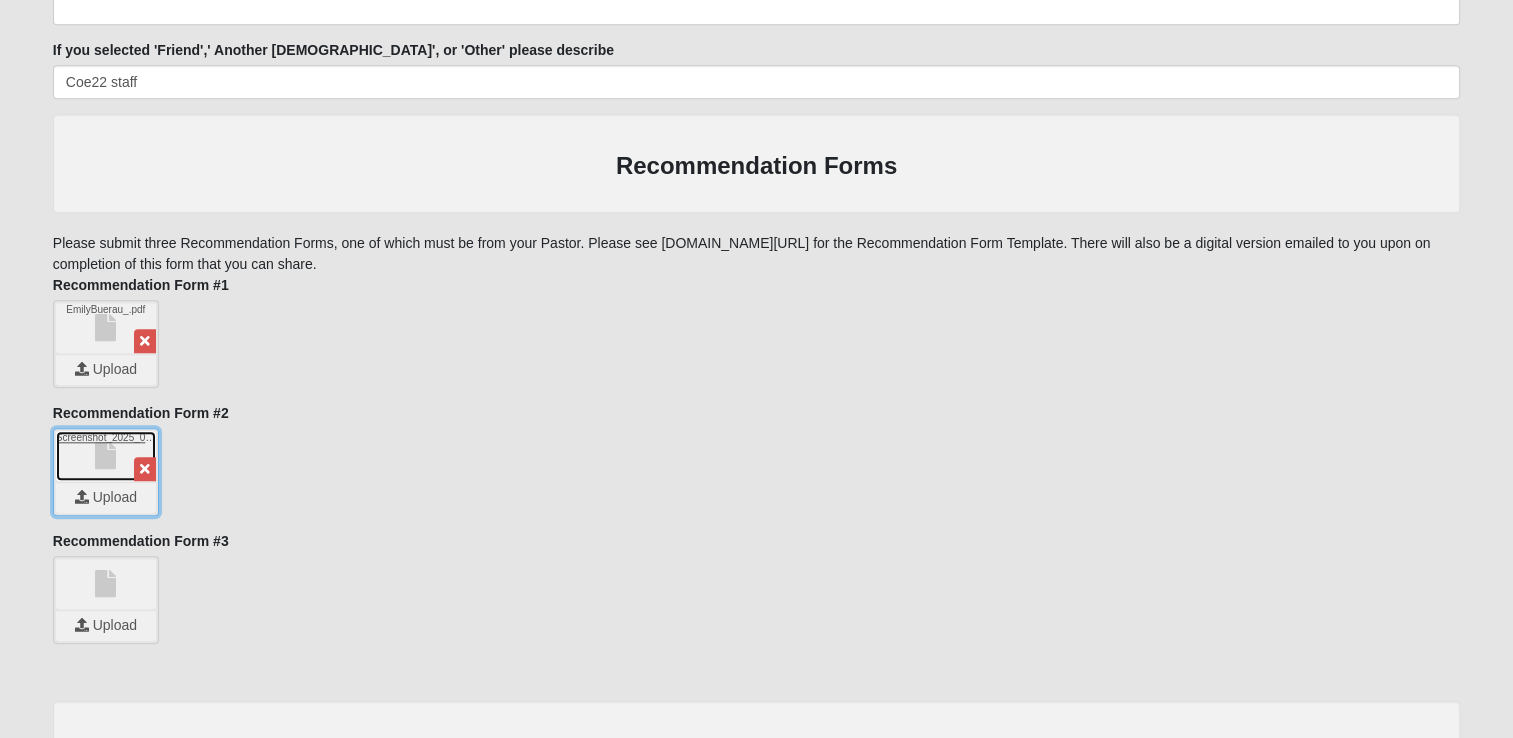 click on "Screenshot_2025_07_09_at_6.28.58_PM.png" at bounding box center [106, 456] 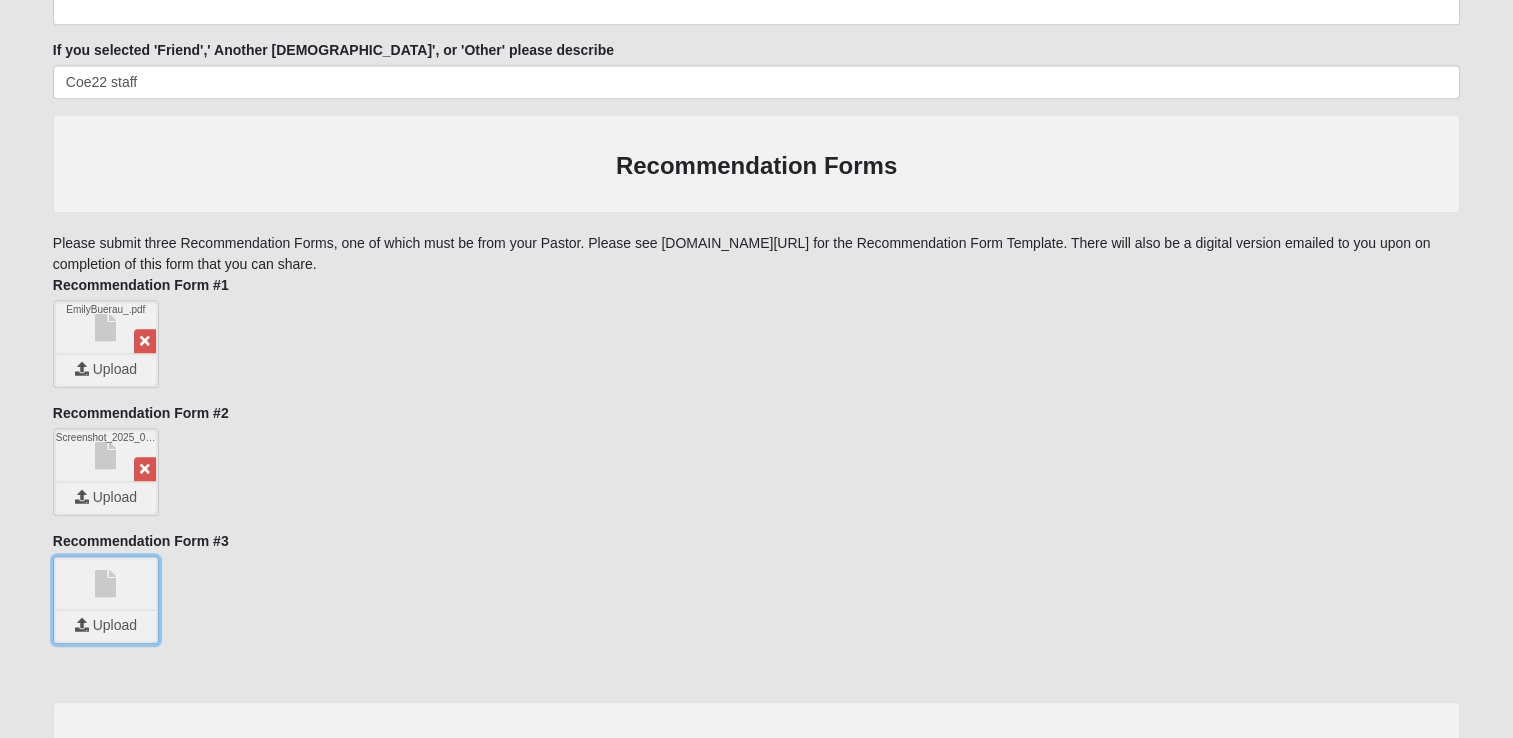 click at bounding box center (106, 626) 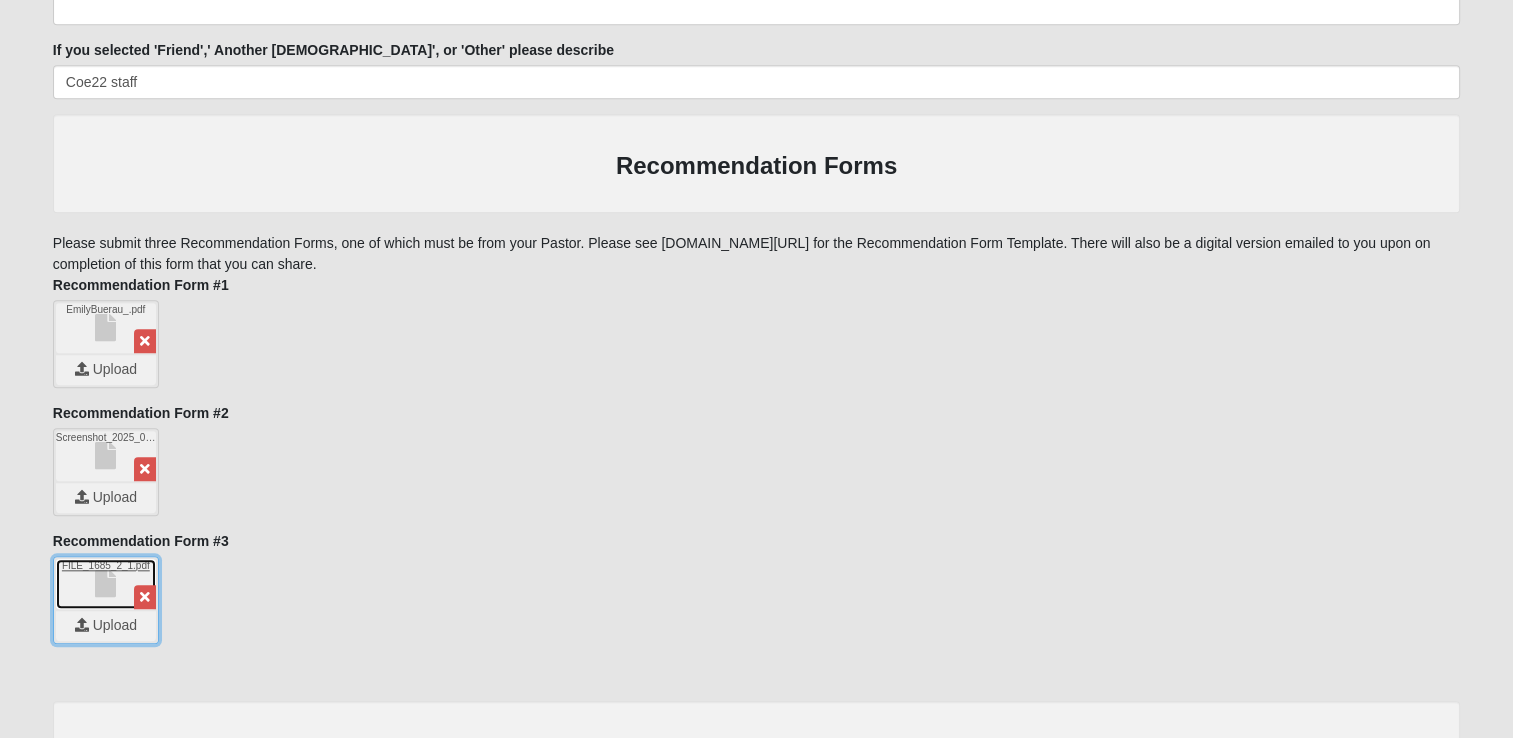 click on "FILE_1685_2_1.pdf" at bounding box center [106, 584] 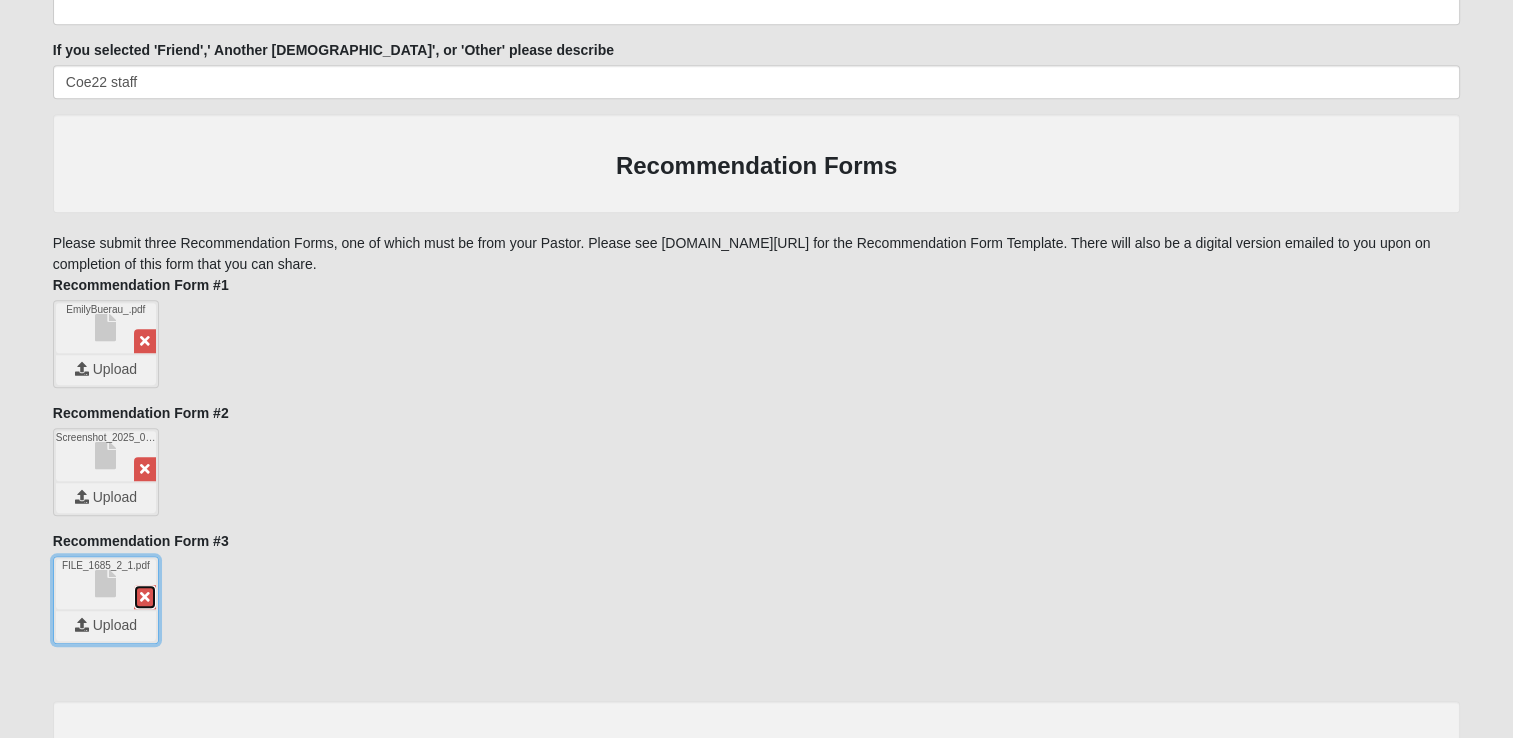 click at bounding box center (145, 597) 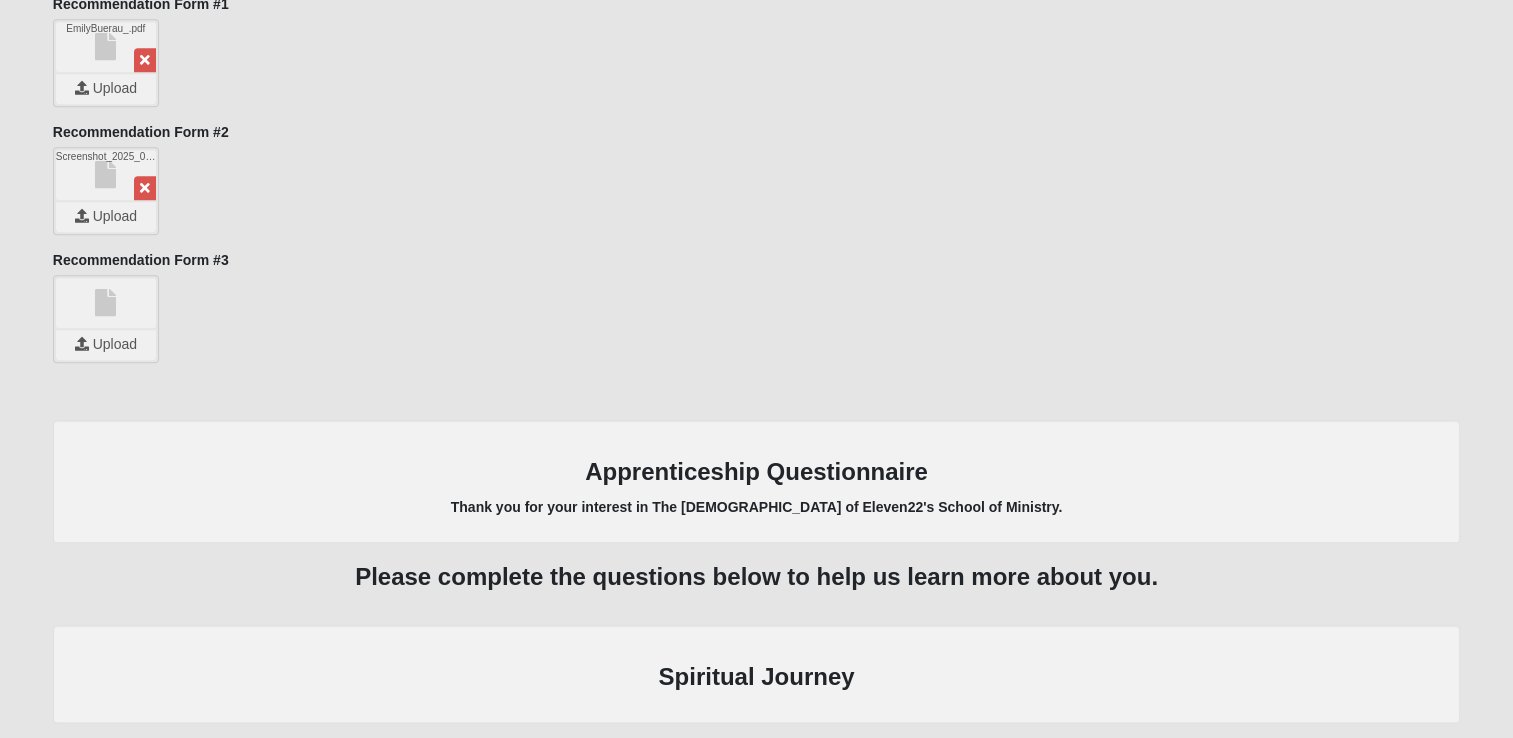 scroll, scrollTop: 2200, scrollLeft: 0, axis: vertical 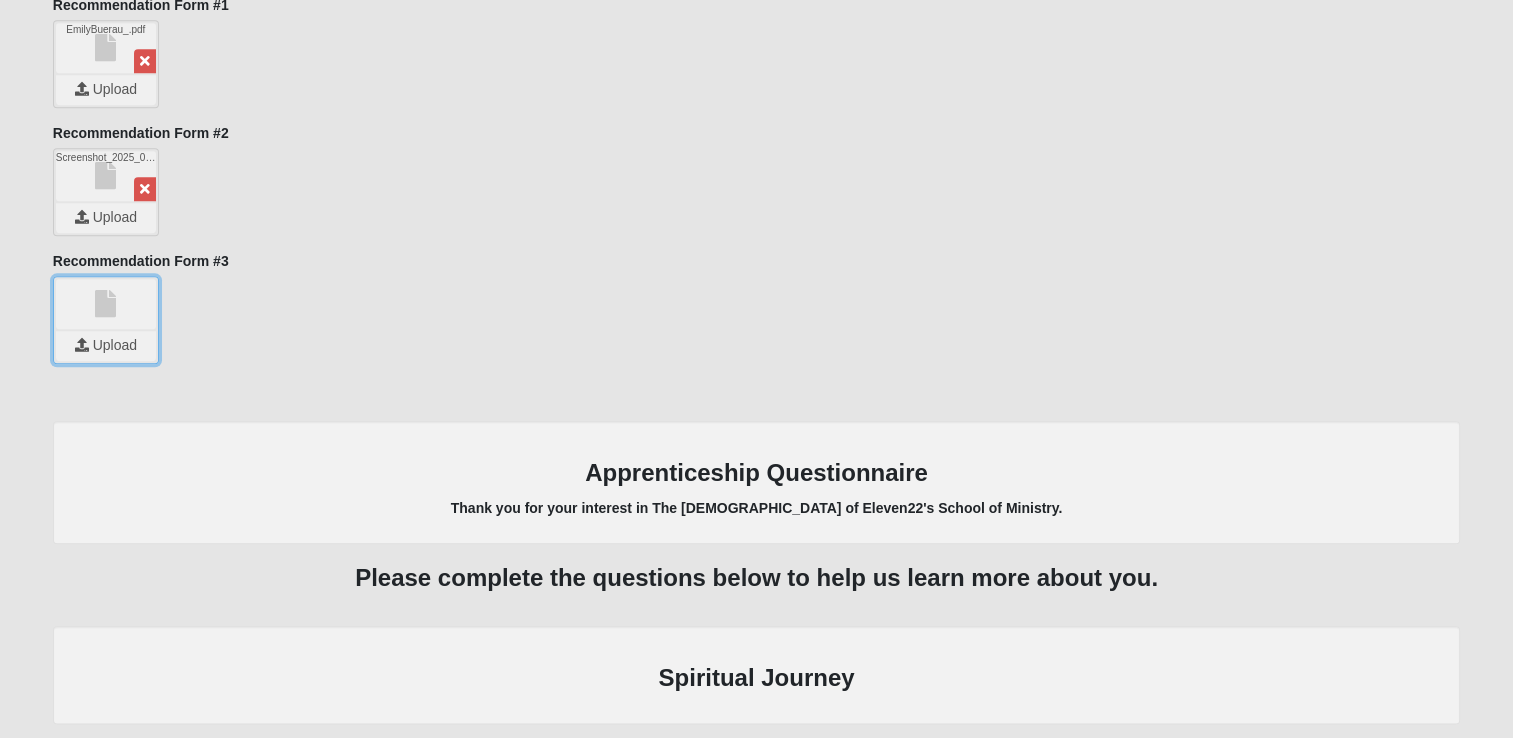 click at bounding box center (106, 346) 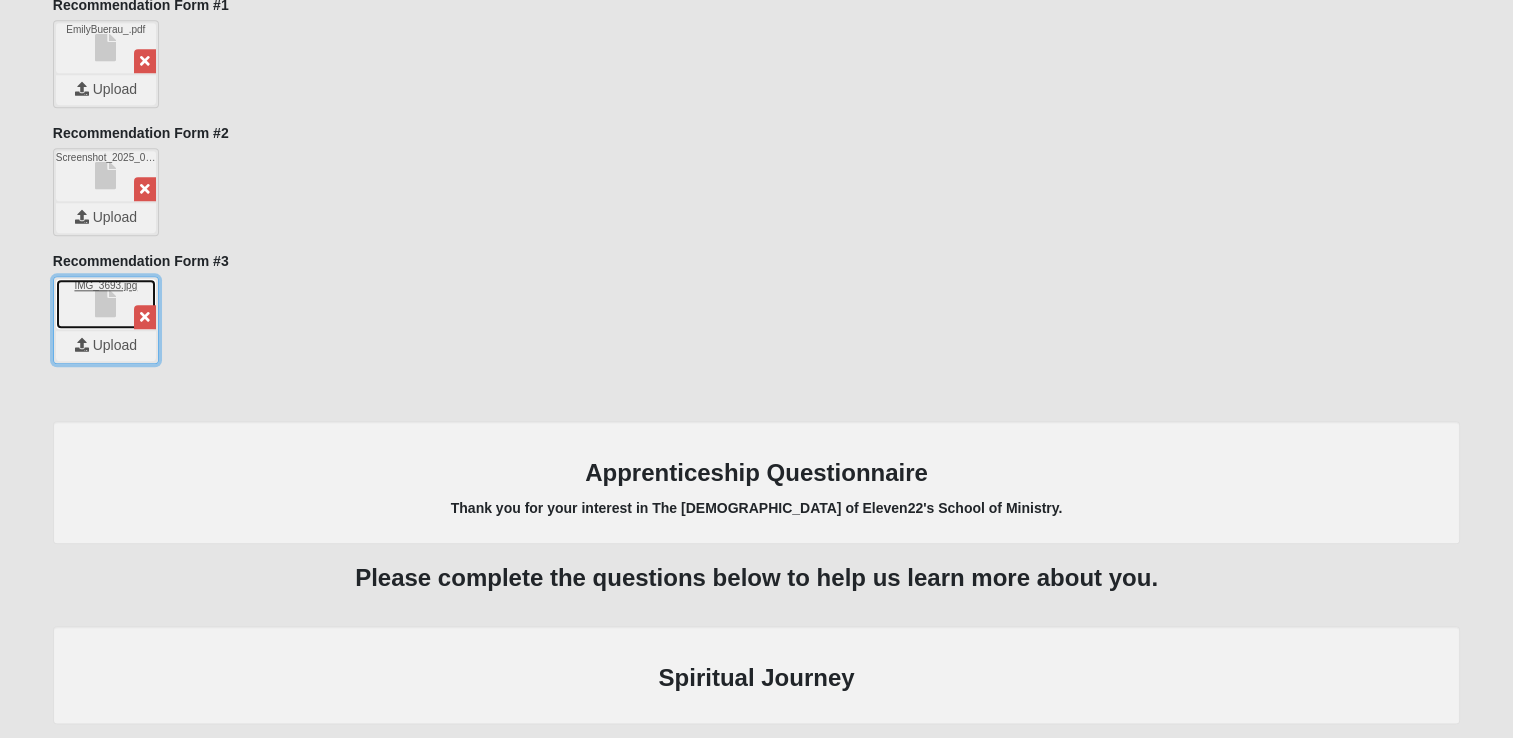 click on "IMG_3693.jpg" at bounding box center (106, 304) 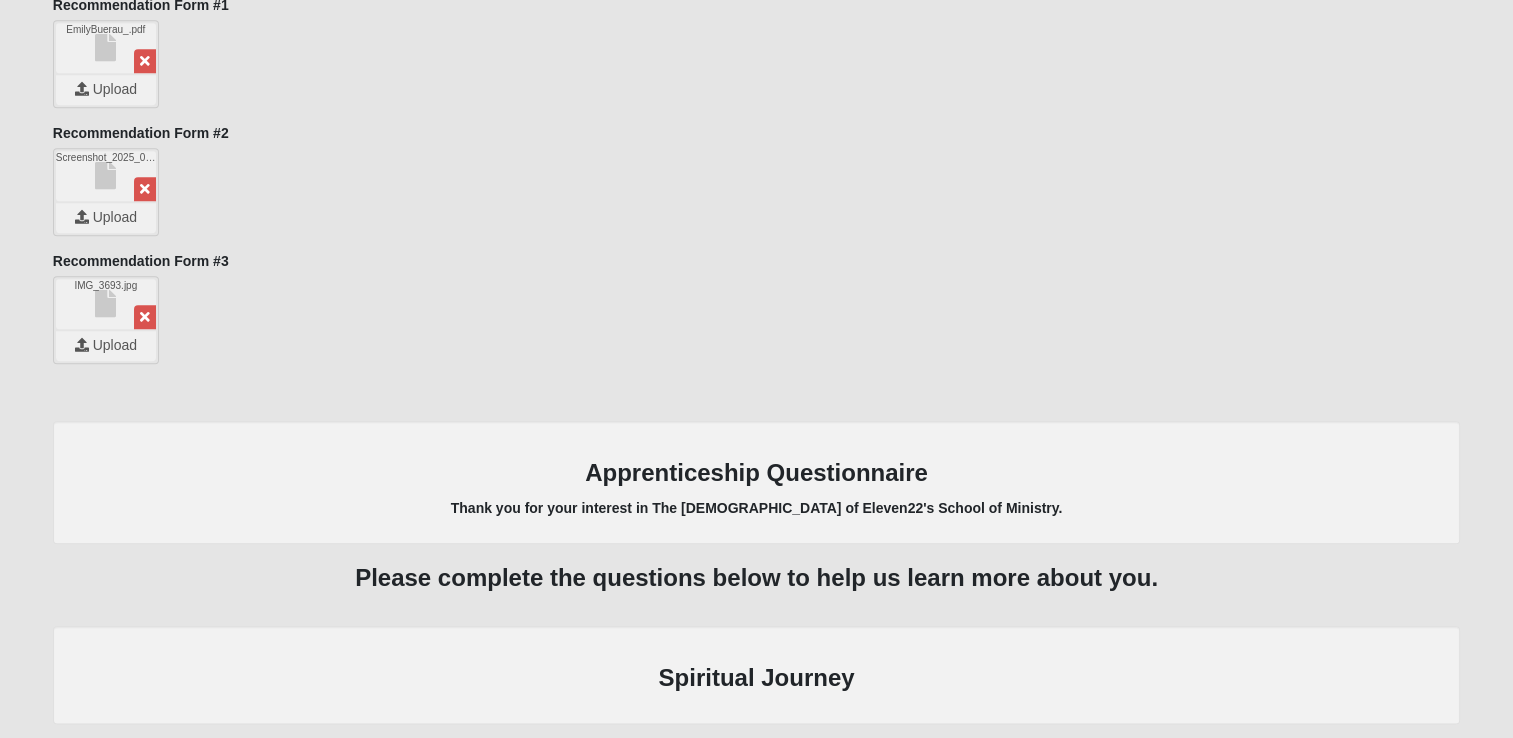 click on "EmilyBuerau_.pdf
Upload" at bounding box center [756, 64] 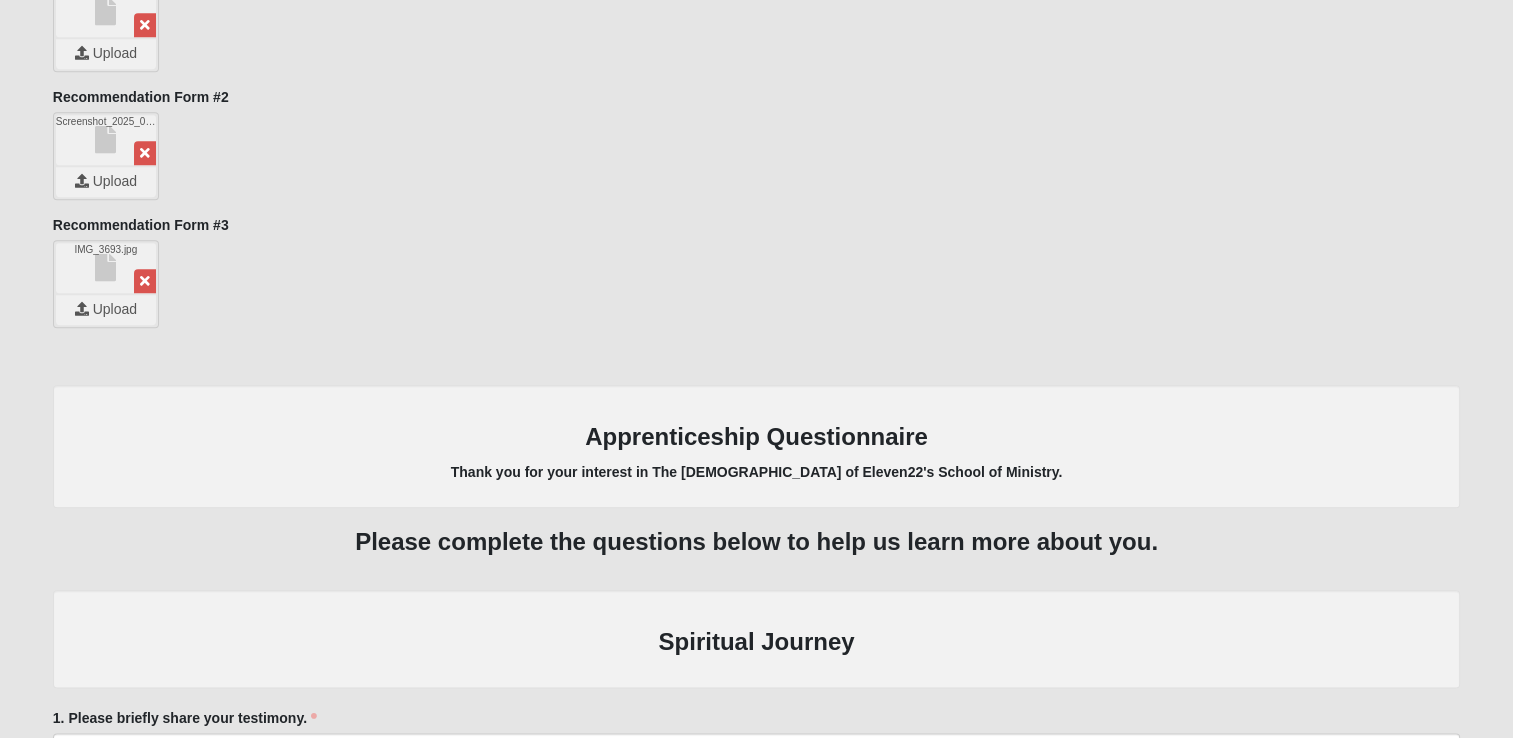 scroll, scrollTop: 2240, scrollLeft: 0, axis: vertical 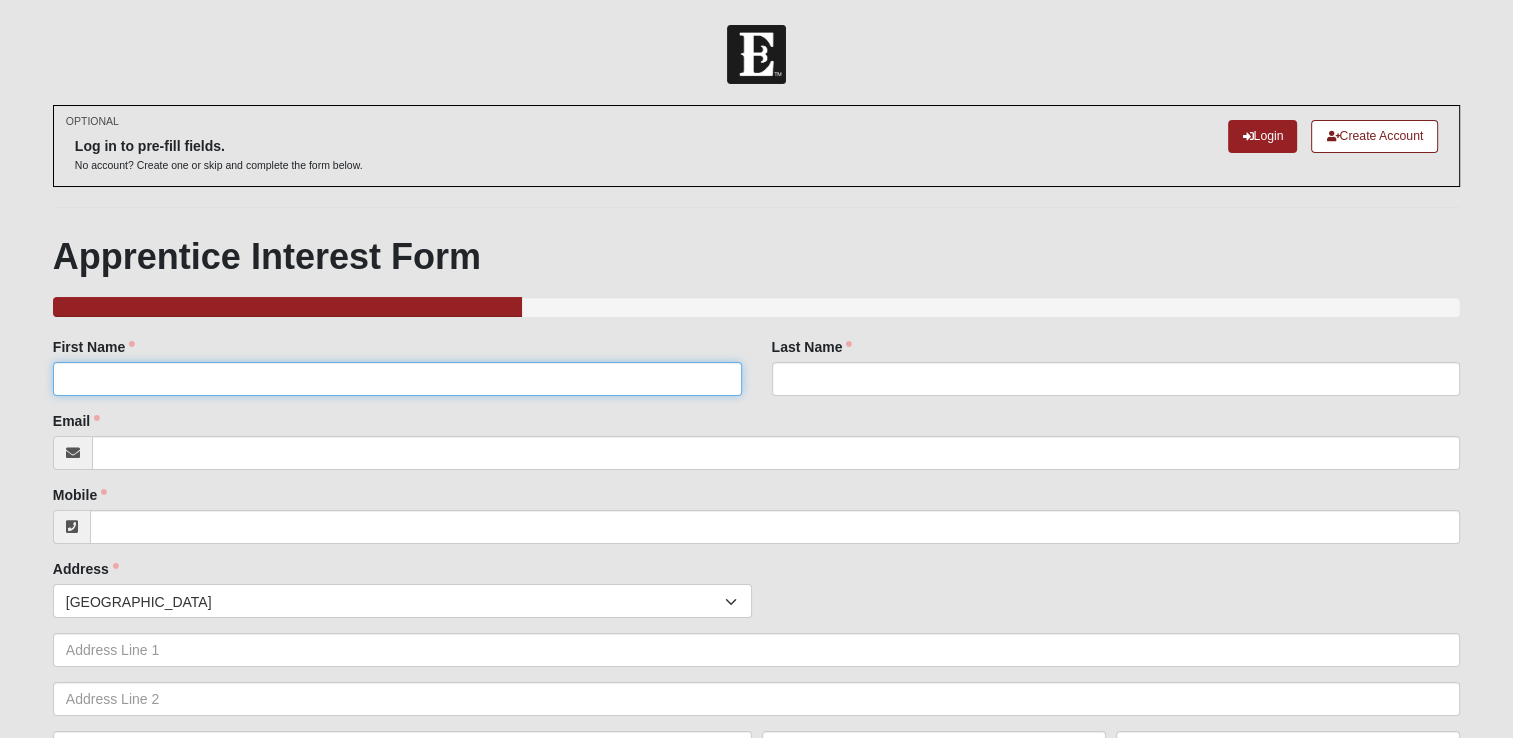 click on "First Name" at bounding box center [397, 379] 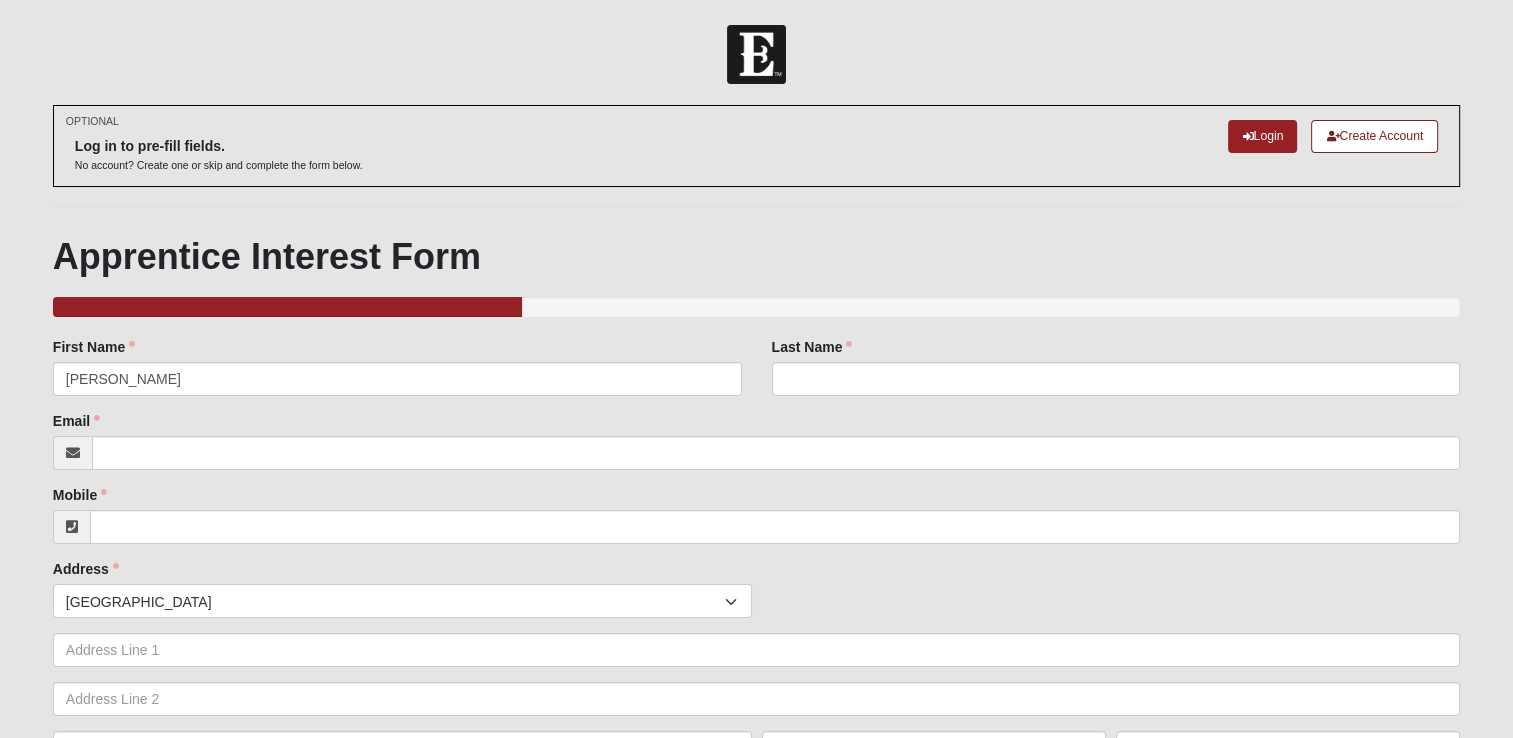 type on "Bureau" 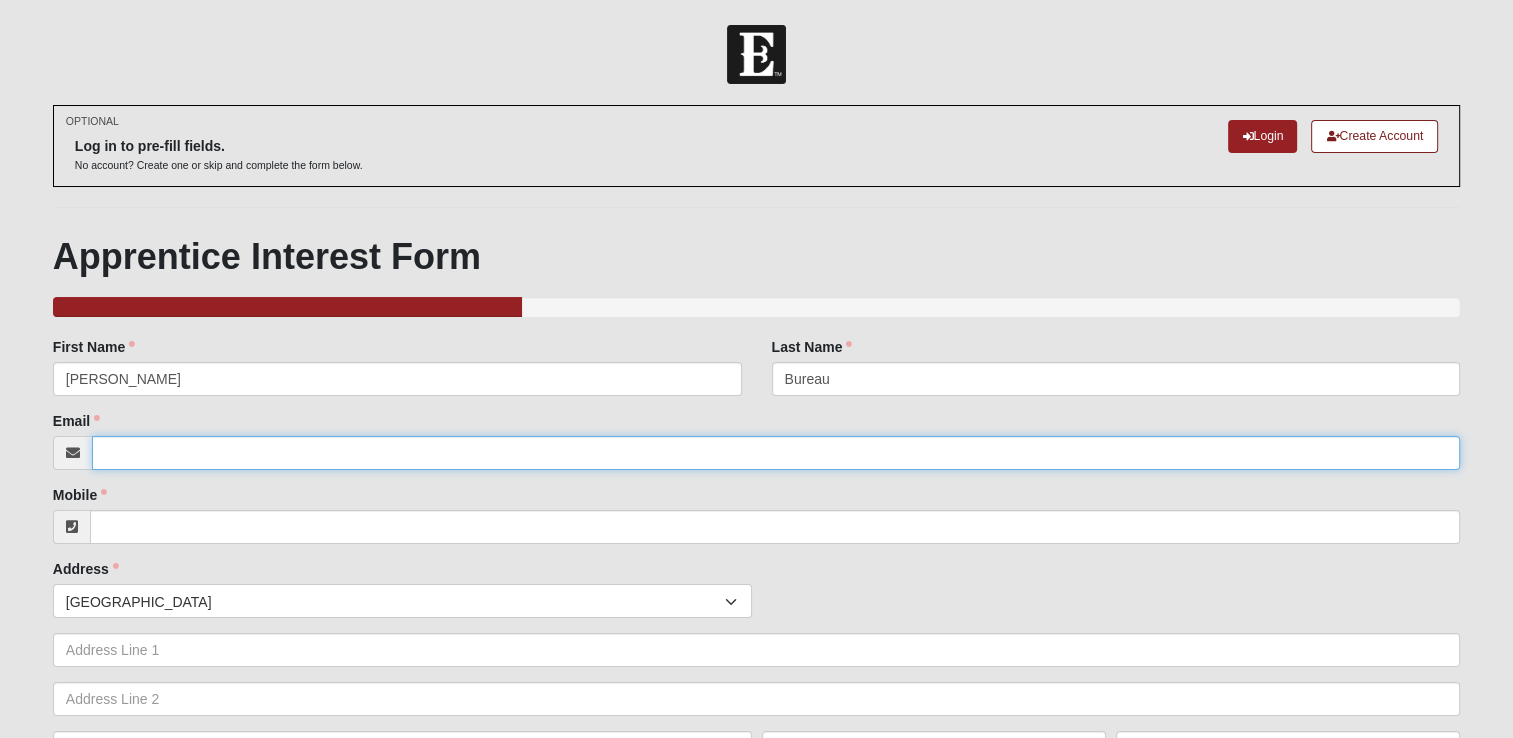 type on "[EMAIL_ADDRESS][DOMAIN_NAME]" 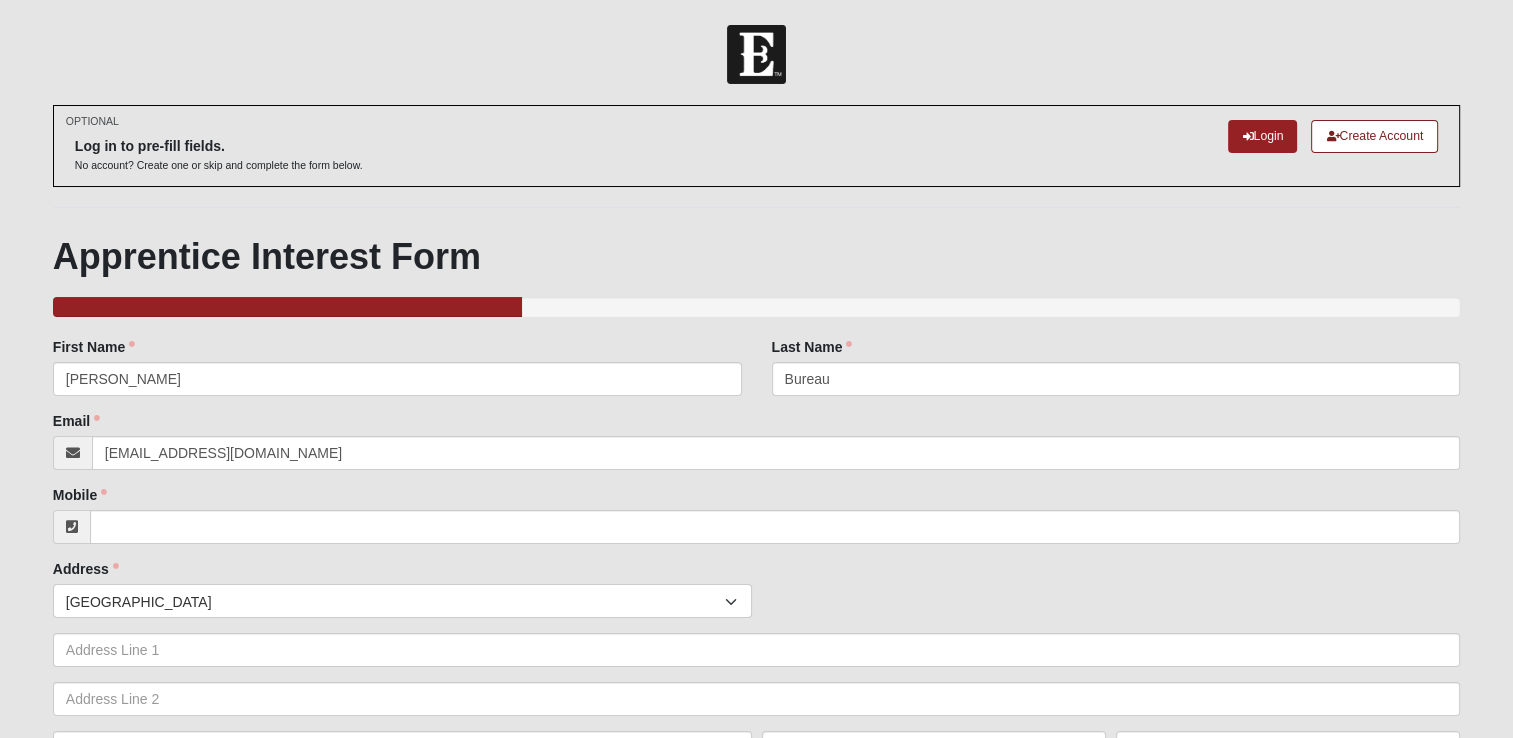 type on "[PHONE_NUMBER]" 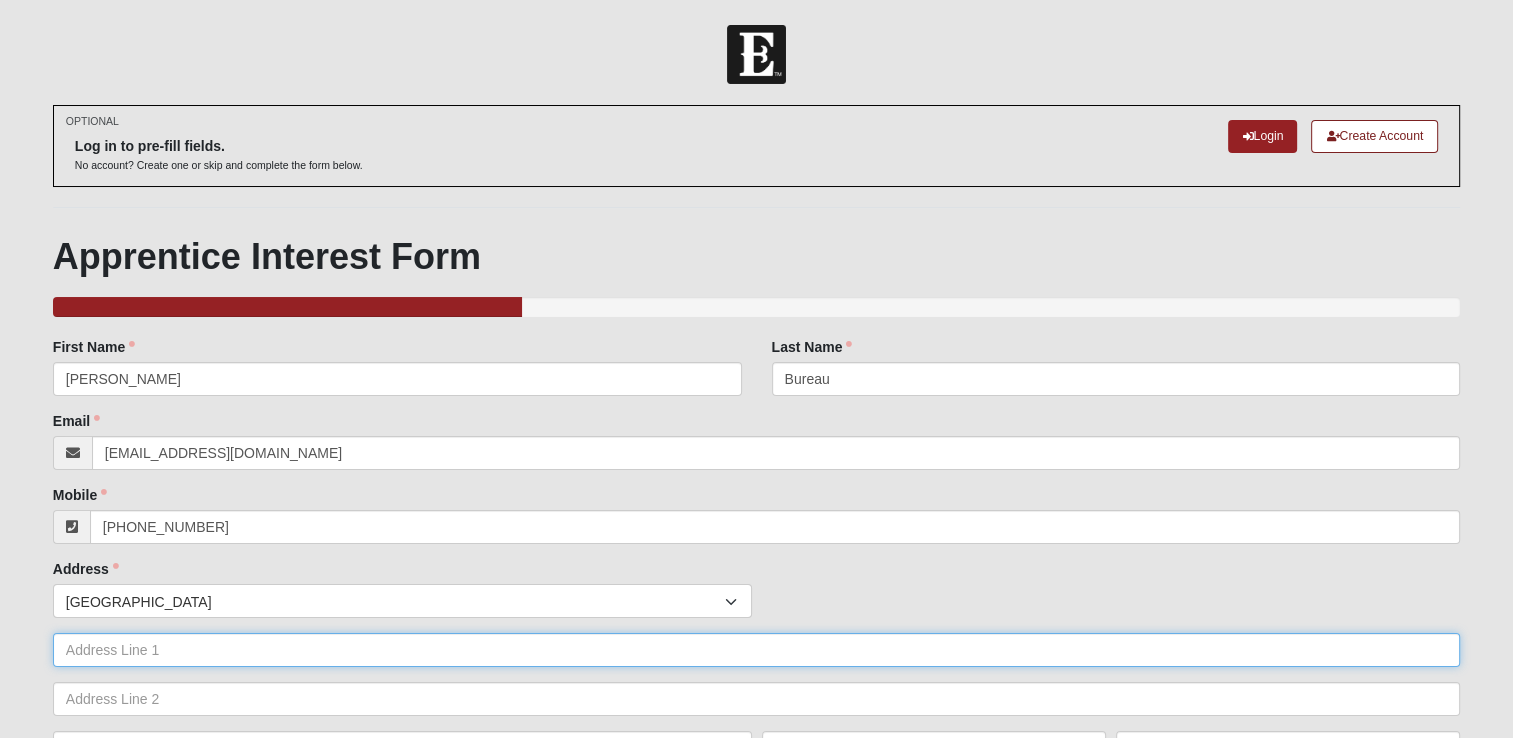 type on "[STREET_ADDRESS]" 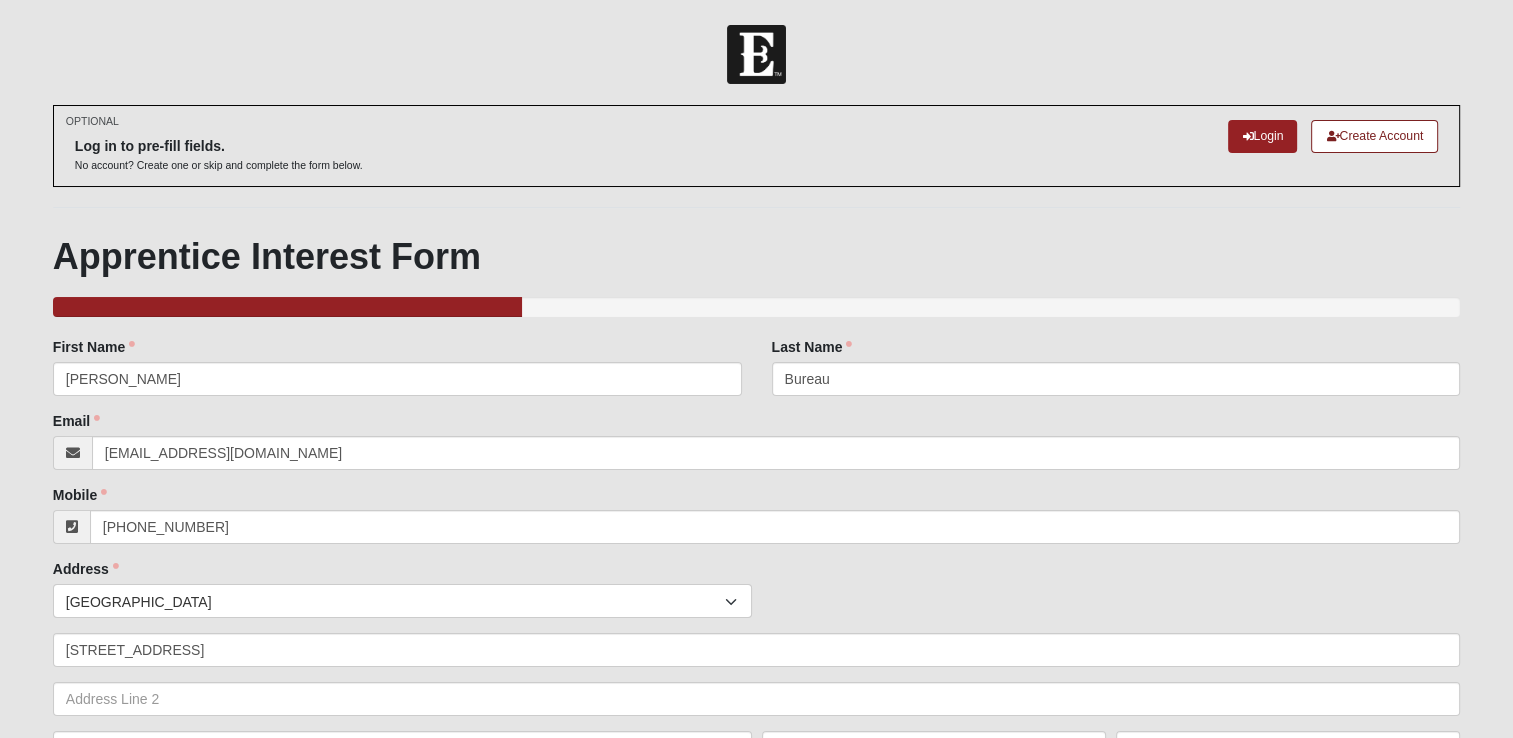 type on "[GEOGRAPHIC_DATA]" 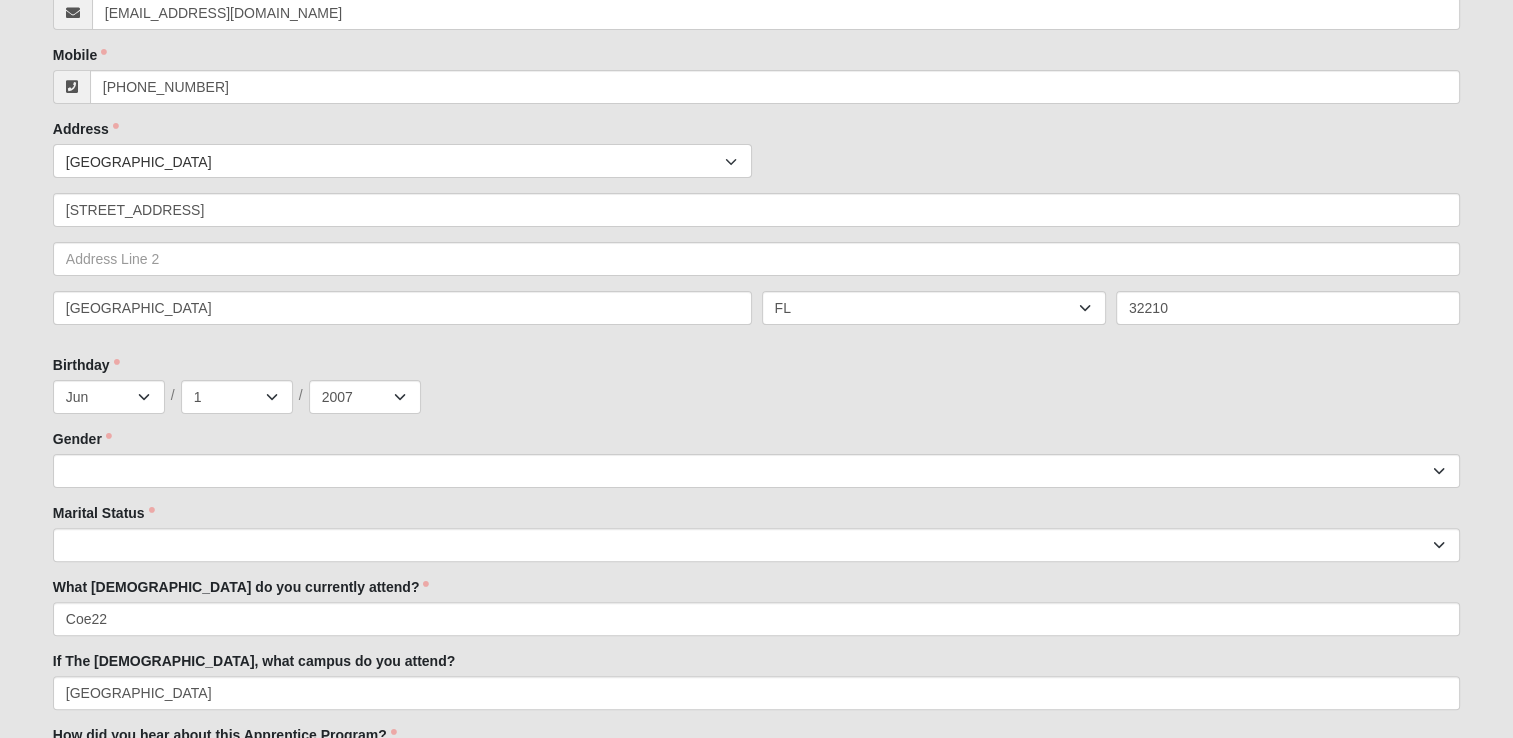 scroll, scrollTop: 560, scrollLeft: 0, axis: vertical 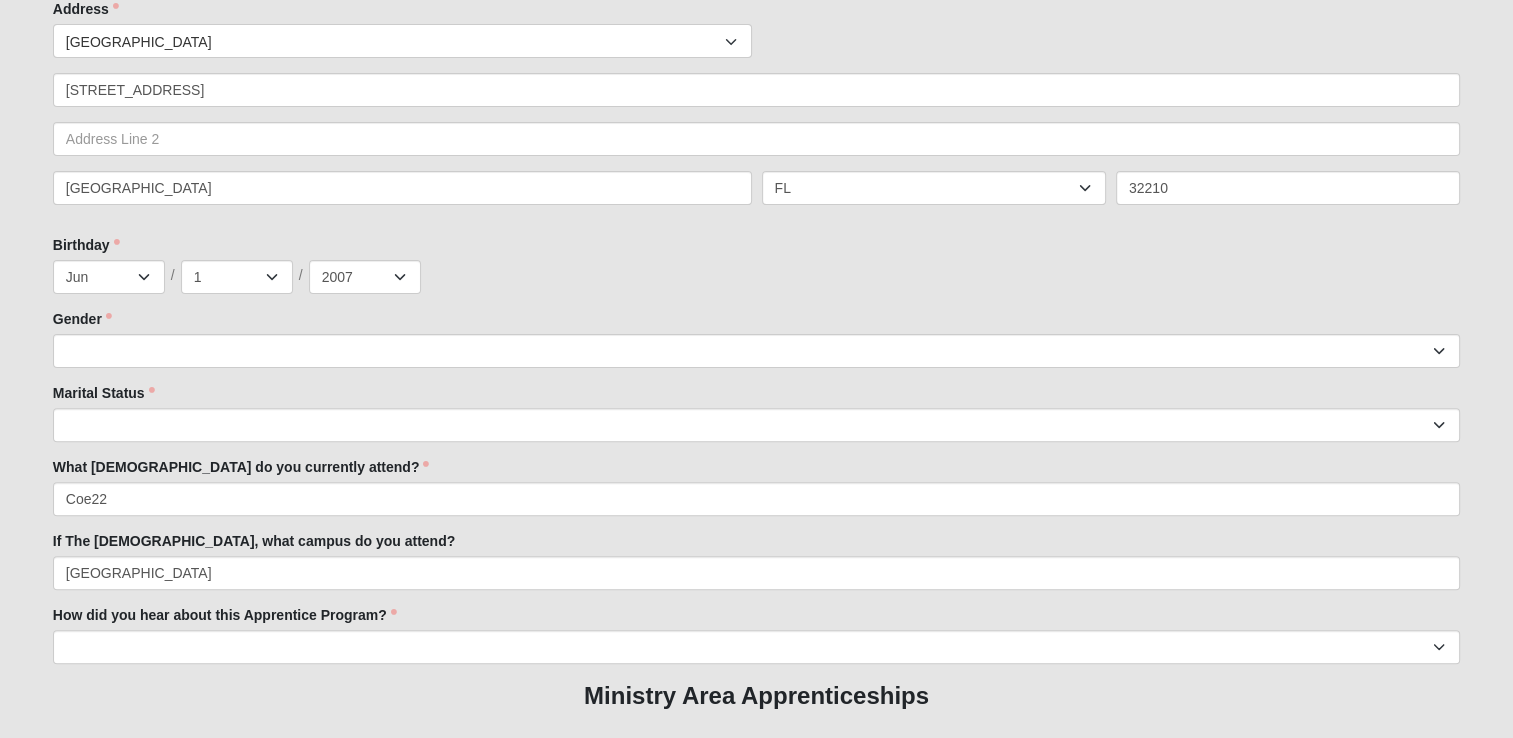 click on "Family Member to Register
First Name
Emily
First Name is required.
Last Name
Bureau
Last Name is required.
Email
egb060107@gmail.com
Email address is not valid
Email is required.
Mobile
(904) 947-3533
Mobile is required.
Address
Countries
United States
------------------------
Afghanistan
Aland Islands
Albania
Algeria
American Samoa
Andorra
Angola
Anguilla
Antarctica
Antigua and Barbuda" at bounding box center [756, 408] 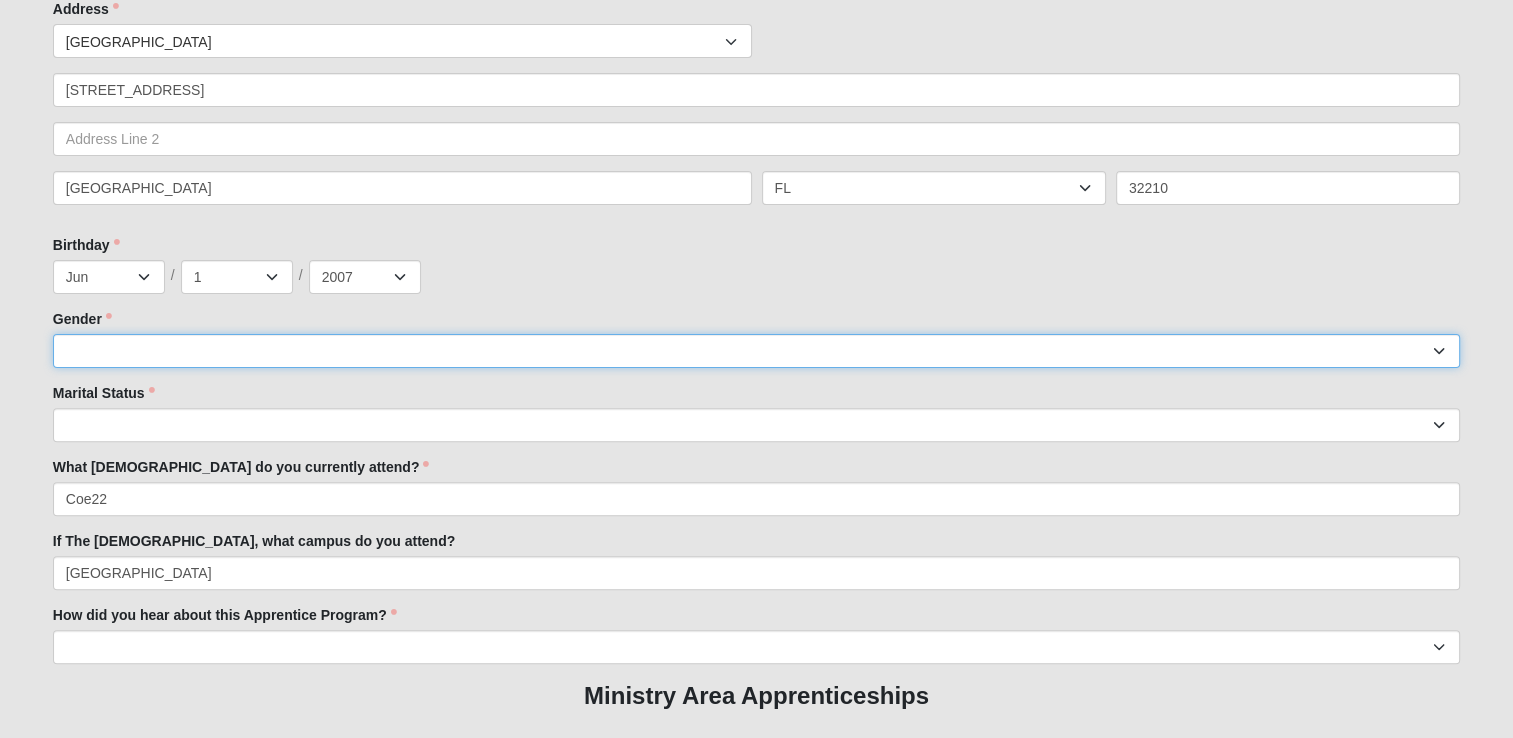 click on "Male
Female" at bounding box center [756, 351] 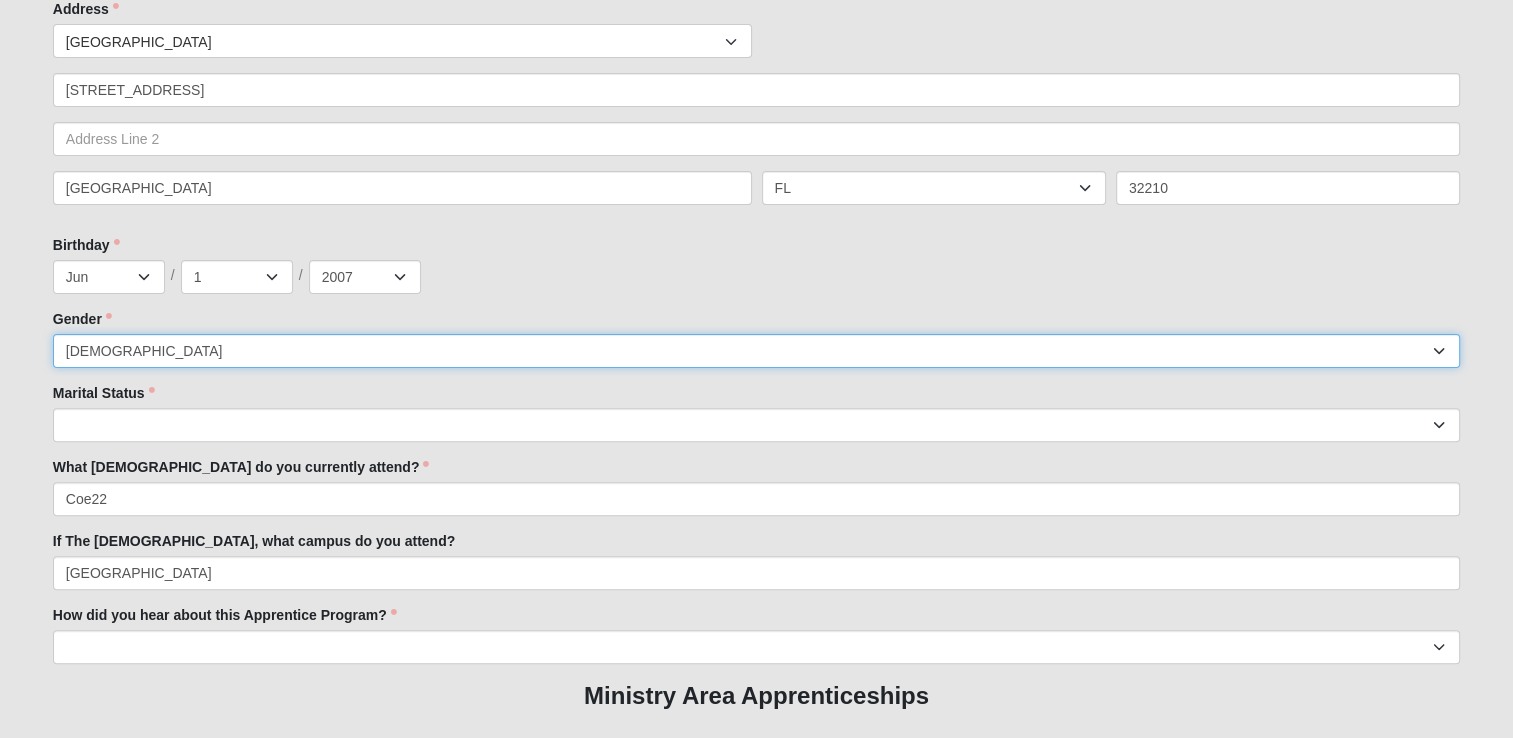 click on "Male
Female" at bounding box center [756, 351] 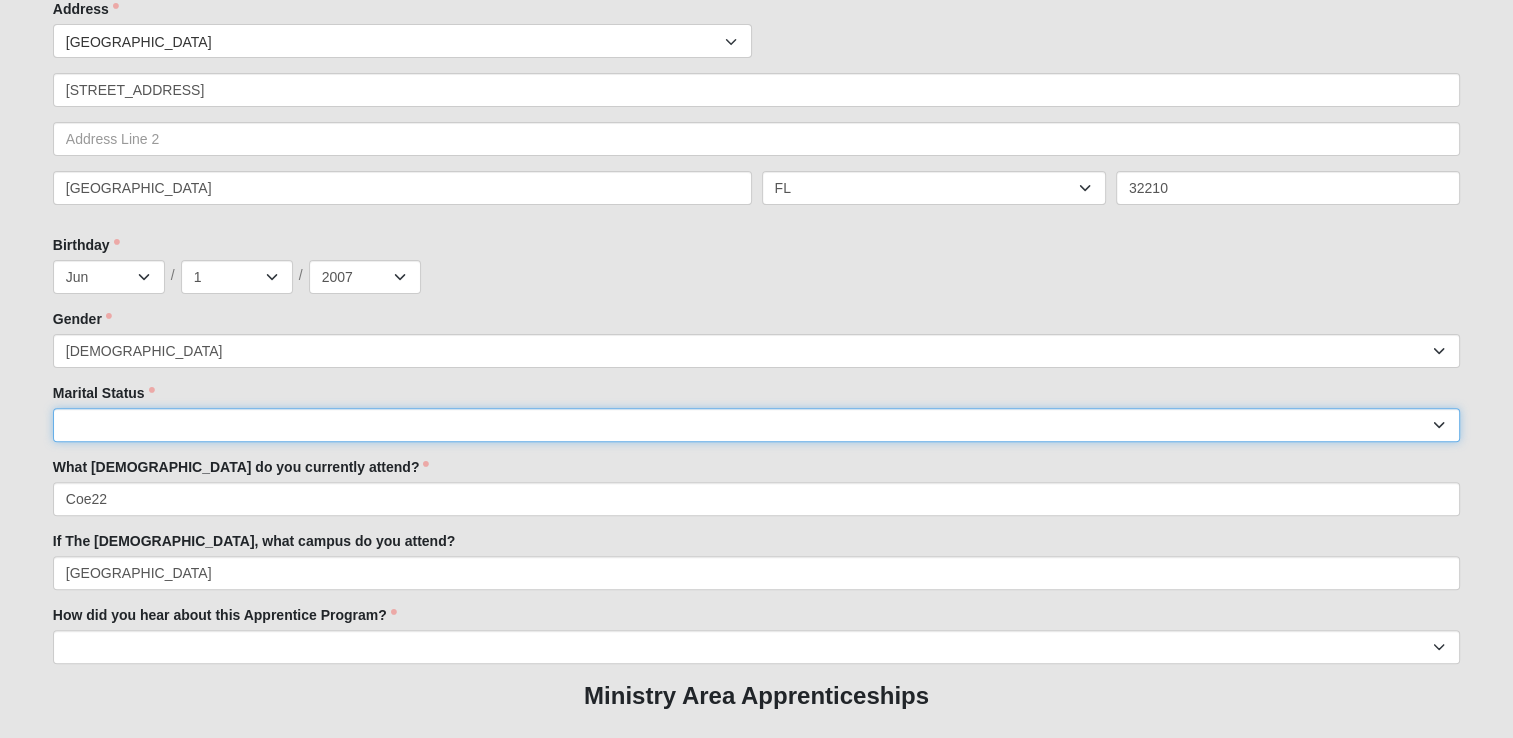 click on "Married
Unknown
Single
Divorced
Widowed" at bounding box center (756, 425) 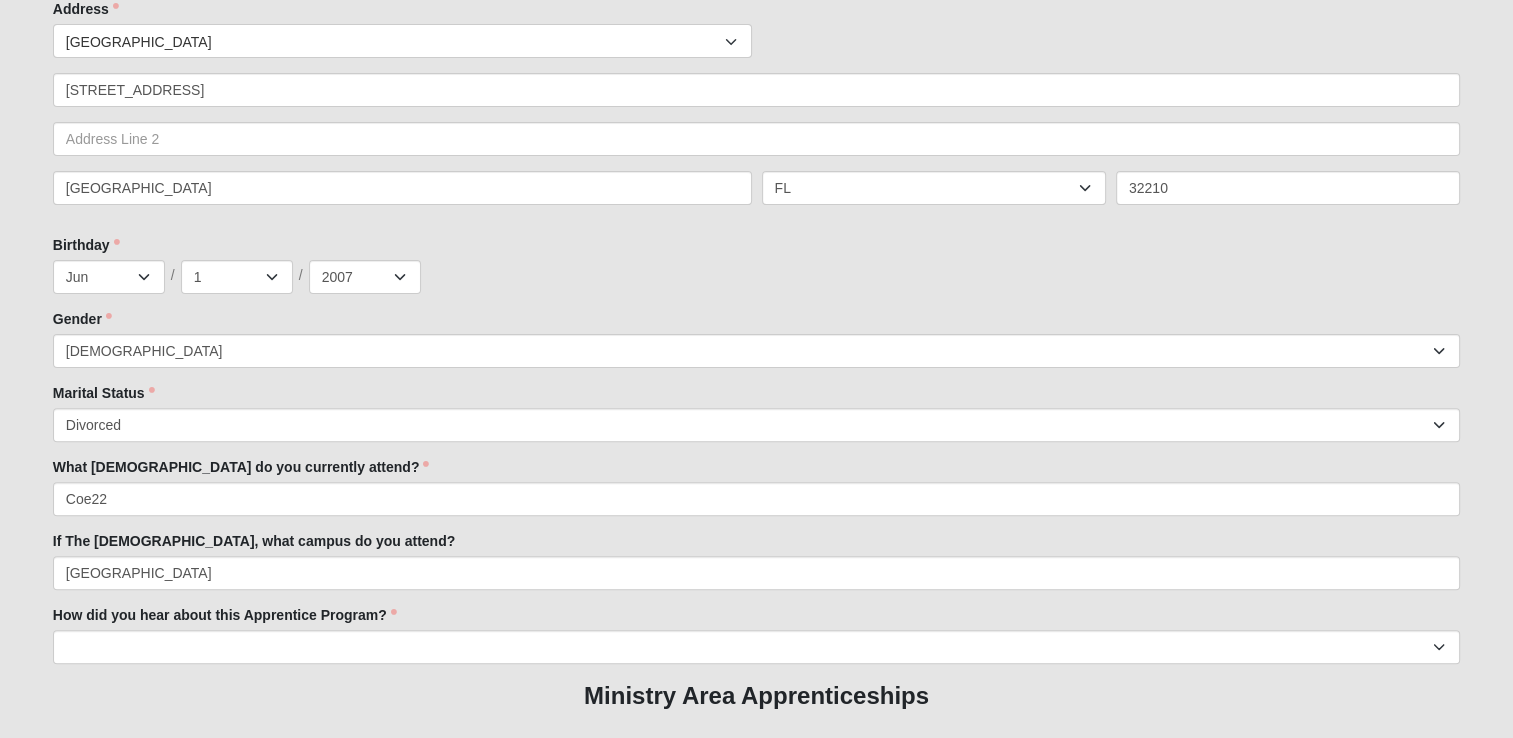 click on "Family Member to Register
First Name
Emily
First Name is required.
Last Name
Bureau
Last Name is required.
Email
egb060107@gmail.com
Email address is not valid
Email is required.
Mobile
(904) 947-3533
Mobile is required.
Address
Countries
United States
------------------------
Afghanistan
Aland Islands
Albania
Algeria
American Samoa
Andorra
Angola
Anguilla
Antarctica
Antigua and Barbuda" at bounding box center [756, 408] 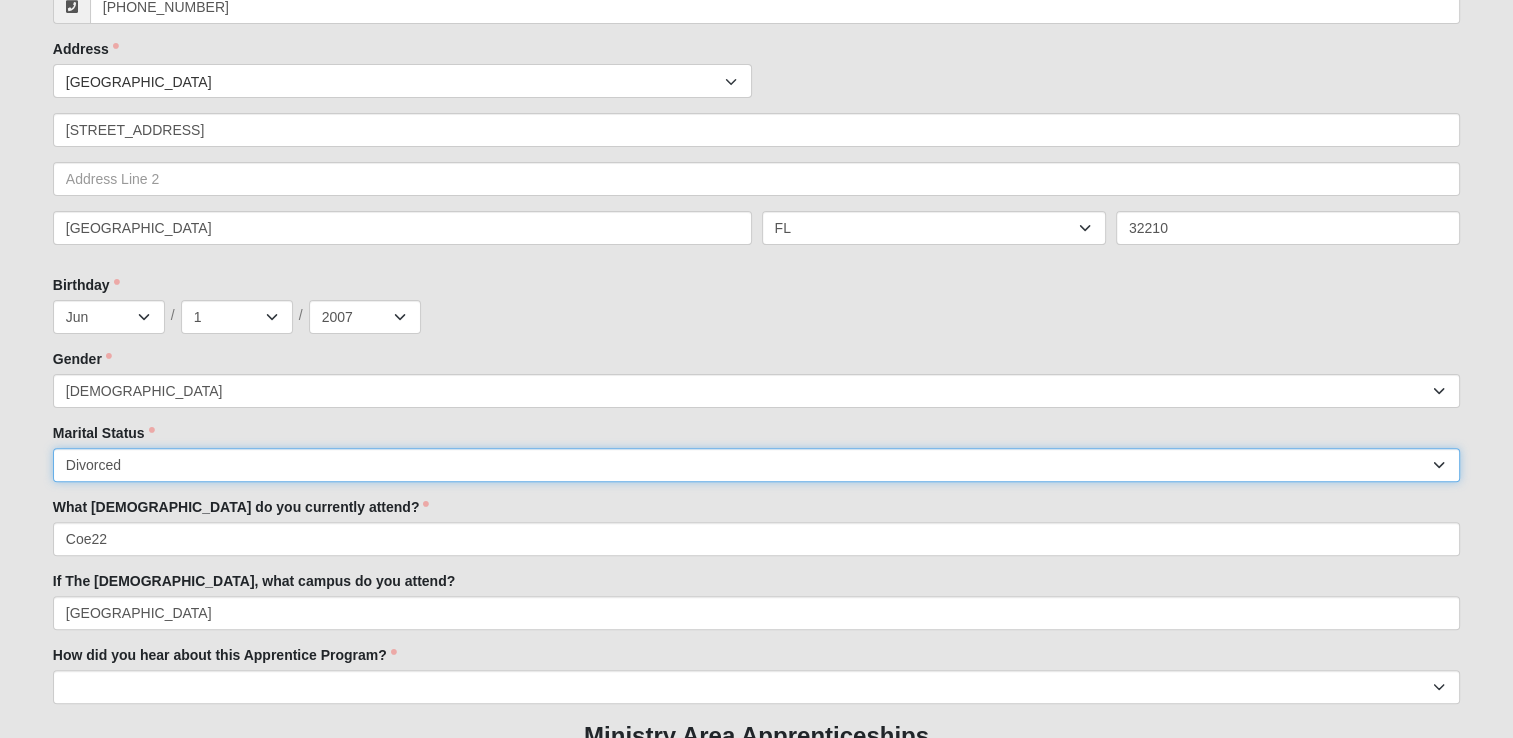 click on "Married
Unknown
Single
Divorced
Widowed" at bounding box center [756, 465] 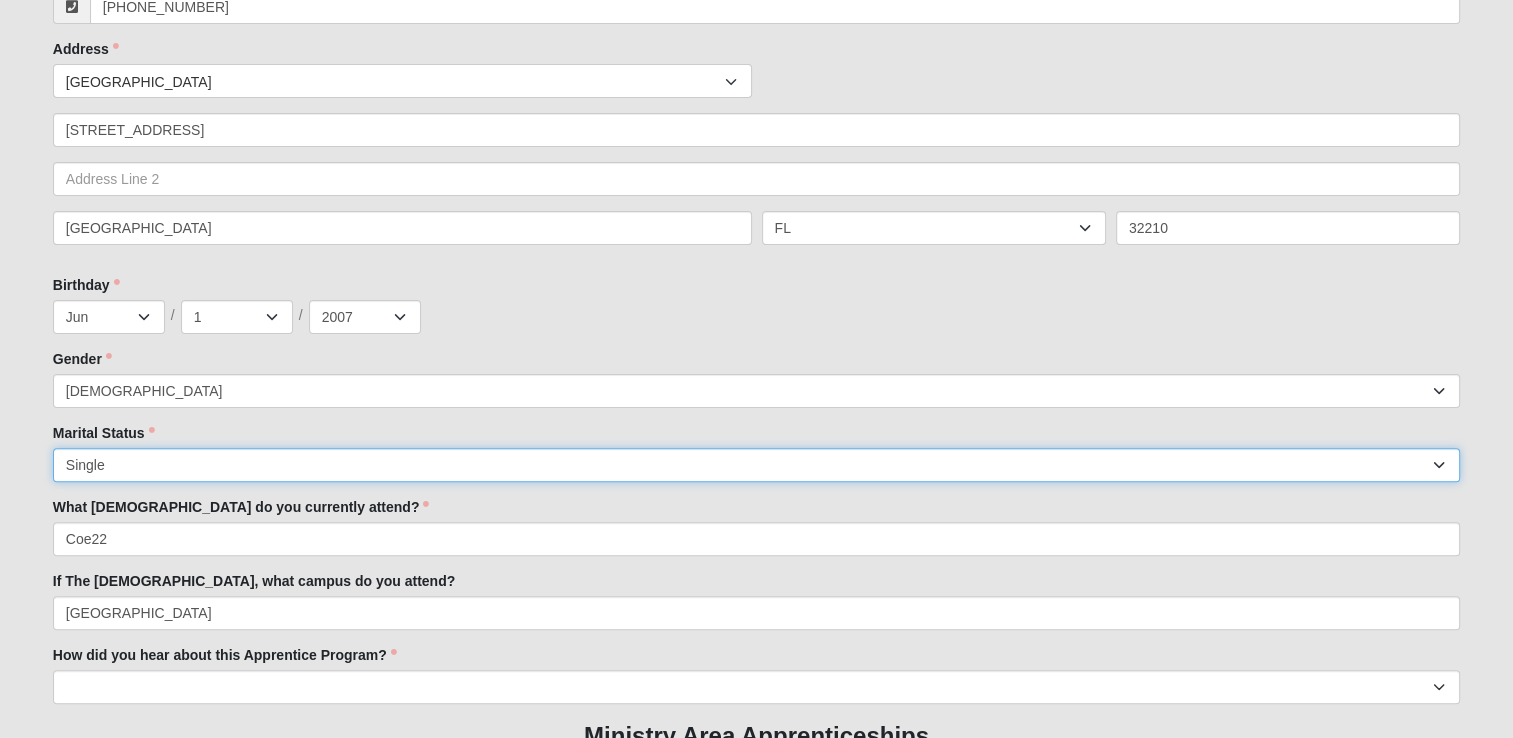 click on "Married
Unknown
Single
Divorced
Widowed" at bounding box center [756, 465] 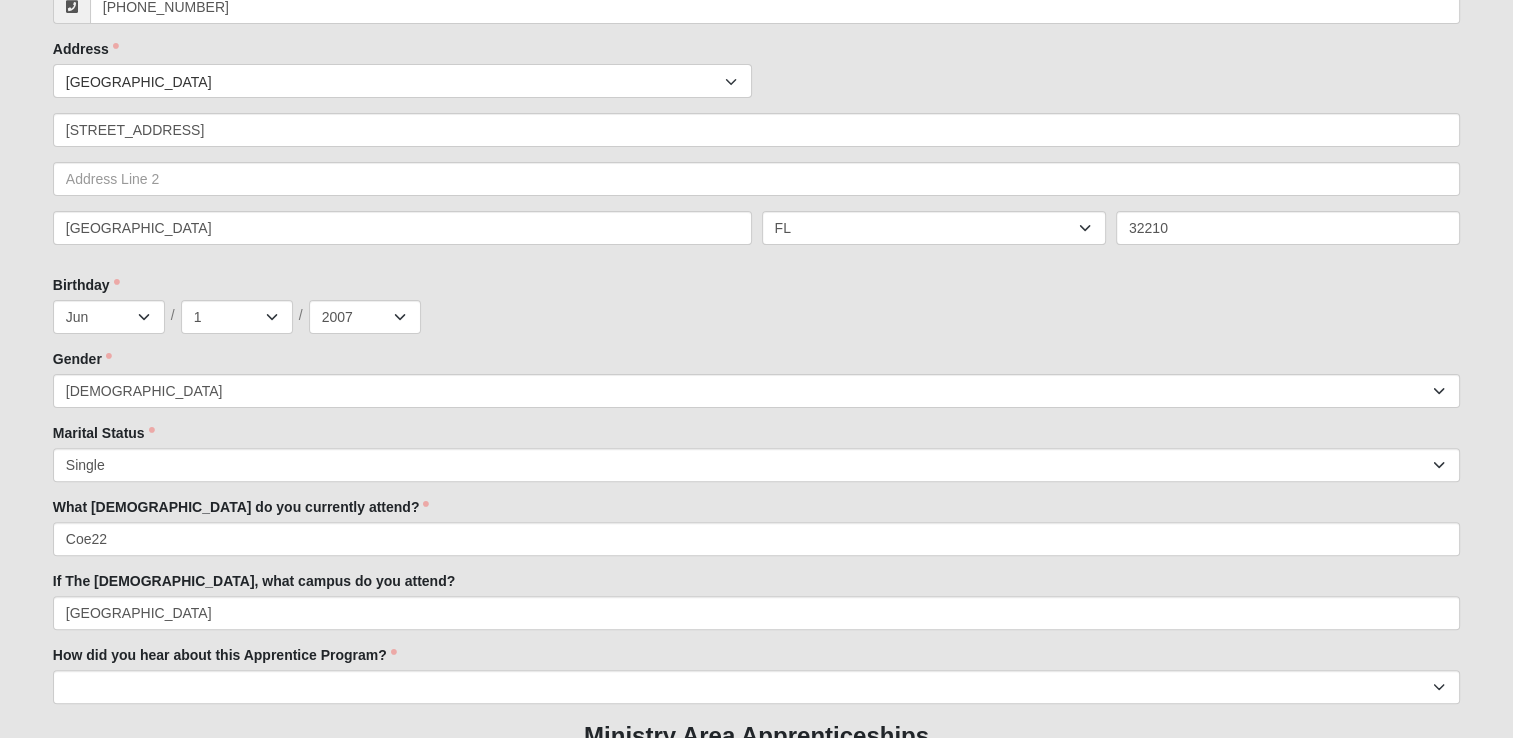 click on "Log In
Apprenticeship Interest
Events Apprenticeship Interest
Error
OPTIONAL" at bounding box center (756, 2230) 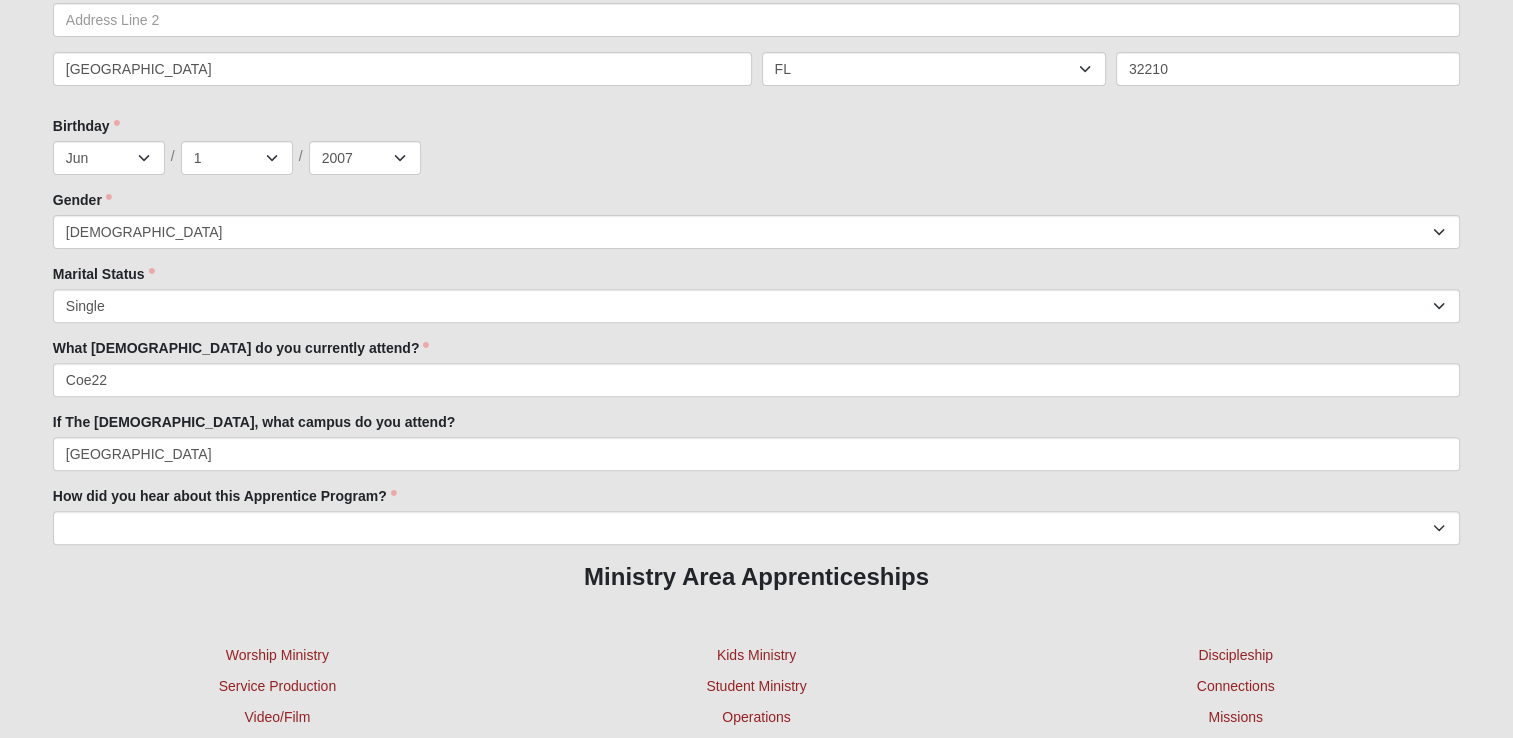 scroll, scrollTop: 680, scrollLeft: 0, axis: vertical 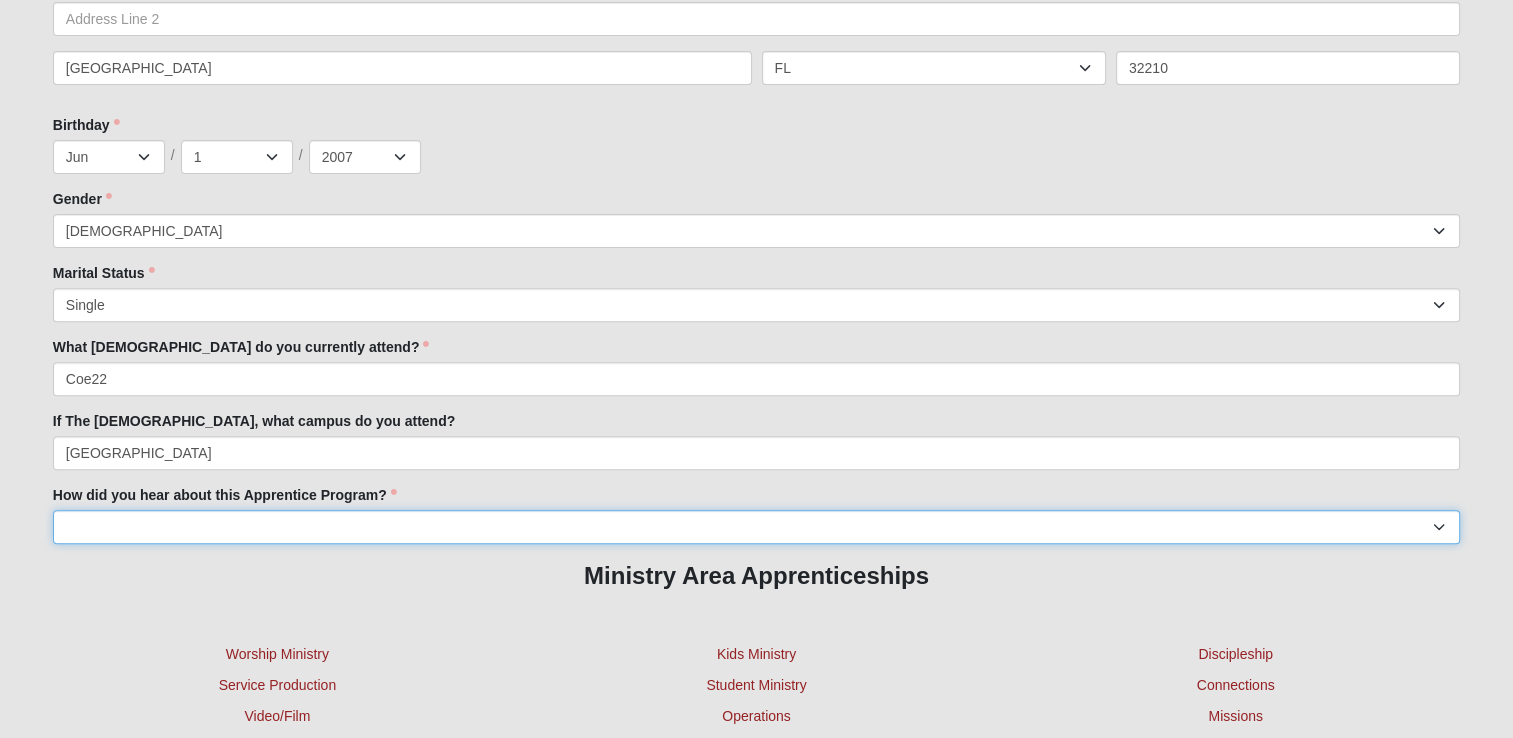 click on "Friend
Facebook
coe22.com
Another Church
Presentation at my school
Other" at bounding box center (756, 527) 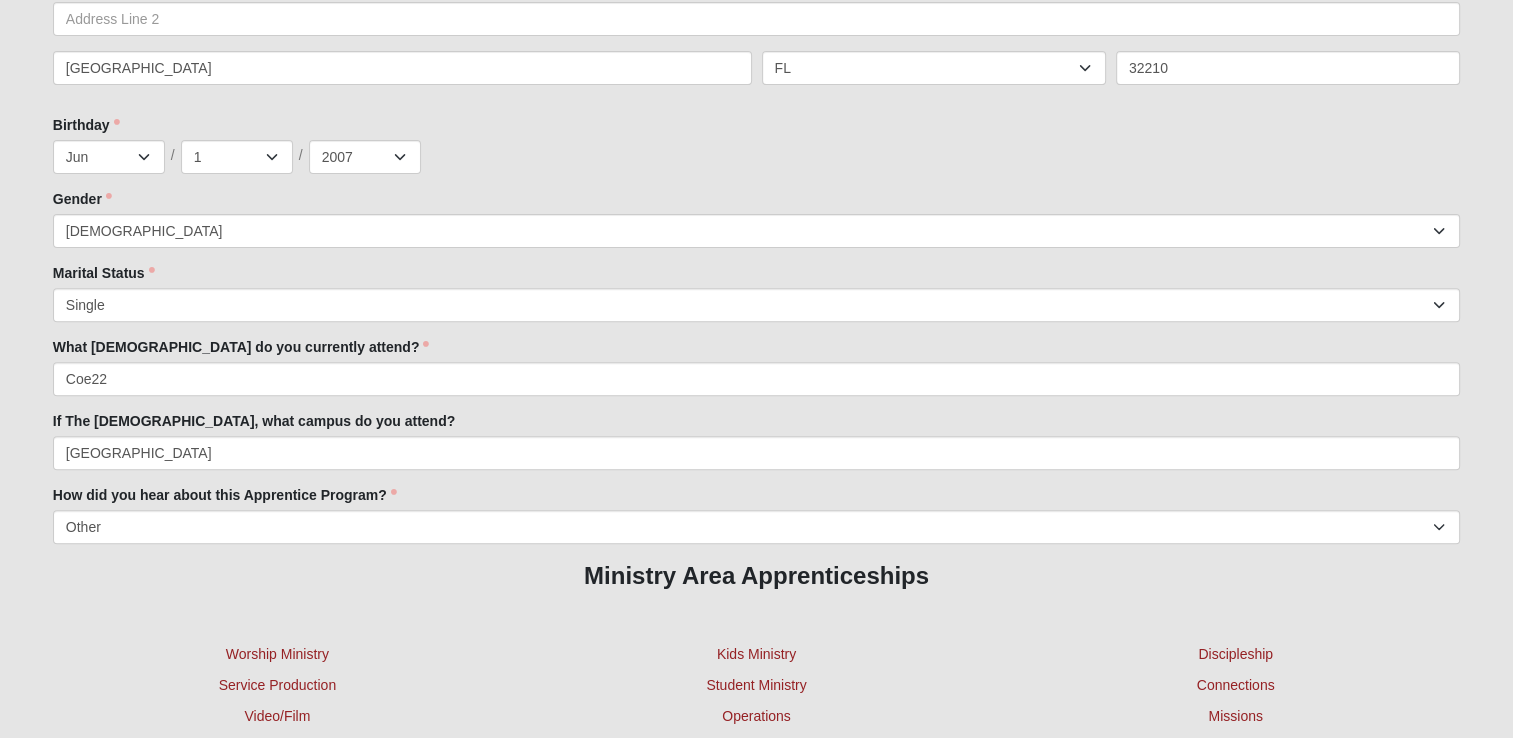 click on "Ministry Area Apprenticeships
Worship Ministry
Kids Ministry
Discipleship
Service Production
Student Ministry
Connections
Video/Film
Operations
Missions
Communications
IT
Care
Events
Facilities
Hope's Closet
1825
Database
Campus Leadership" at bounding box center (756, 717) 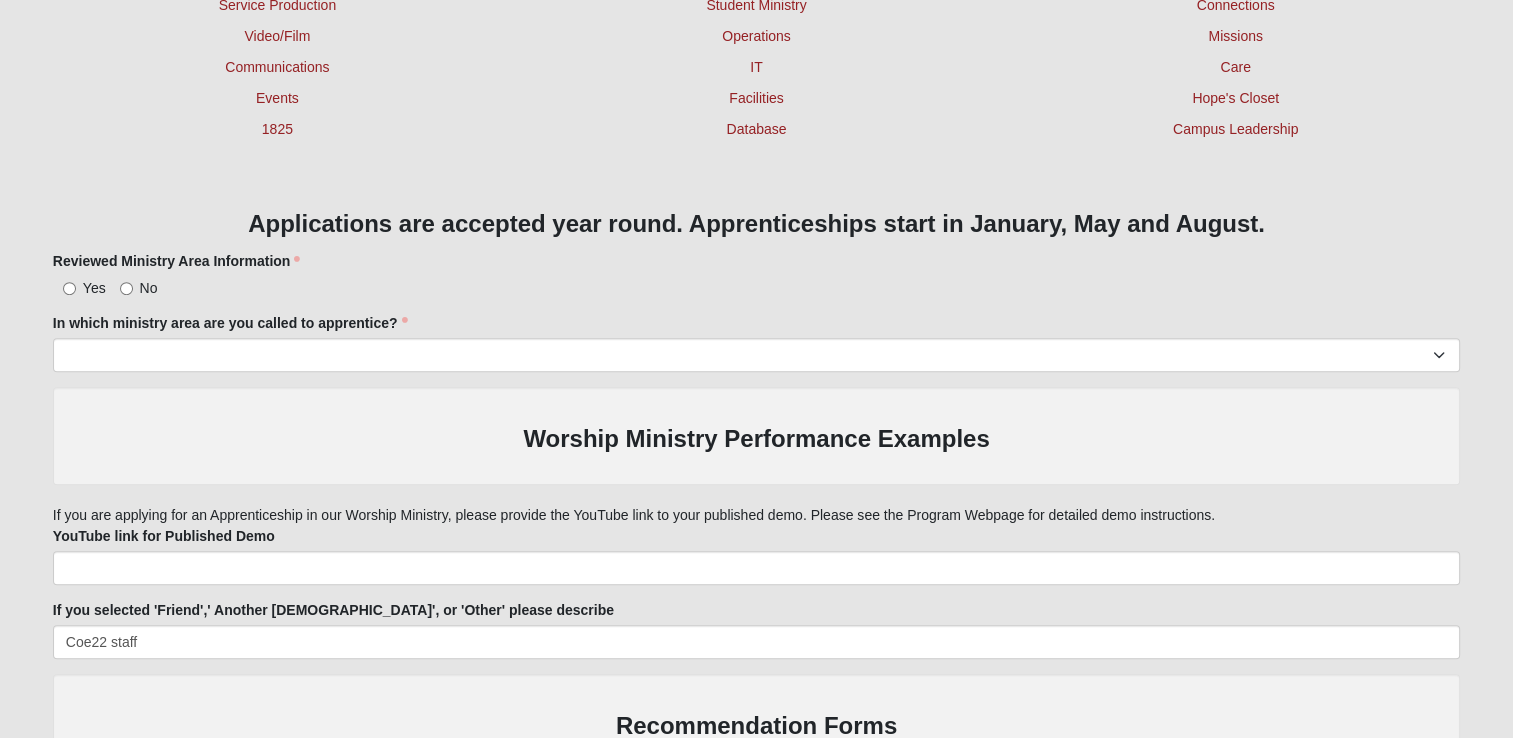 scroll, scrollTop: 1400, scrollLeft: 0, axis: vertical 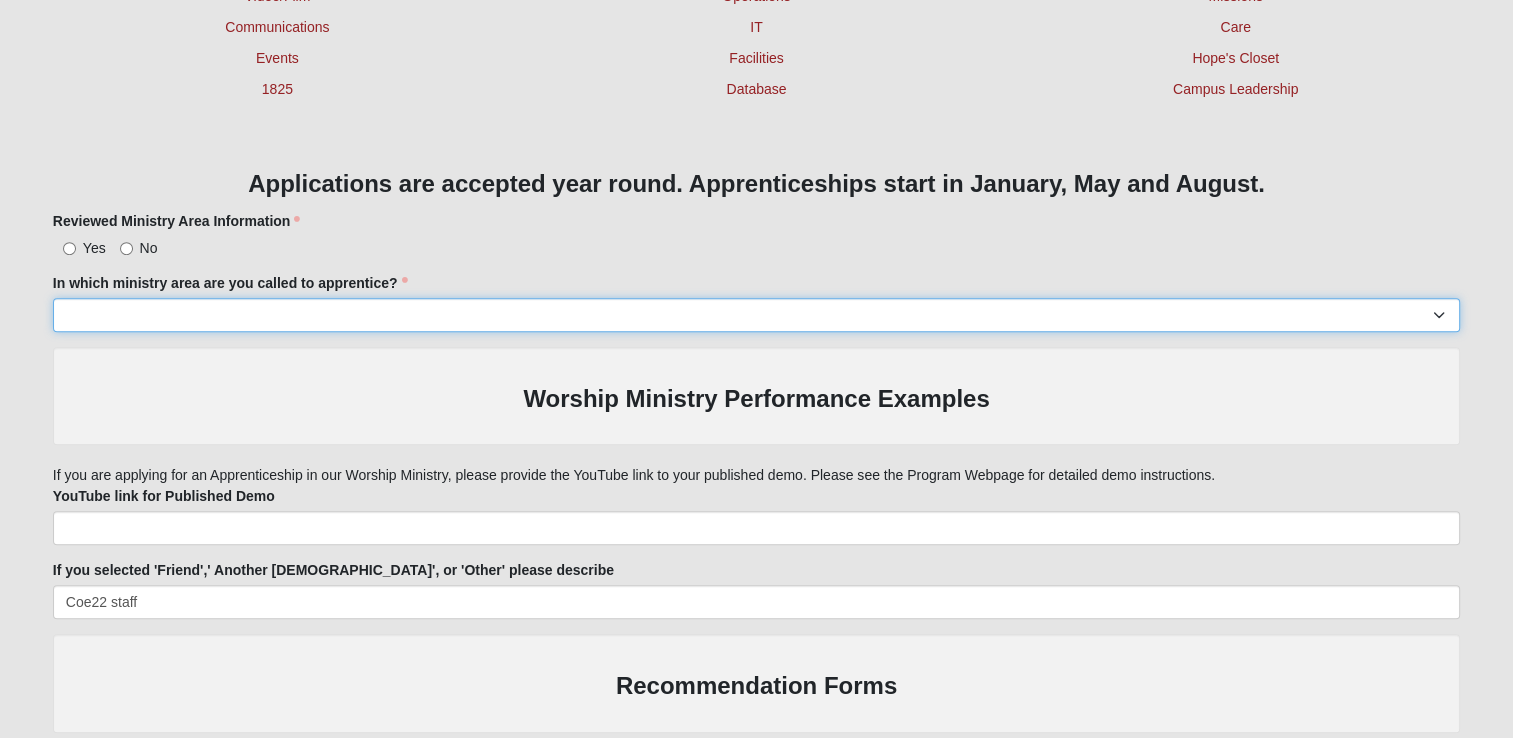click on "Worship Ministry
Service Production
Video/Film
Communications
Events
1825
Kids Ministry
Student Ministry
Operations
IT
Facilities
Database
Discipleship
Connections
Missions
Care
Hope's Closet
Campus Leadership
Special Needs
Communication
10:10 Life
Real Estate" at bounding box center (756, 315) 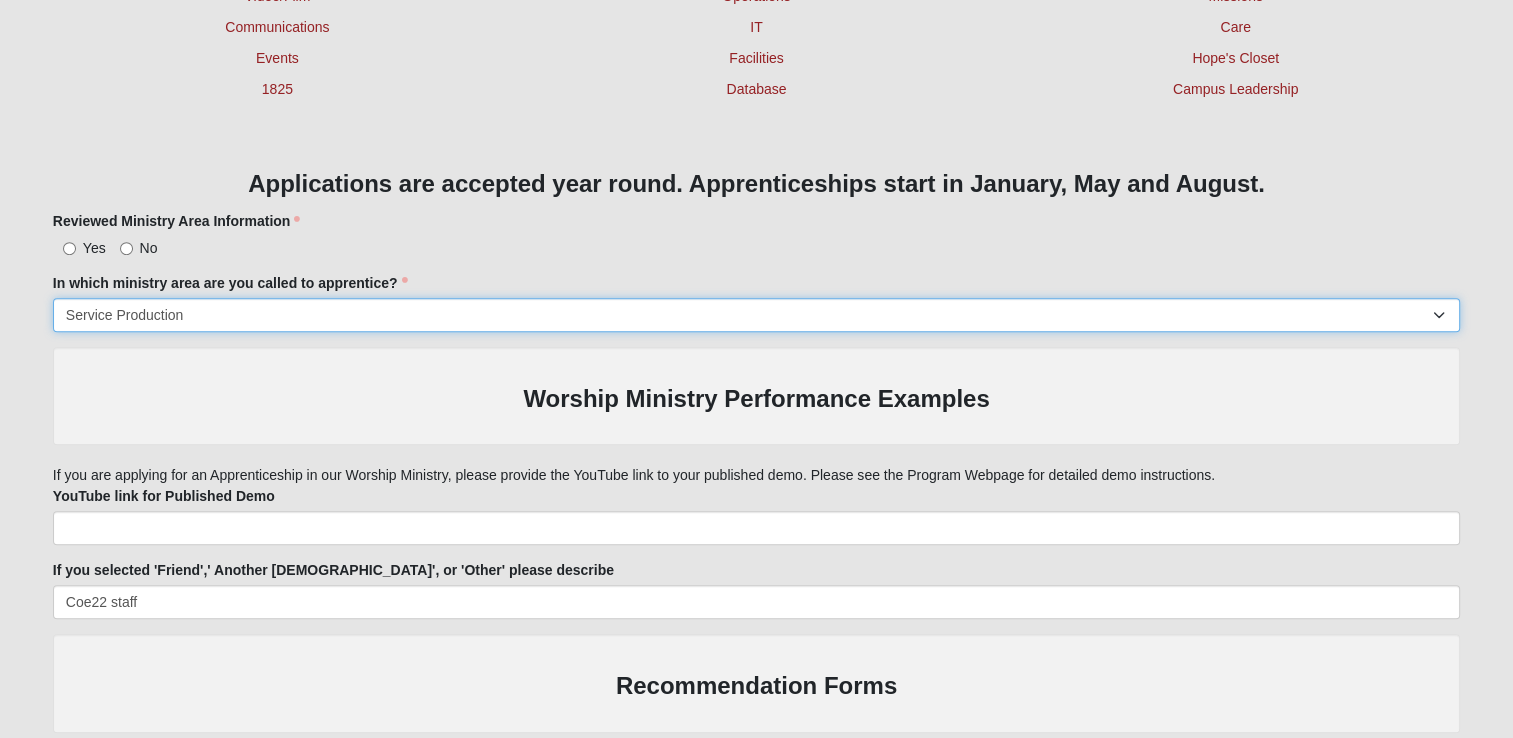 click on "Worship Ministry
Service Production
Video/Film
Communications
Events
1825
Kids Ministry
Student Ministry
Operations
IT
Facilities
Database
Discipleship
Connections
Missions
Care
Hope's Closet
Campus Leadership
Special Needs
Communication
10:10 Life
Real Estate" at bounding box center [756, 315] 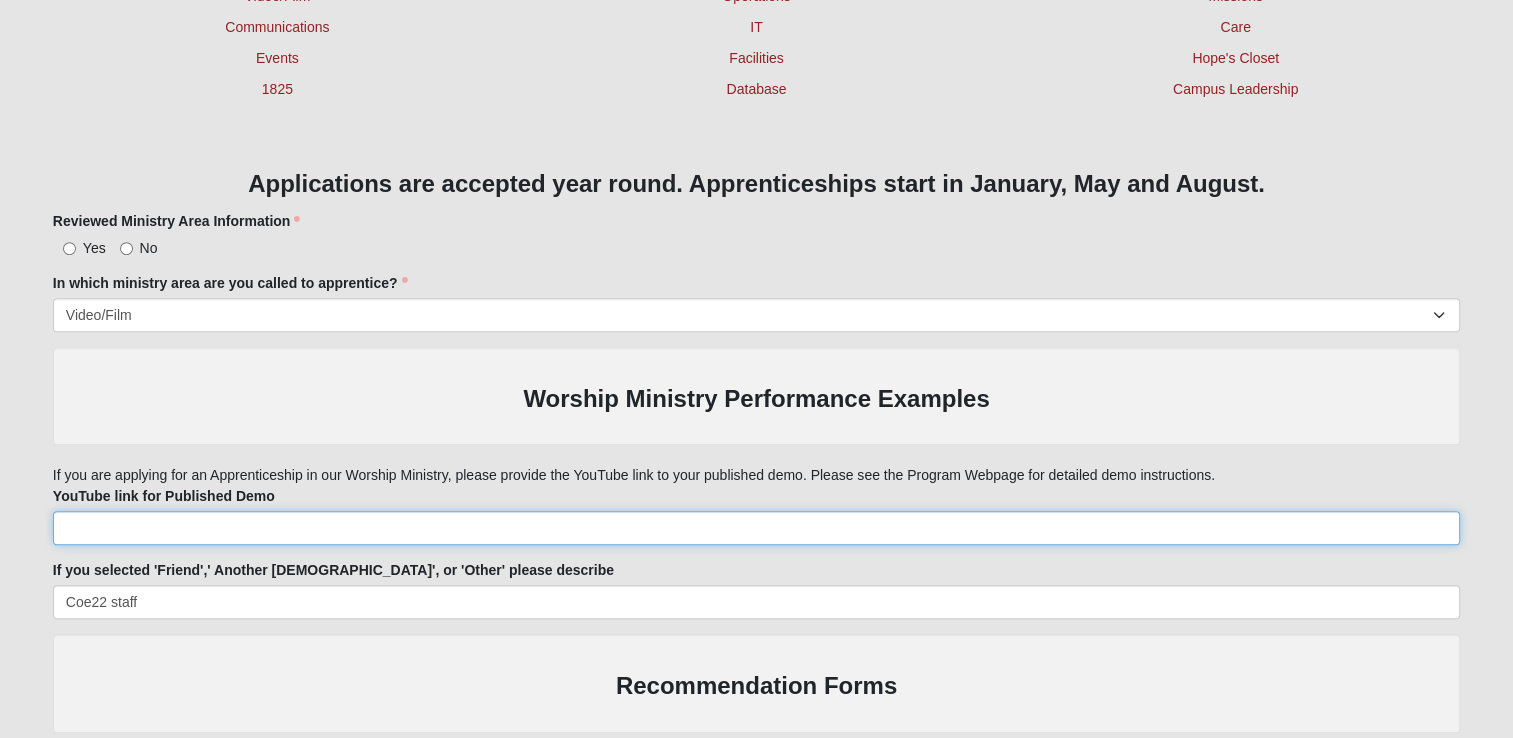 click on "YouTube link for Published Demo" at bounding box center (756, 528) 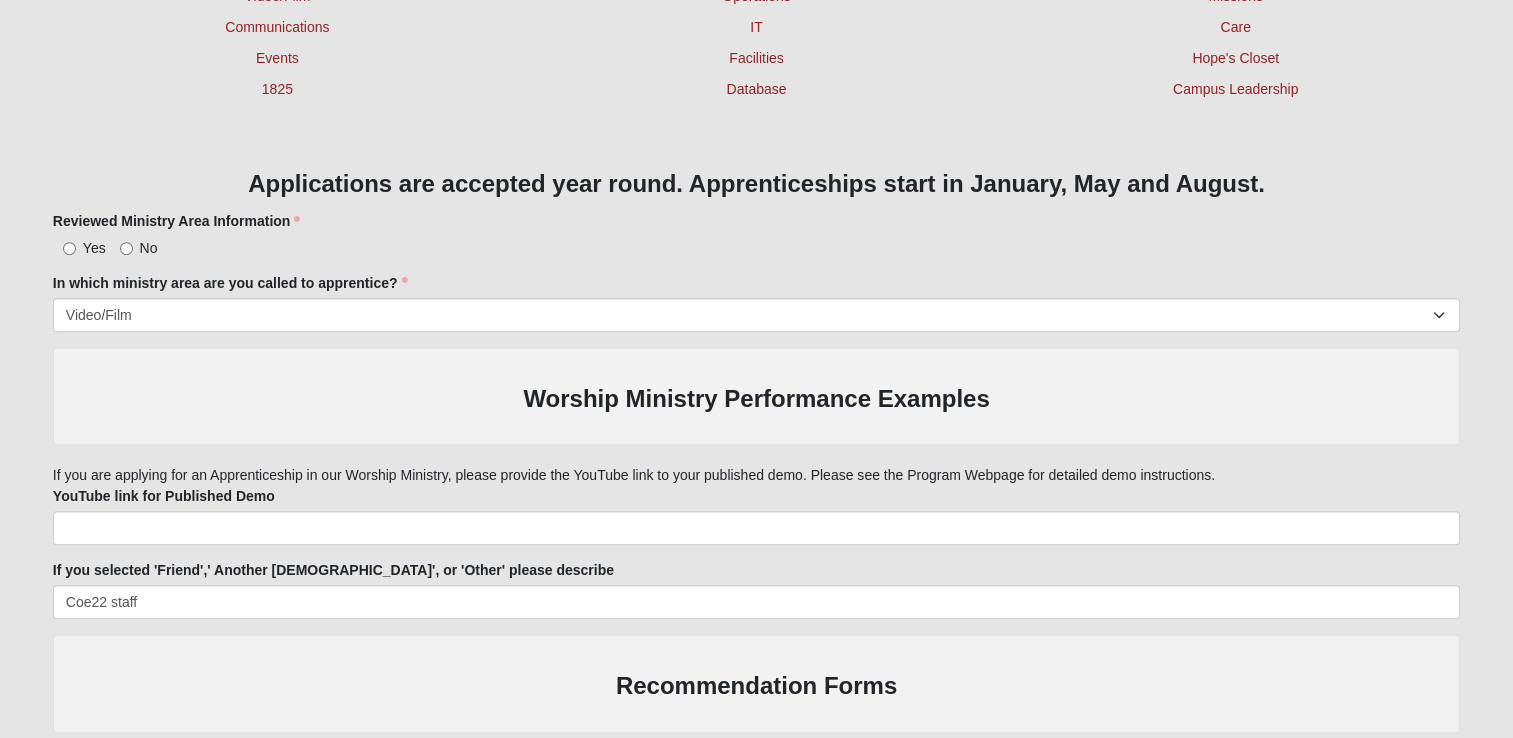 click on "Apprentice Interest Form
33.333333333333333333333333330% Complete
Family Member to Register
First Name
Emily
First Name is required.
Last Name
Bureau
Last Name is required.
Email
egb060107@gmail.com
Email address is not valid
Email is required.
Mobile
(904) 947-3533
Mobile is required.
Address
Countries" at bounding box center (756, 89) 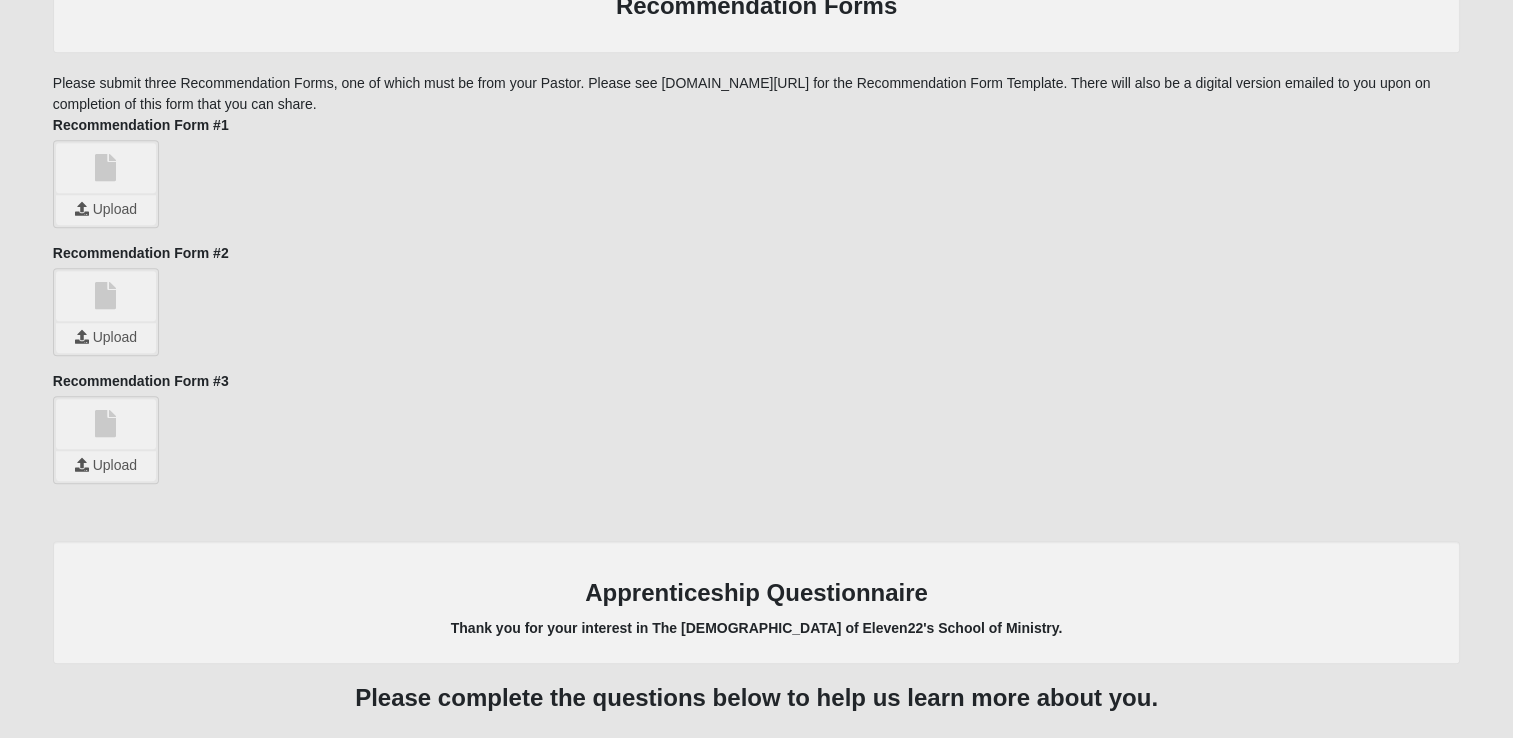 scroll, scrollTop: 2040, scrollLeft: 0, axis: vertical 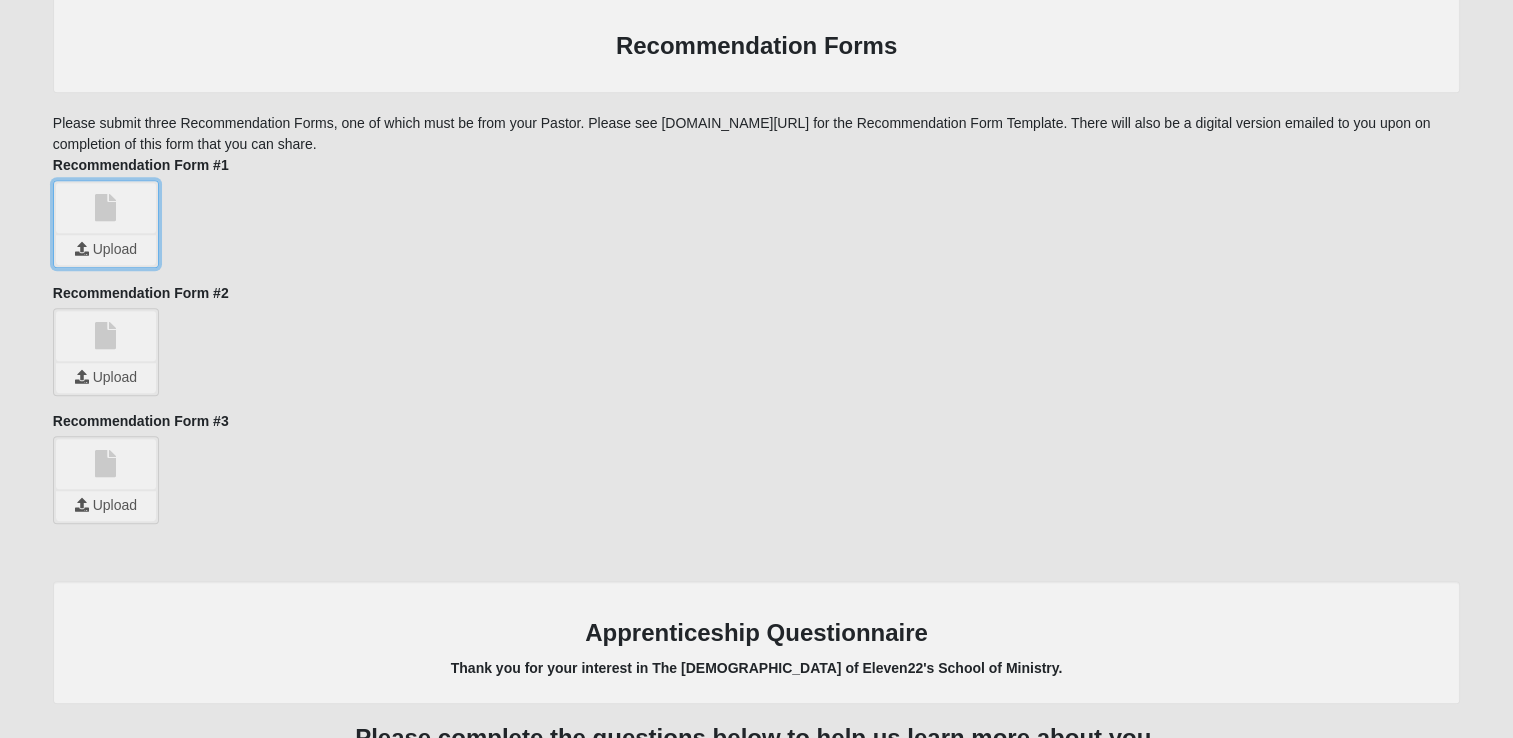 click at bounding box center (106, 250) 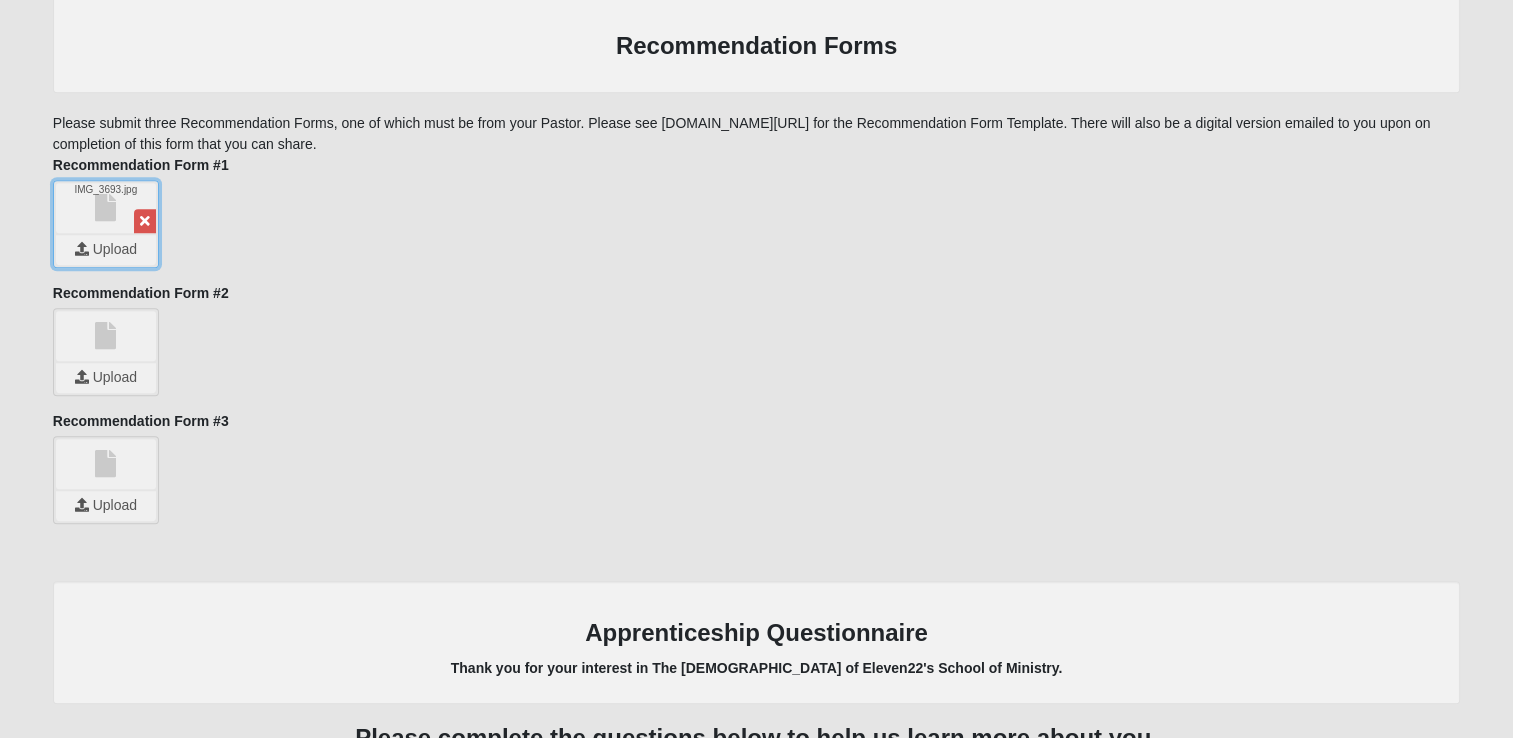 click at bounding box center [106, 336] 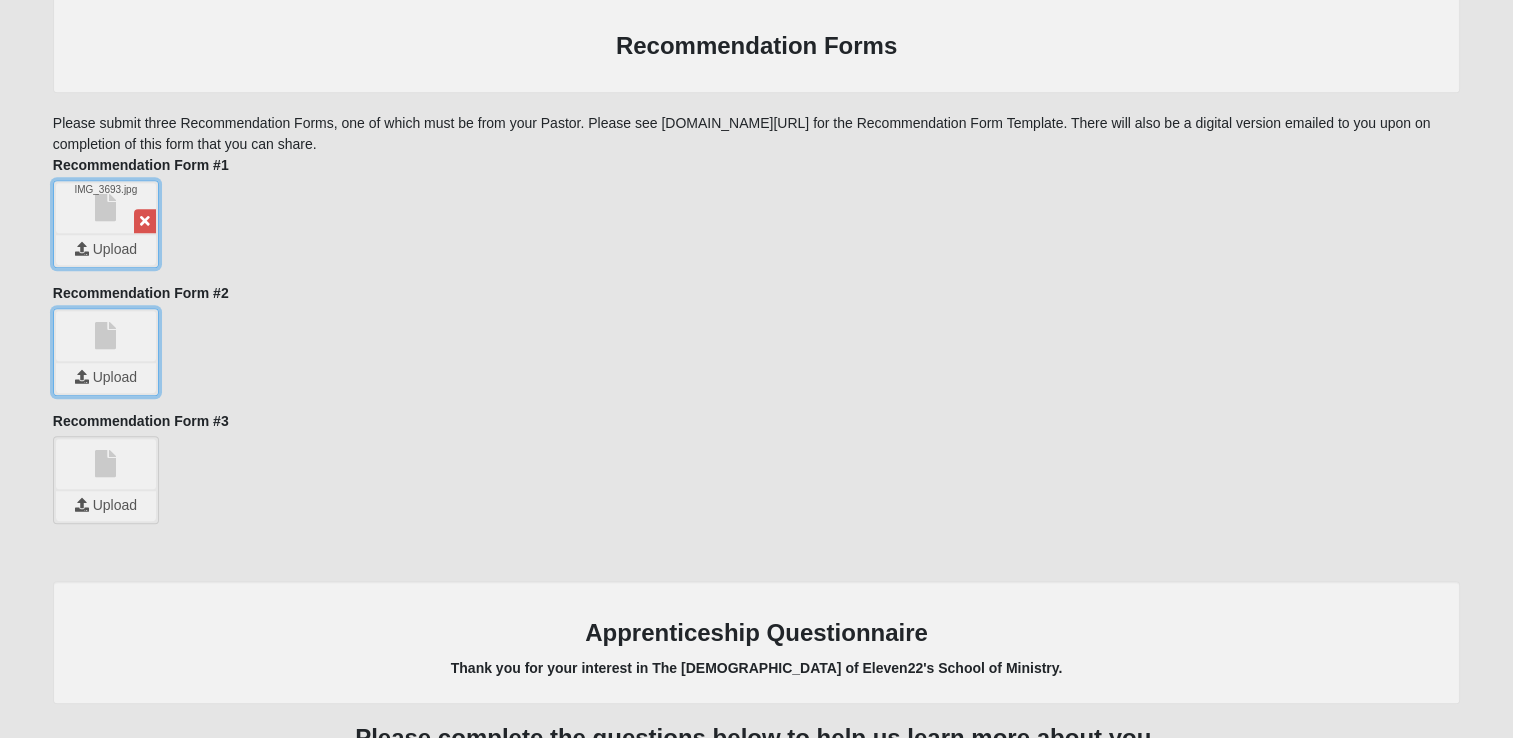 click at bounding box center [106, 378] 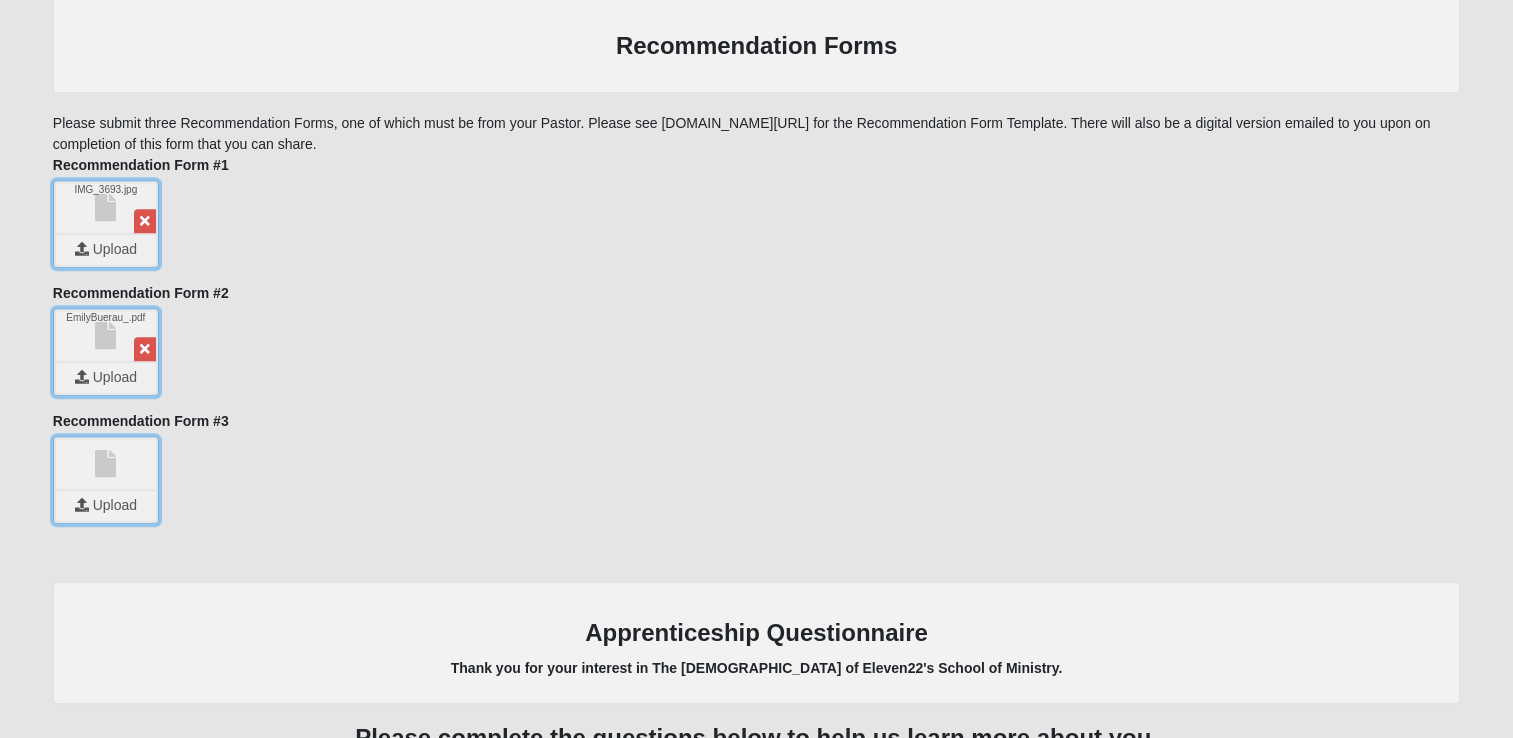 click at bounding box center (106, 506) 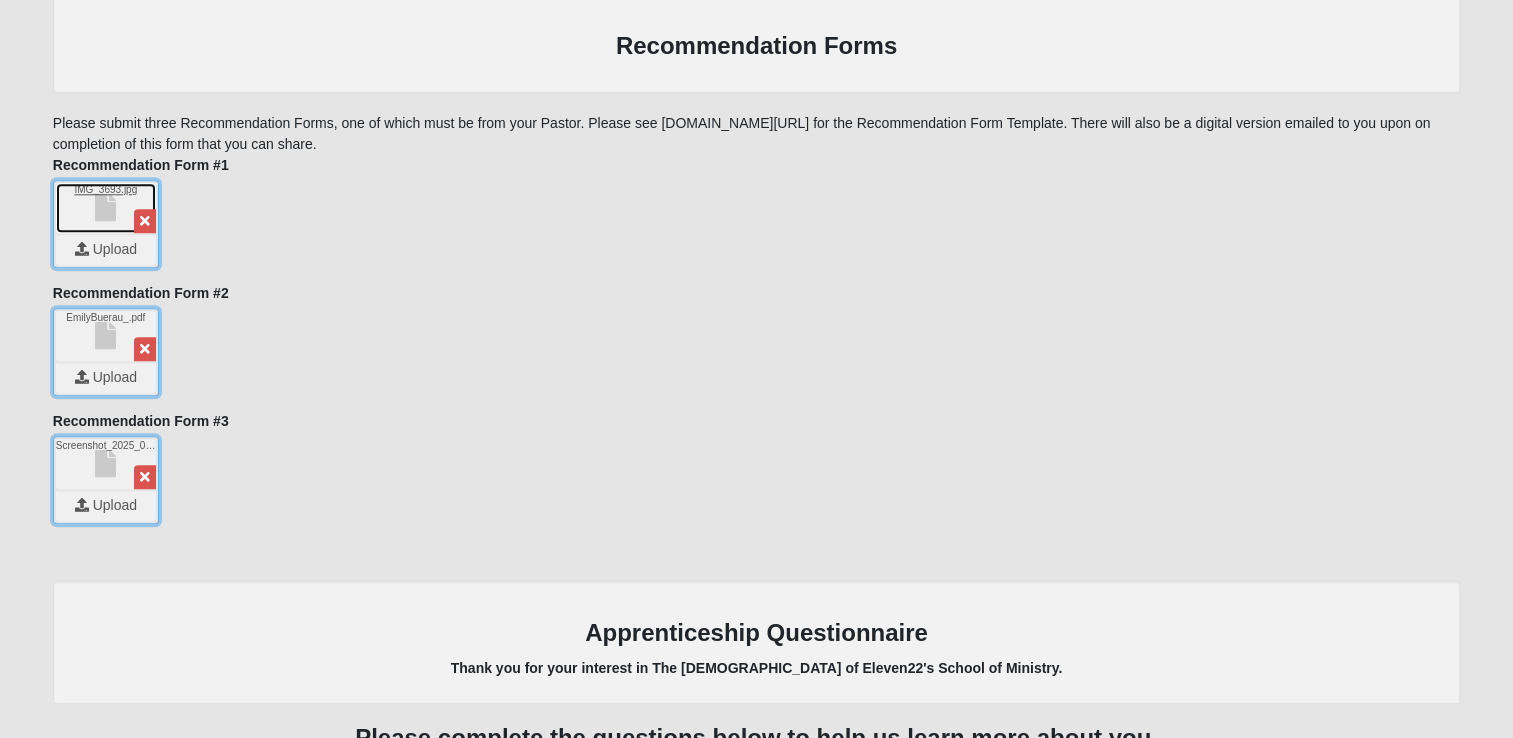 click on "IMG_3693.jpg" at bounding box center (106, 208) 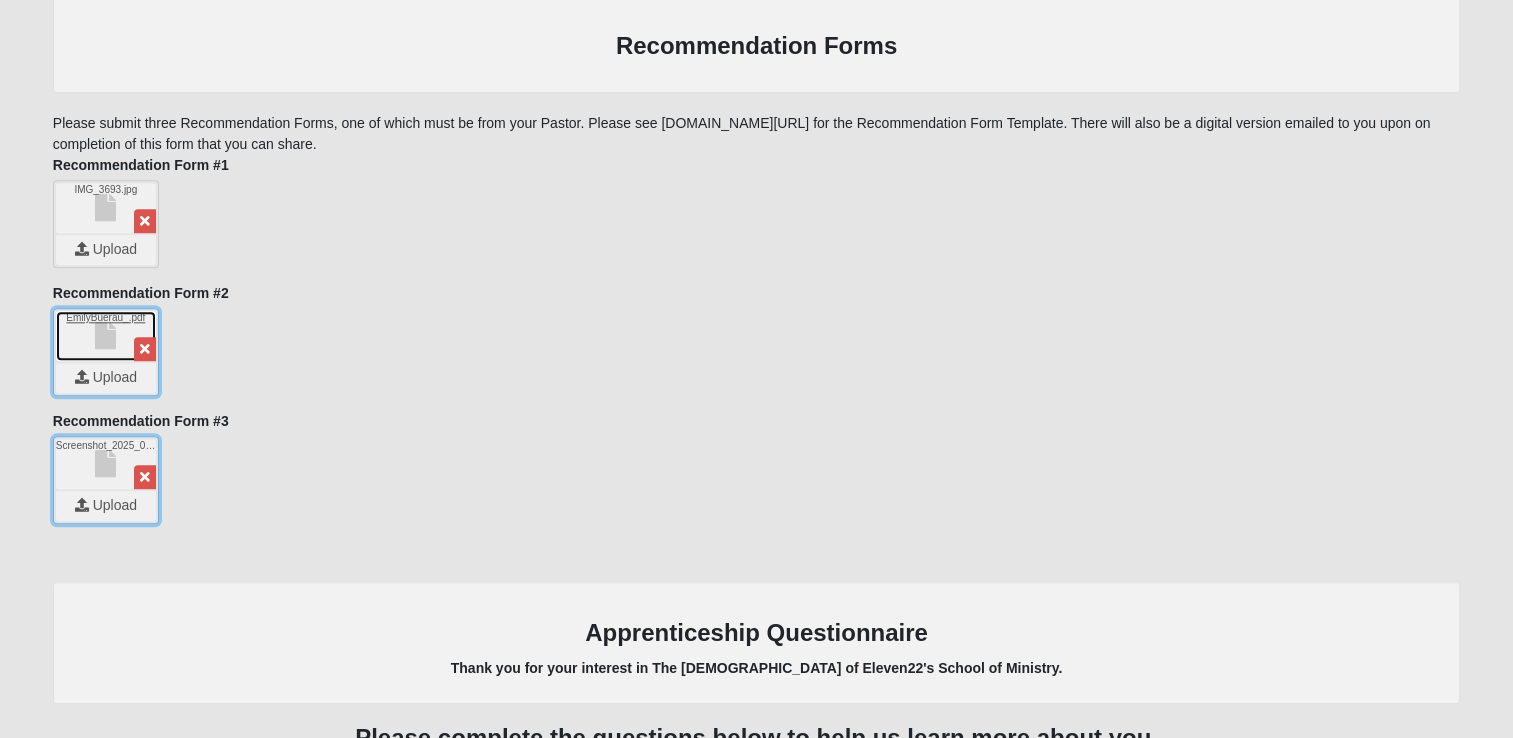 click on "EmilyBuerau_.pdf" at bounding box center (106, 336) 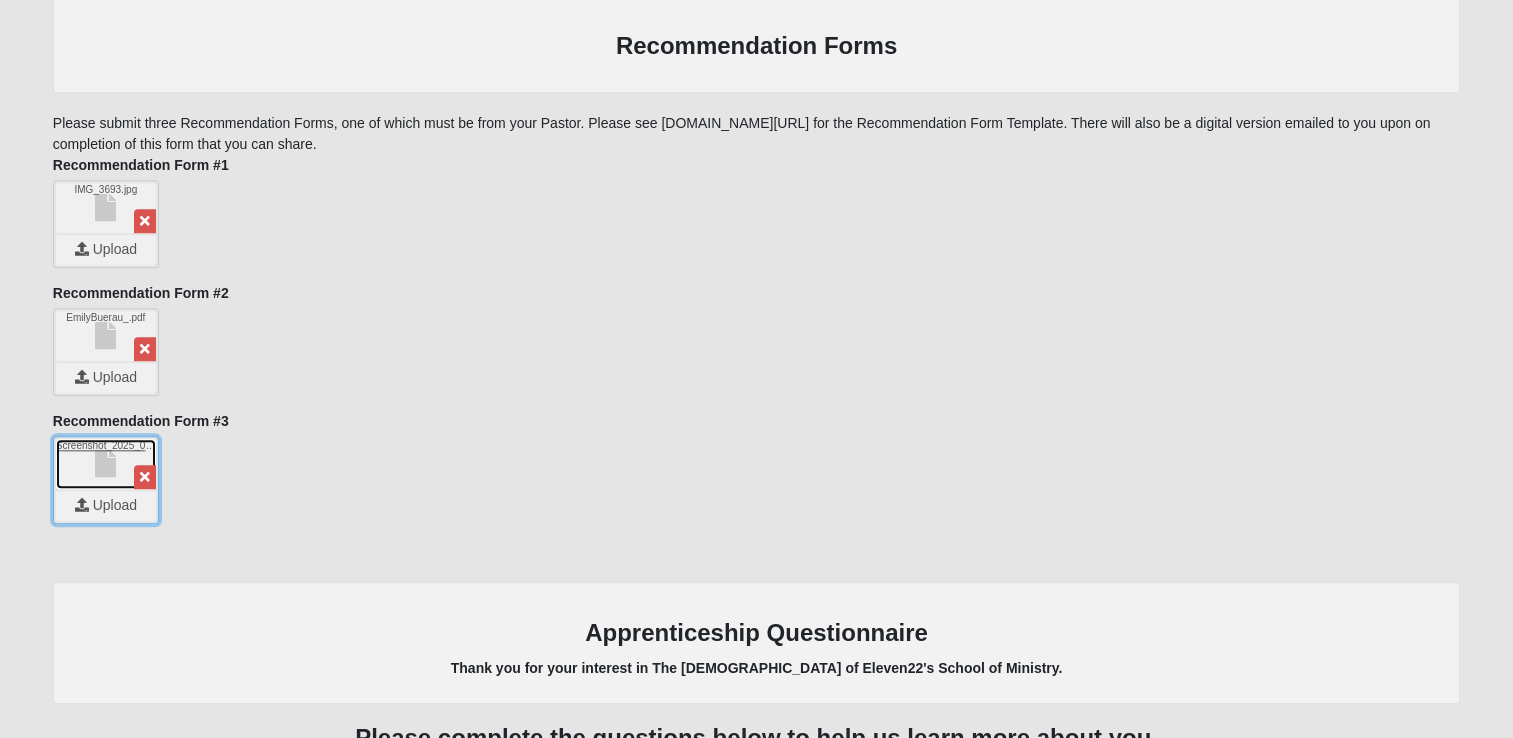 click on "Screenshot_2025_07_09_at_6.28.58_PM.png" at bounding box center (106, 464) 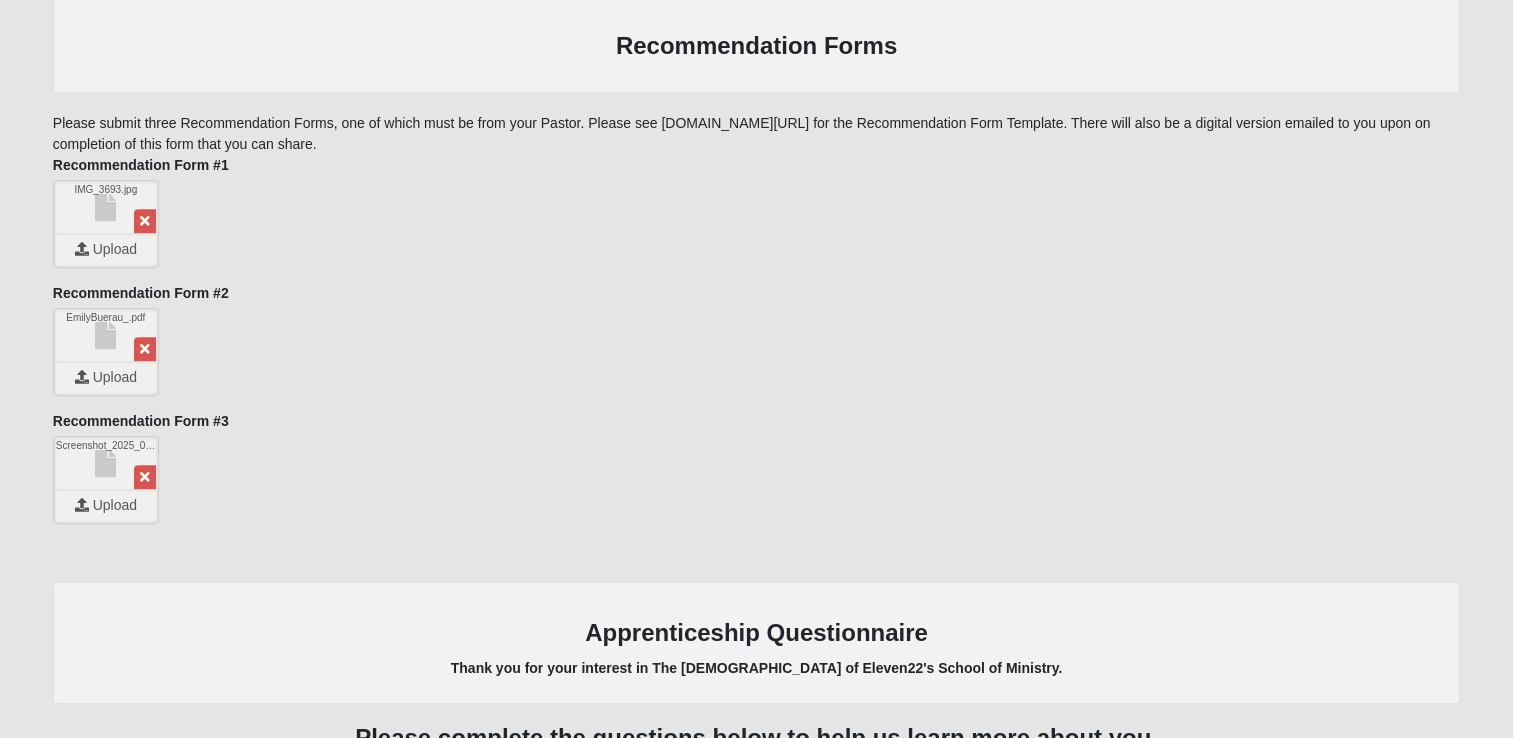 click on "Apprentice Interest Form
33.333333333333333333333333330% Complete
Family Member to Register
First Name
Emily
First Name is required.
Last Name
Bureau
Last Name is required.
Email
egb060107@gmail.com
Email address is not valid
Email is required.
Mobile
(904) 947-3533
Mobile is required.
Address
Countries" at bounding box center (756, -551) 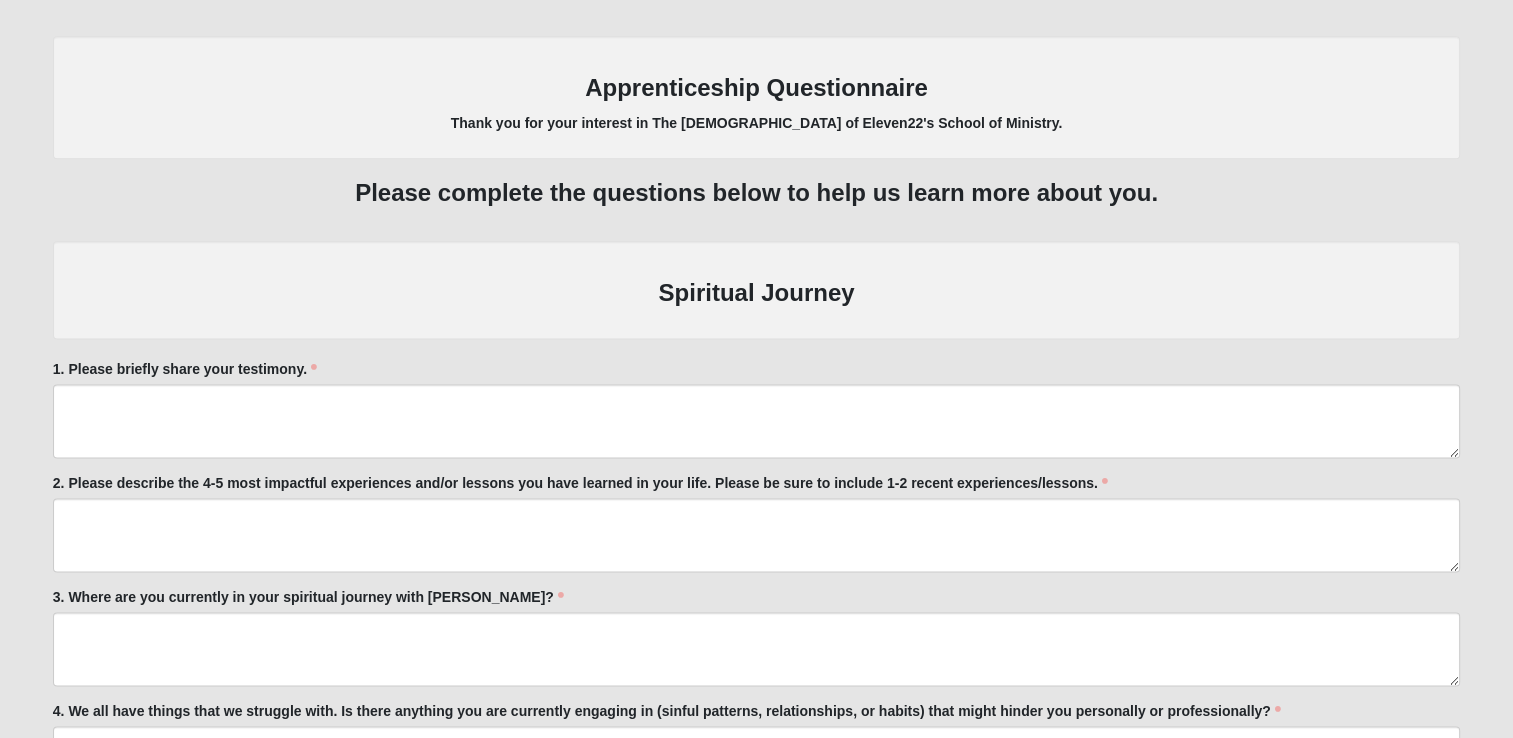 scroll, scrollTop: 2640, scrollLeft: 0, axis: vertical 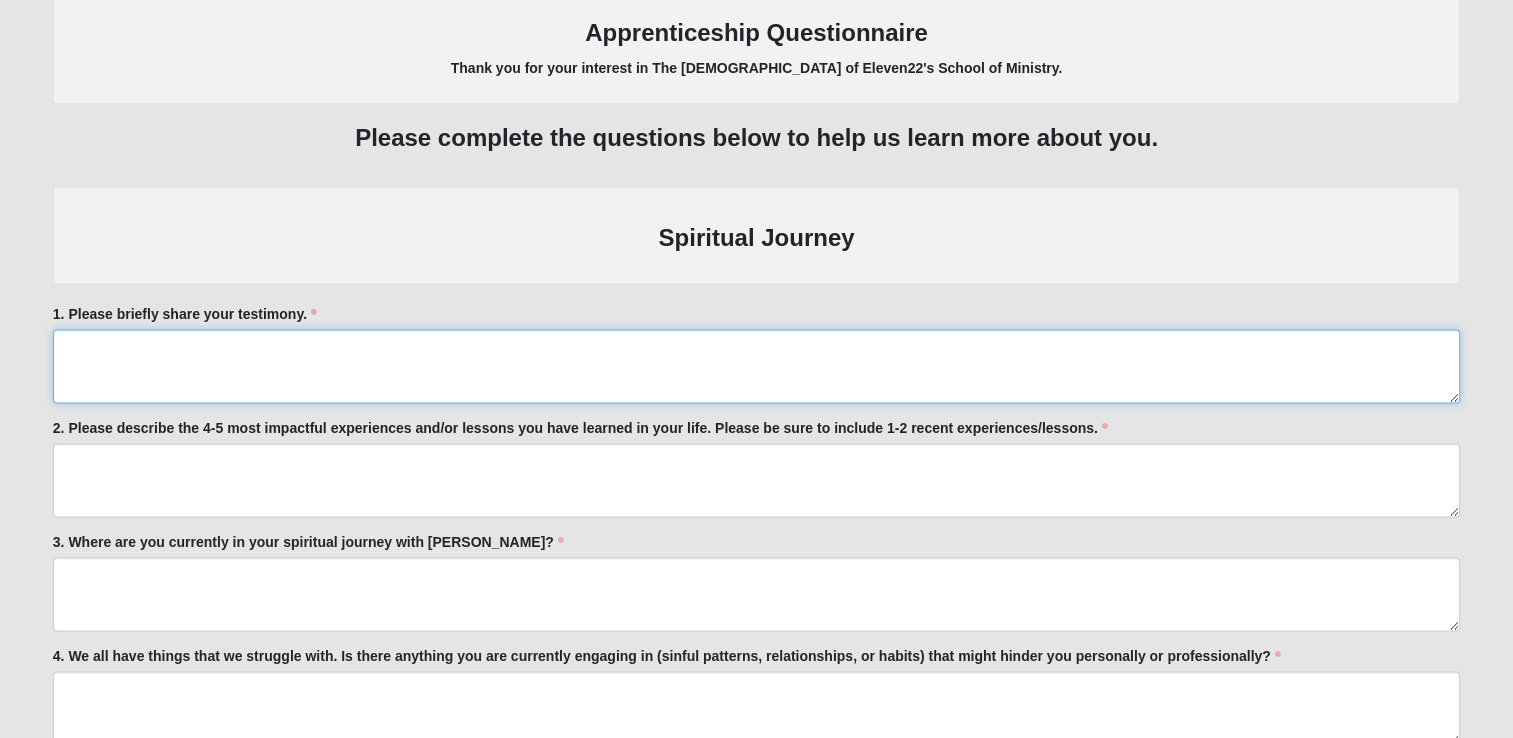 click on "1.  Please briefly share your testimony." at bounding box center [756, 366] 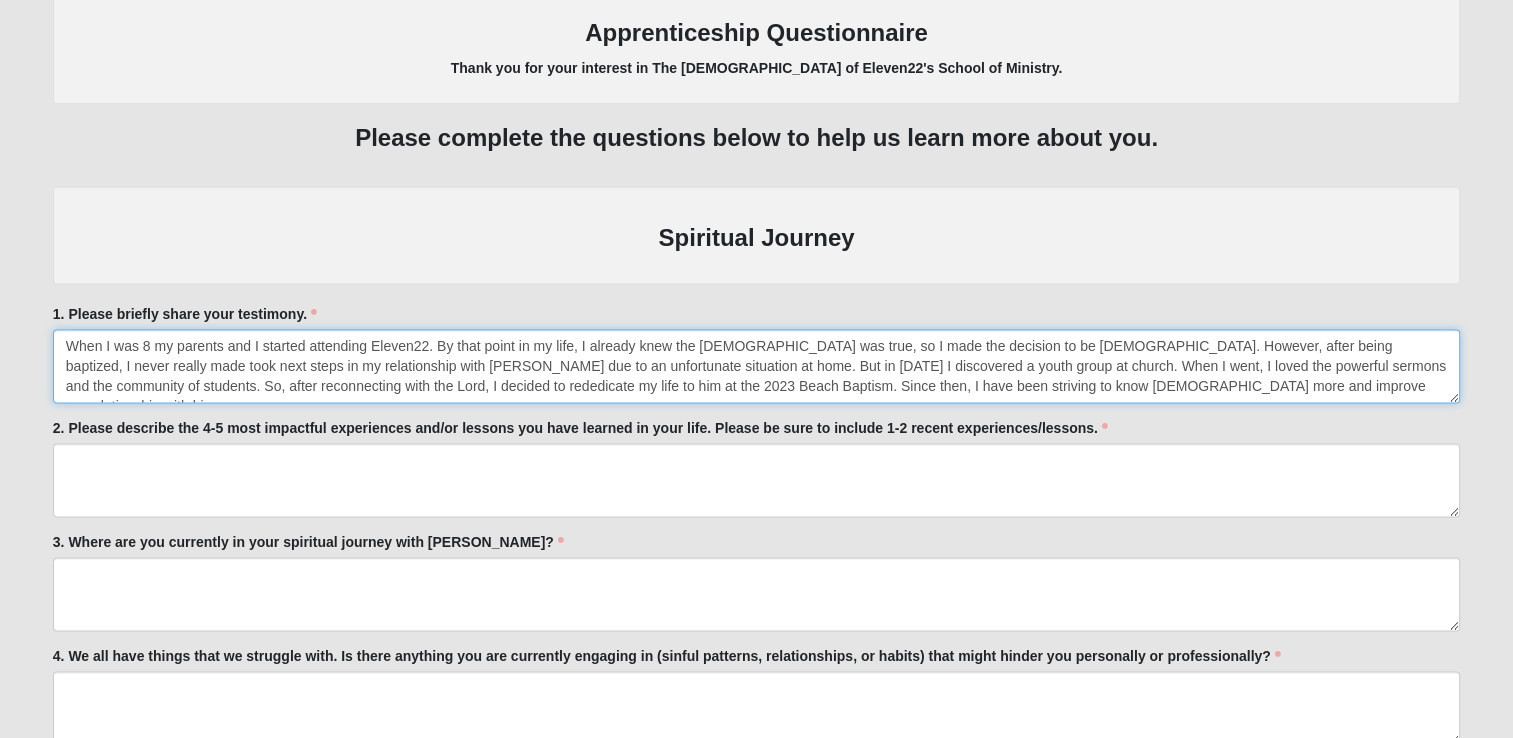 type on "When I was 8 my parents and I started attending Eleven22. By that point in my life, I already knew the gospel was true, so I made the decision to be baptized. However, after being baptized, I never really made took next steps in my relationship with Jesus due to an unfortunate situation at home. But in 2023 I discovered a youth group at church. When I went, I loved the powerful sermons and the community of students. So, after reconnecting with the Lord, I decided to rededicate my life to him at the 2023 Beach Baptism. Since then, I have been striving to know God more and improve my relationship with him." 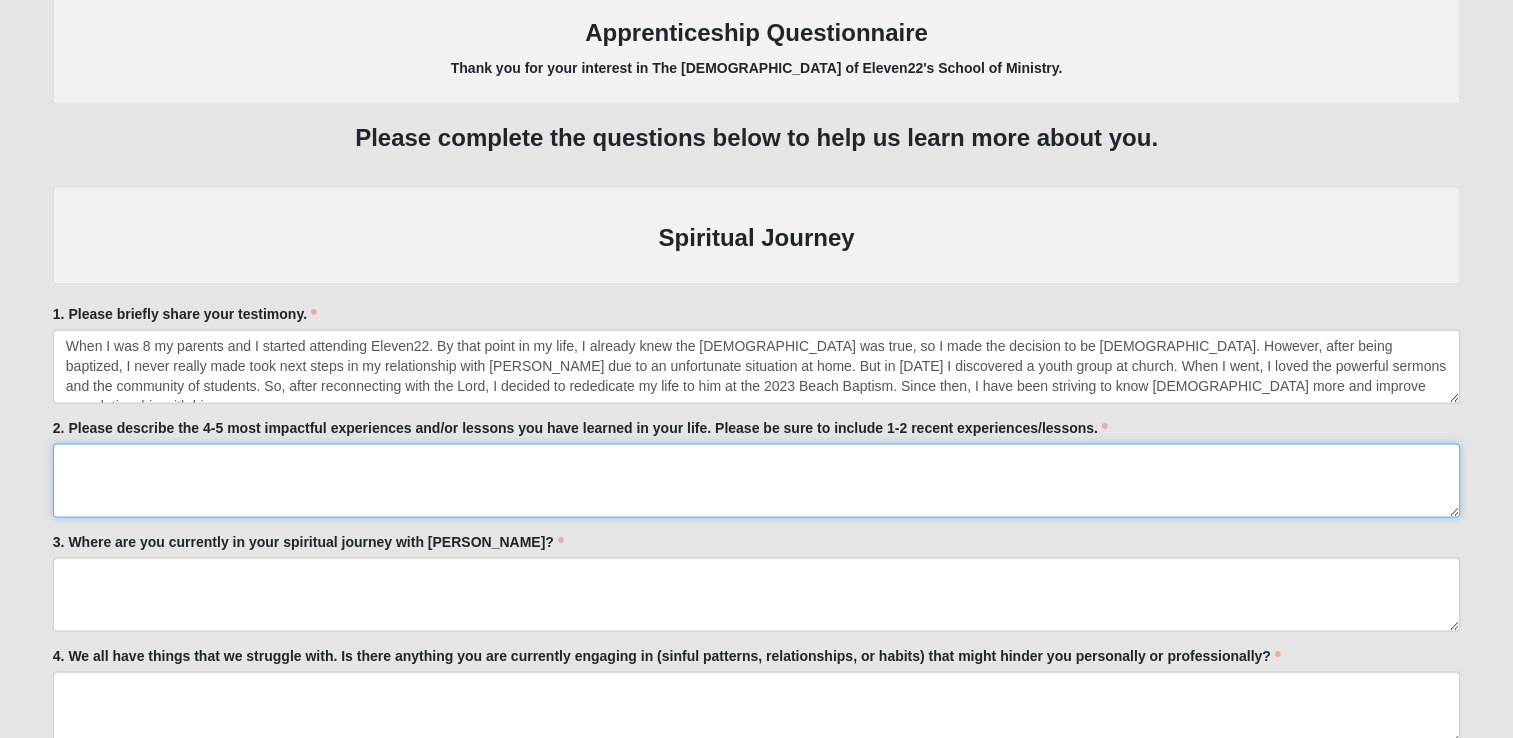 click on "2. Please describe the 4-5 most impactful experiences and/or lessons you have learned in your life. Please be sure to include 1-2 recent experiences/lessons." at bounding box center (756, 480) 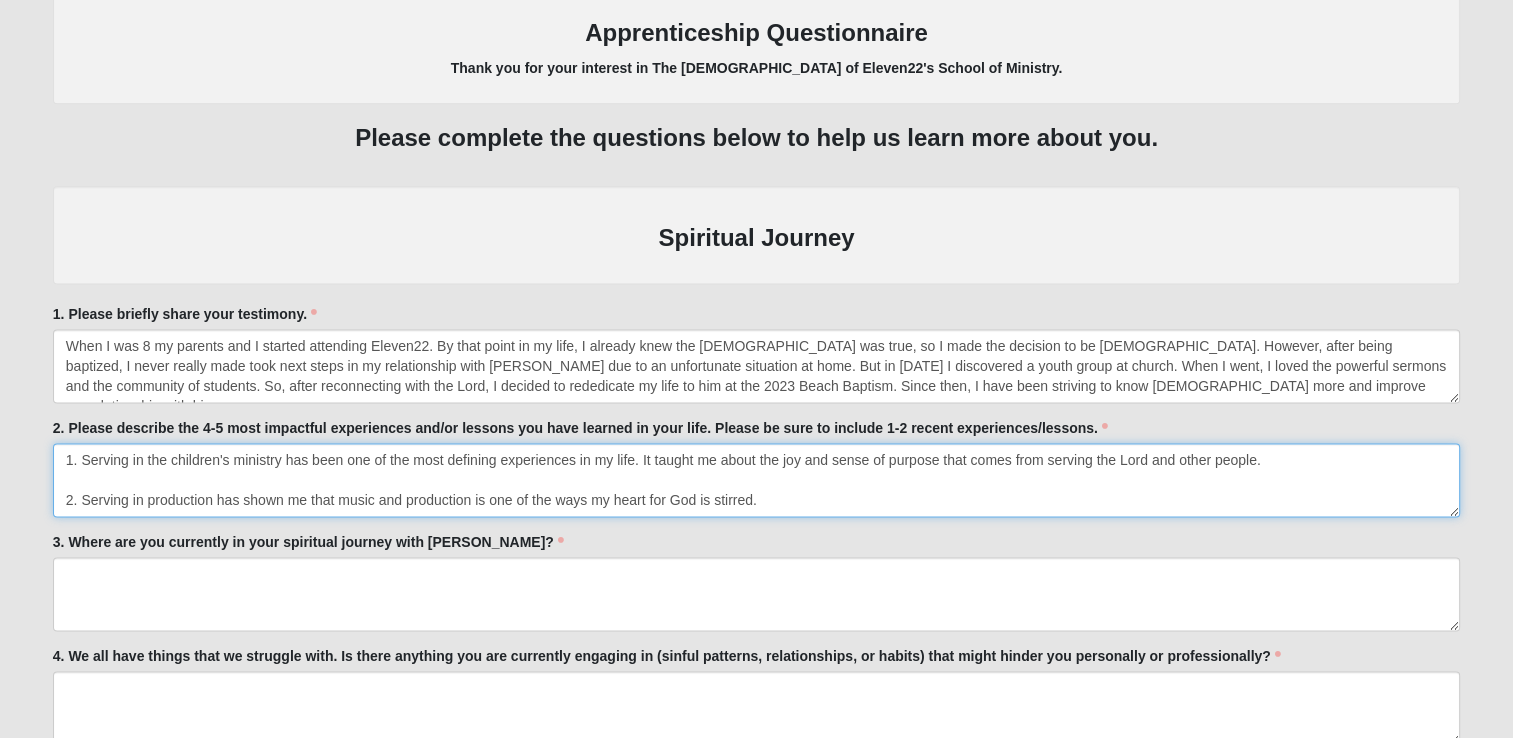 scroll, scrollTop: 0, scrollLeft: 0, axis: both 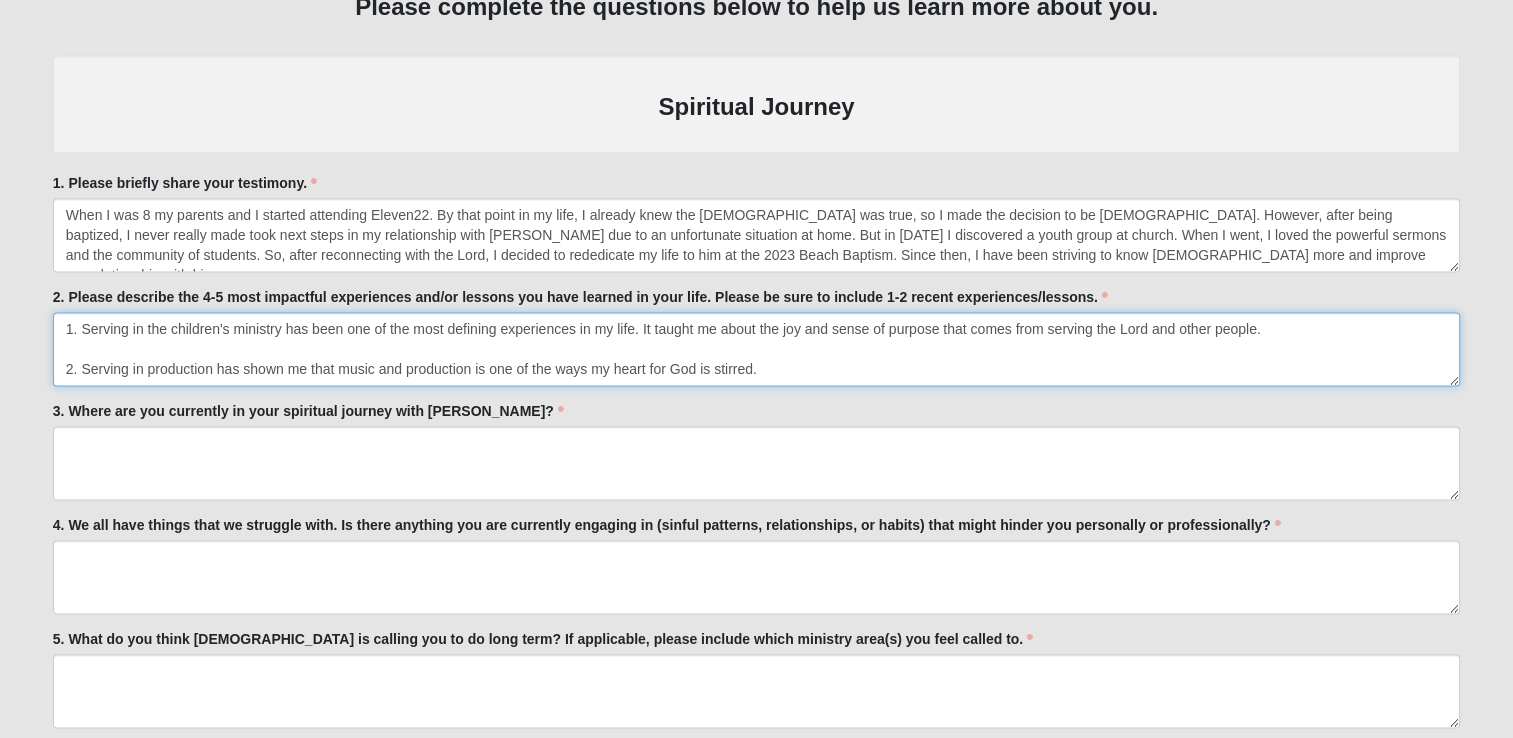 type on "1. Serving in the children's ministry has been one of the most defining experiences in my life. It taught me about the joy and sense of purpose that comes from serving the Lord and other people.
2. Serving in production has shown me that music and production is one of the ways my heart for God is stirred.
3. About a year ago I was stressed because I had no idea what I wanted to do with my life but looking back I learned to trust Gods timing and to be patient with him and his will.
4. Around 9-10 years ago my mom struggled with alcohol abuse, and it was terrible to watch especially as and 8-year-old. But now looking back at that experience I realize that sometimes God uses the enemies' plots for good. I also learned that God is with you through every situation." 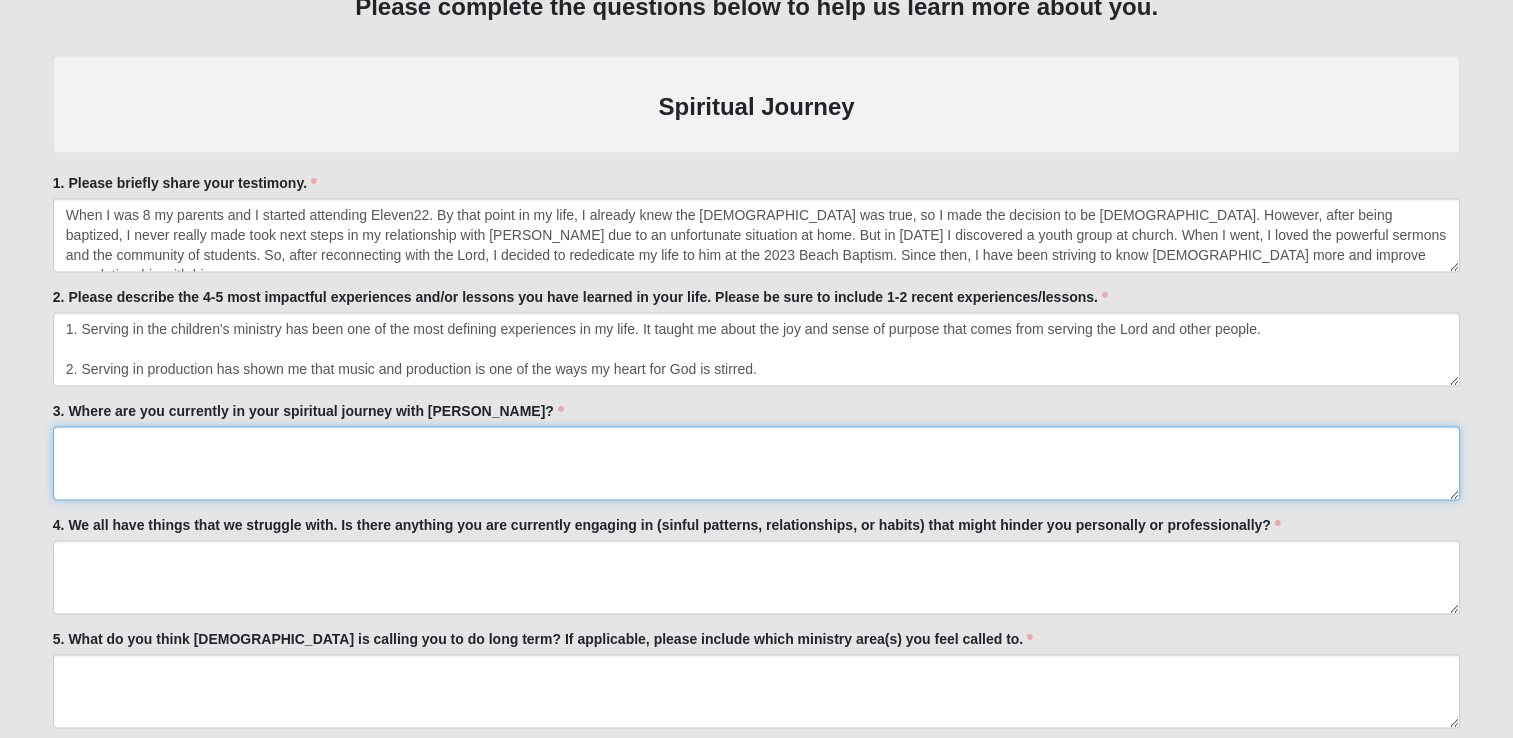 click on "3. Where are you currently in your spiritual journey with Jesus Christ?" at bounding box center [756, 463] 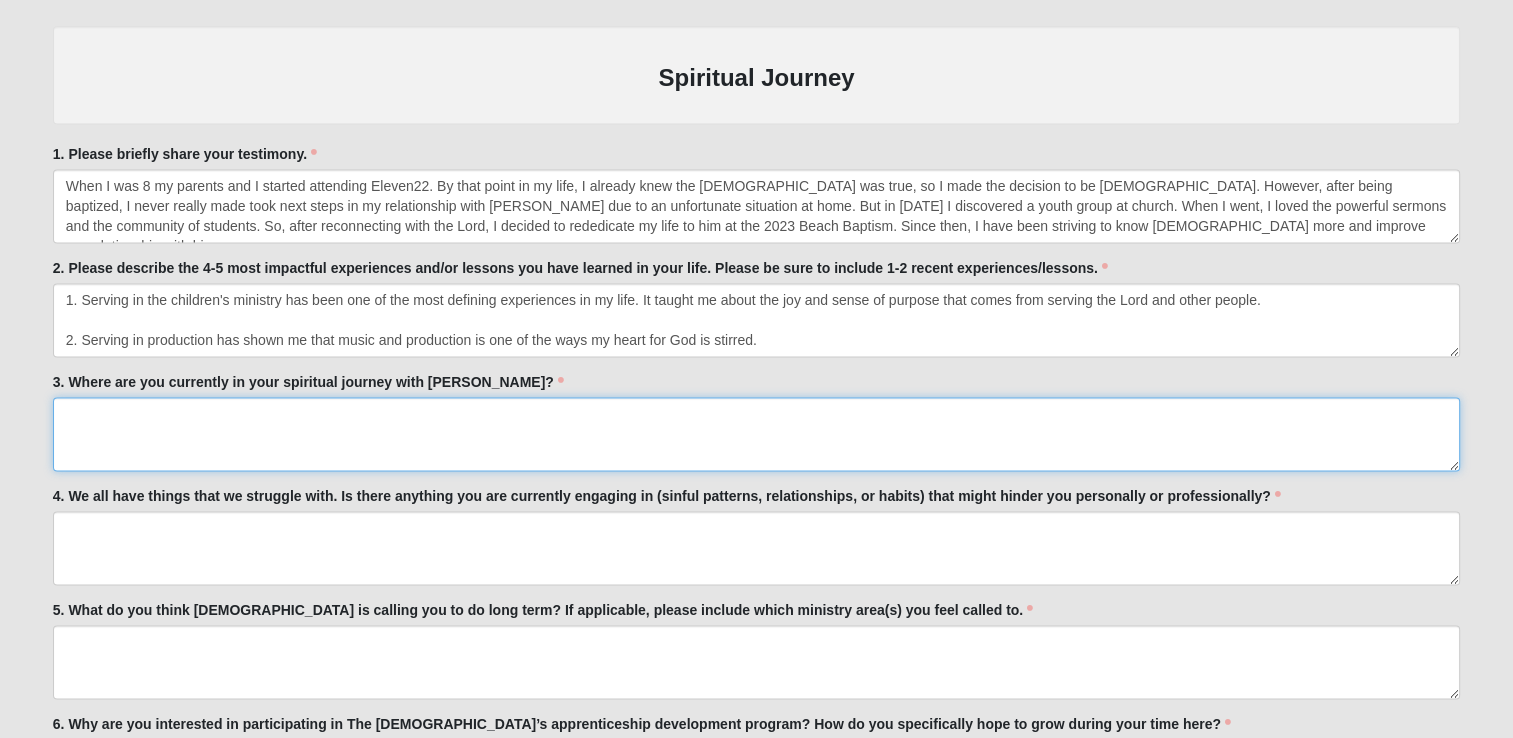 scroll, scrollTop: 2802, scrollLeft: 0, axis: vertical 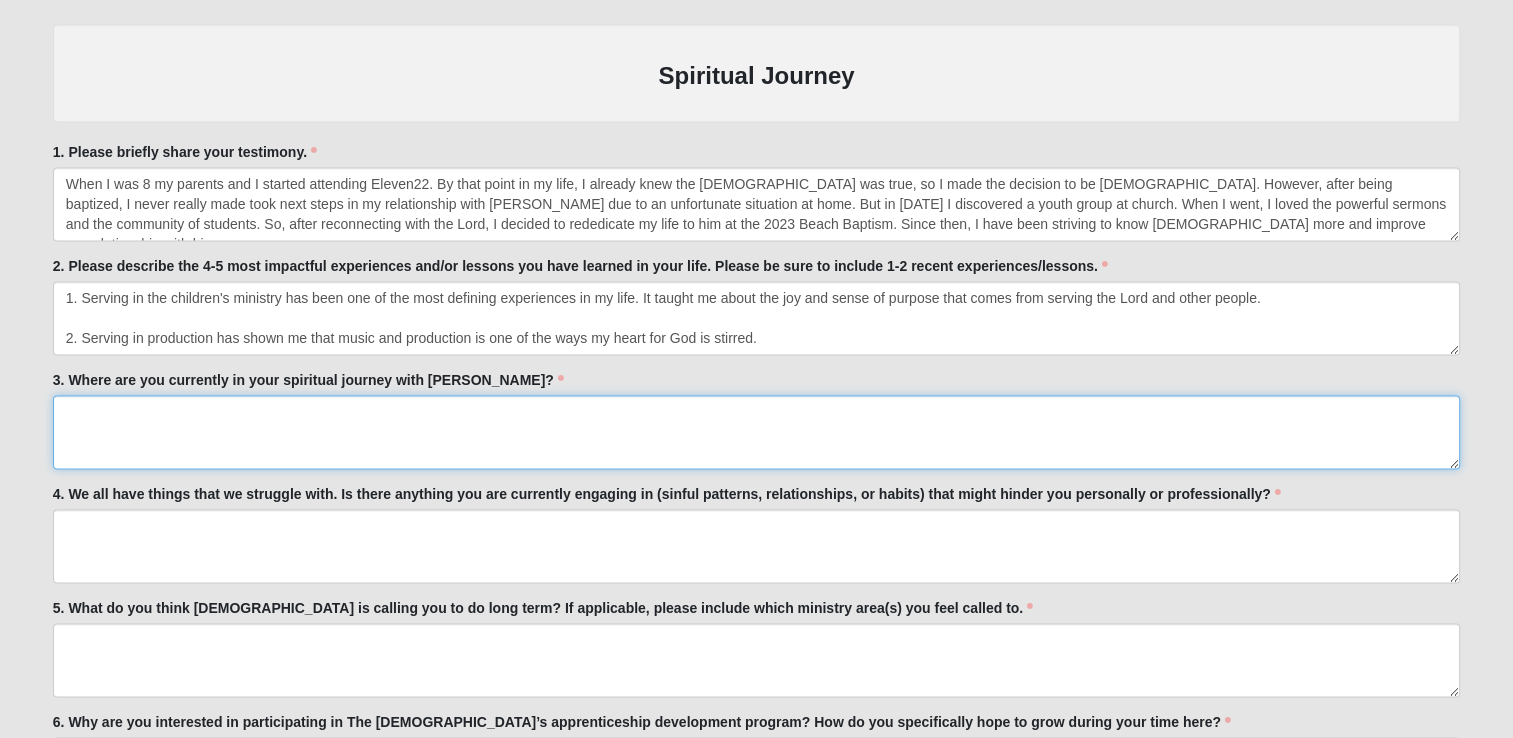 paste on "Currently in my spiritual journey with Jesus Christ I'm in a season of growth and surrender. I have been learning to surrender my worries, fears, habits and sin to him. But at the same time, I am growing spiritually by being more involved in my community and his word." 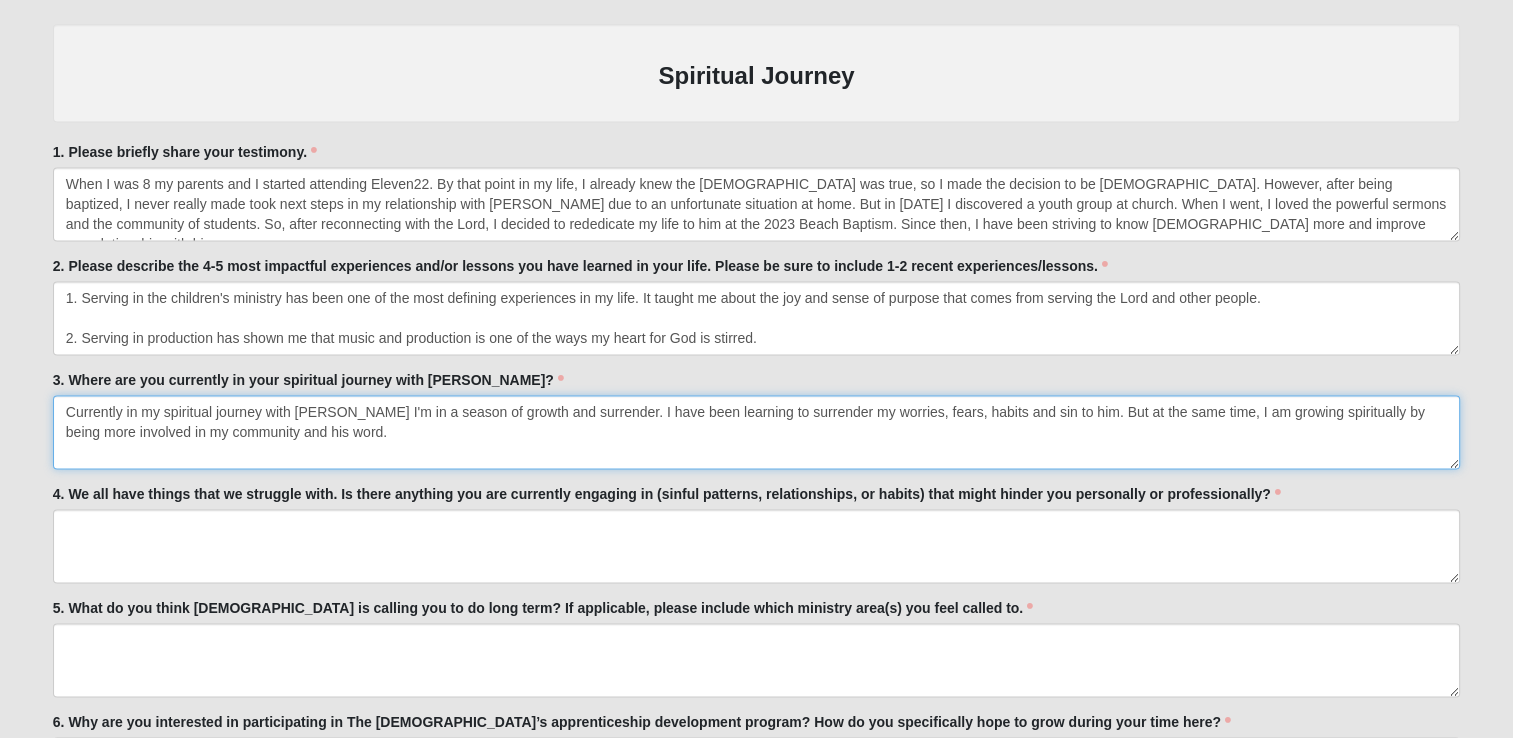 type on "Currently in my spiritual journey with Jesus Christ I'm in a season of growth and surrender. I have been learning to surrender my worries, fears, habits and sin to him. But at the same time, I am growing spiritually by being more involved in my community and his word." 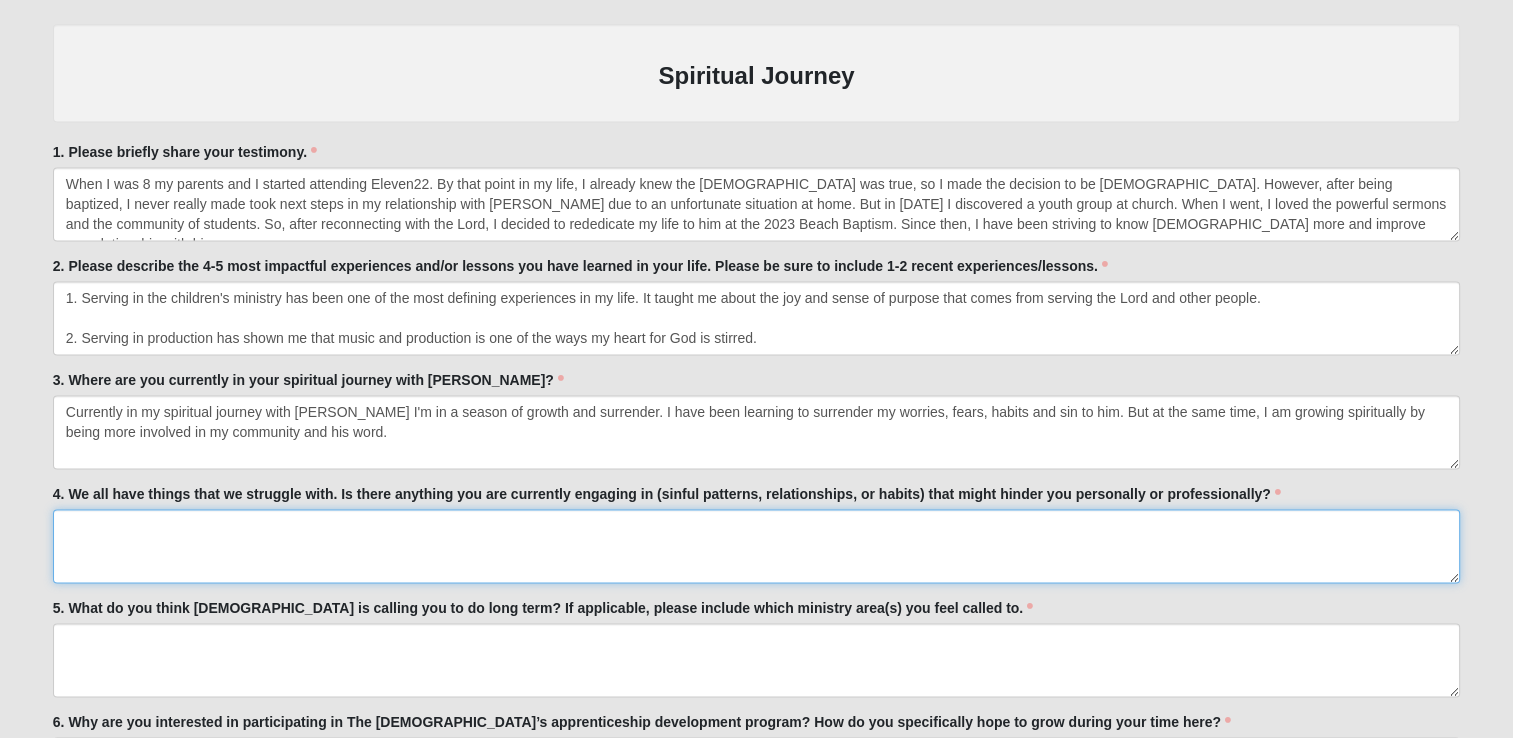 click on "4. We all have things that we struggle with. Is there anything you are currently engaging in (sinful patterns, relationships, or habits) that might hinder you personally or professionally?" at bounding box center (756, 546) 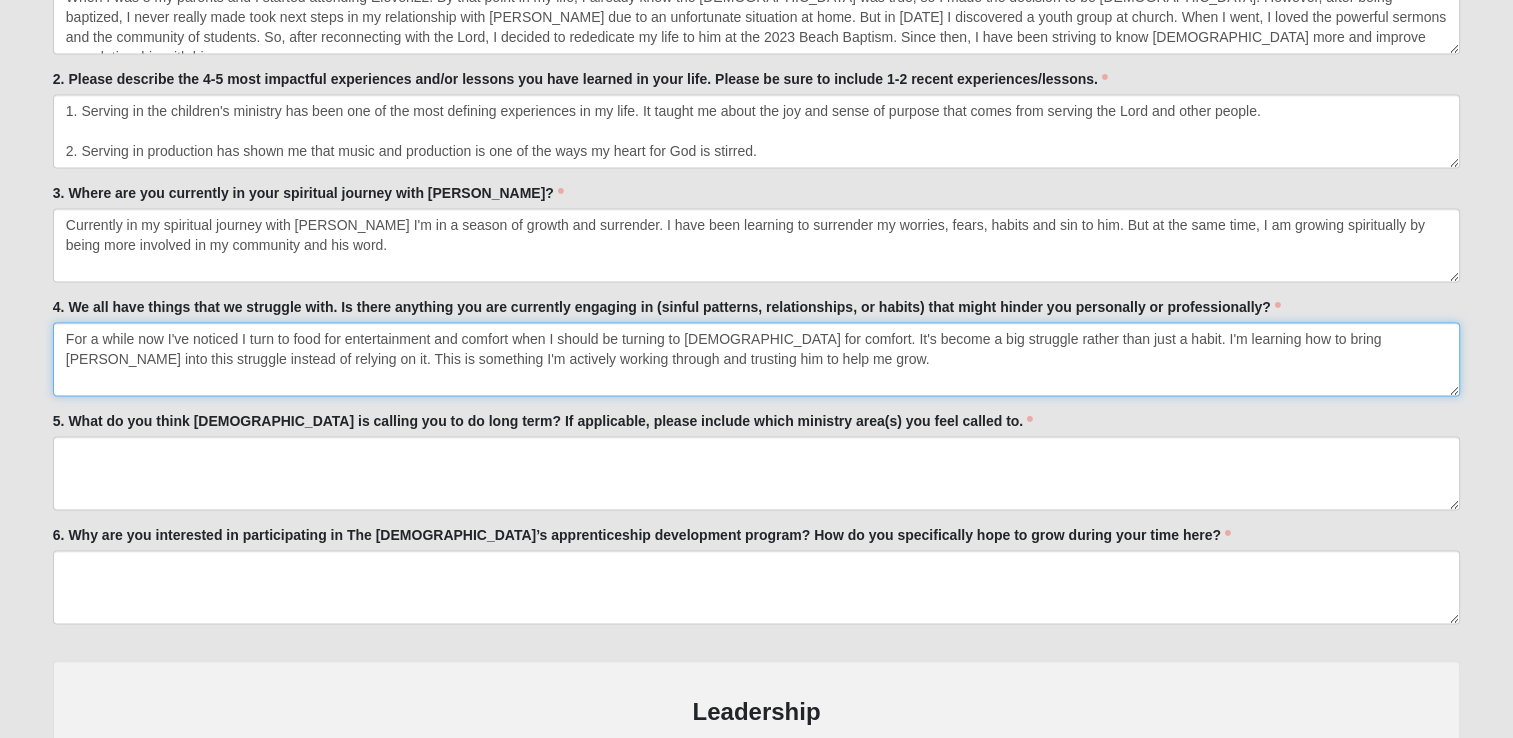 scroll, scrollTop: 2991, scrollLeft: 0, axis: vertical 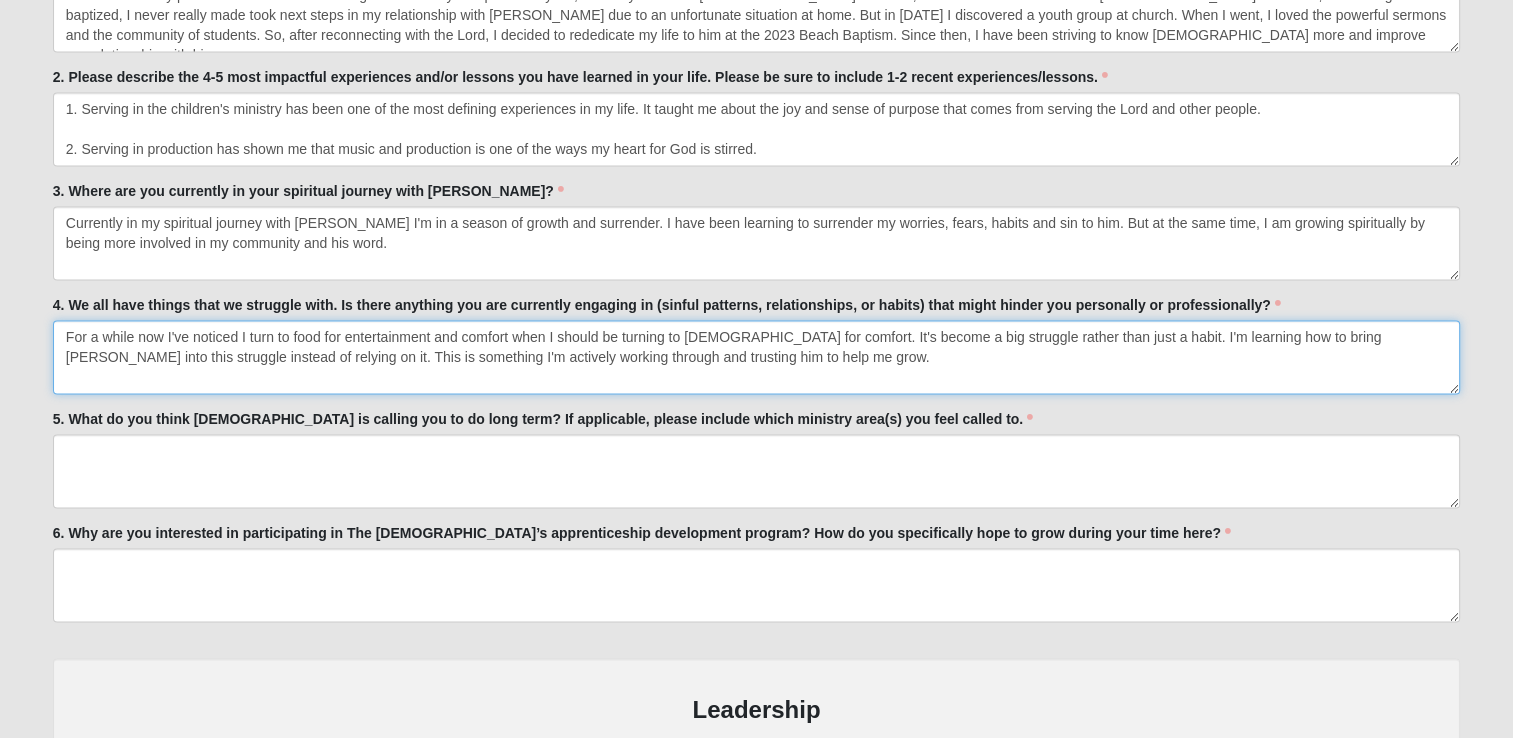 type on "For a while now I've noticed I turn to food for entertainment and comfort when I should be turning to Jesus for comfort. It's become a big struggle rather than just a habit. I'm learning how to bring Jesus into this struggle instead of relying on it. This is something I'm actively working through and trusting him to help me grow." 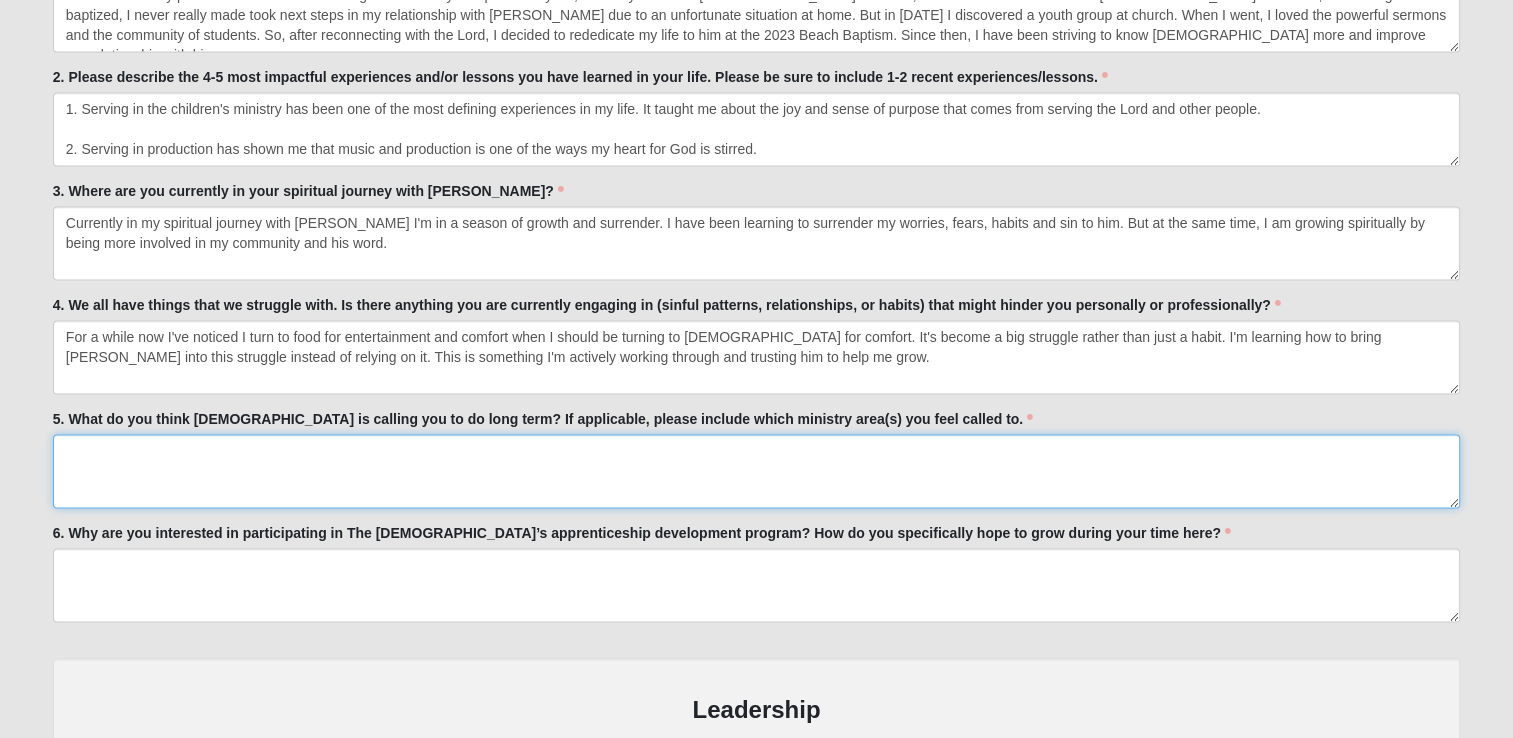 click on "5. What do you think God is calling you to do long term? If applicable, please include which ministry area(s) you feel called to." at bounding box center (756, 471) 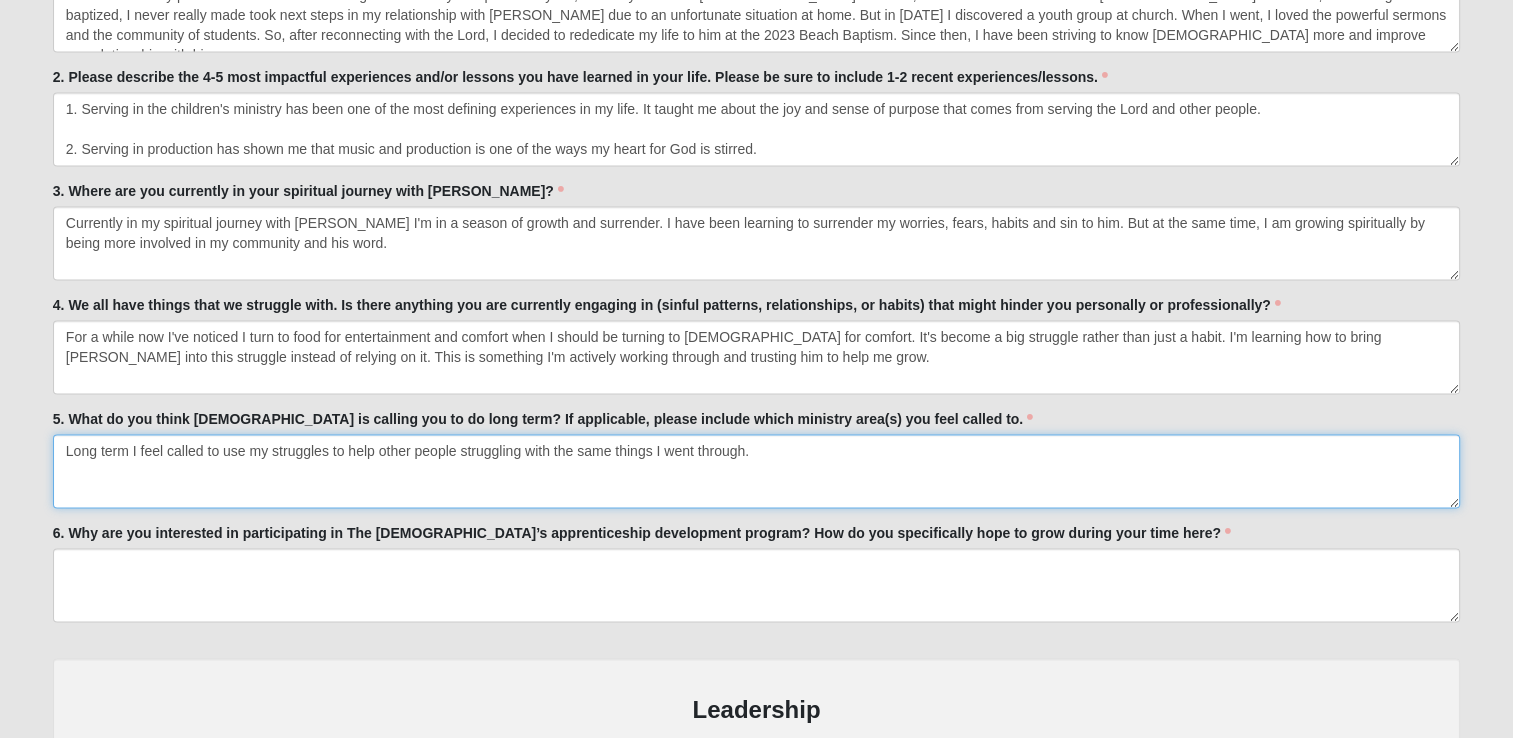 type on "Long term I feel called to use my struggles to help other people struggling with the same things I went through." 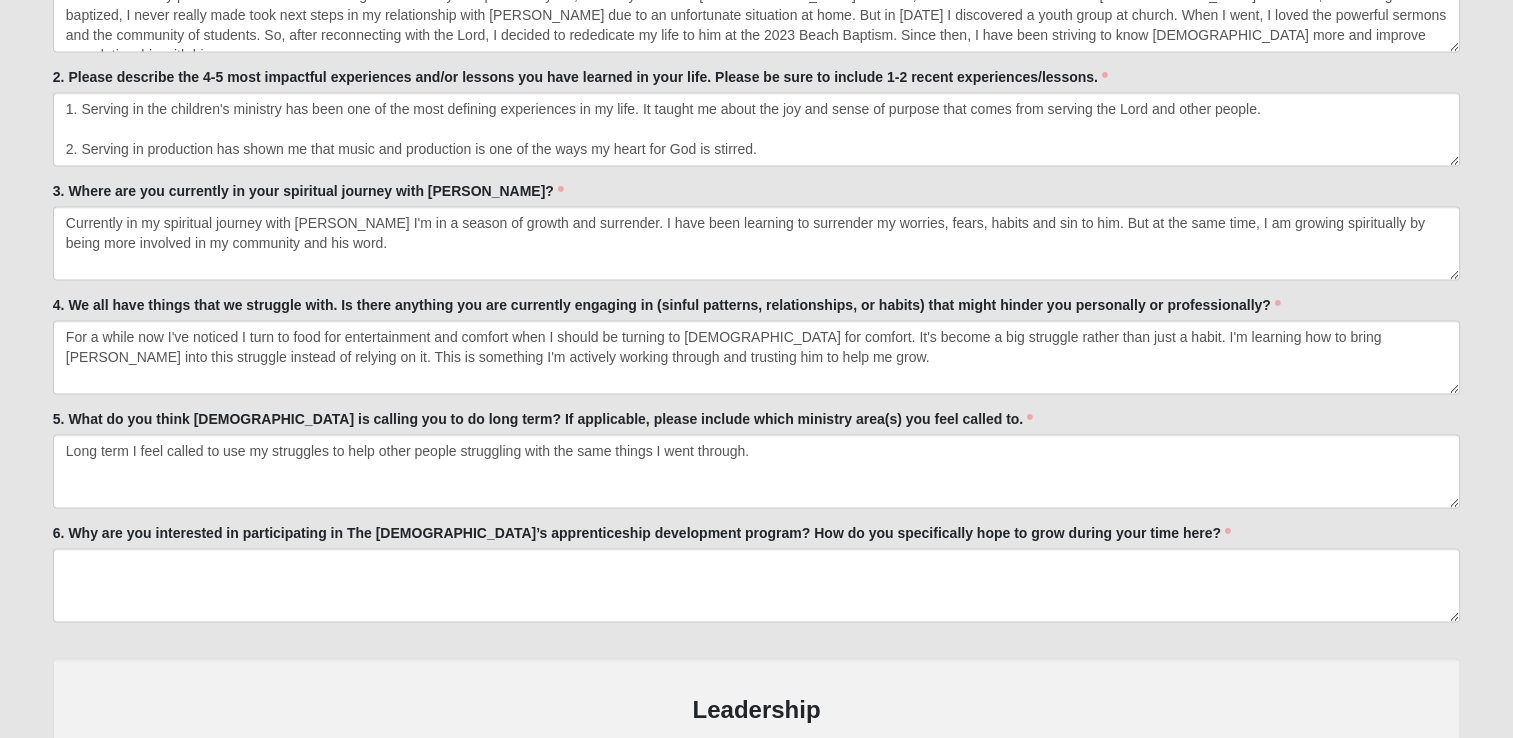 click on "OPTIONAL
Log in to pre-fill fields.
No account? Create one or skip and complete the form below.
Login
Create Account
Apprentice Interest Form
33.333333333333333333333333330% Complete" at bounding box center [756, -1055] 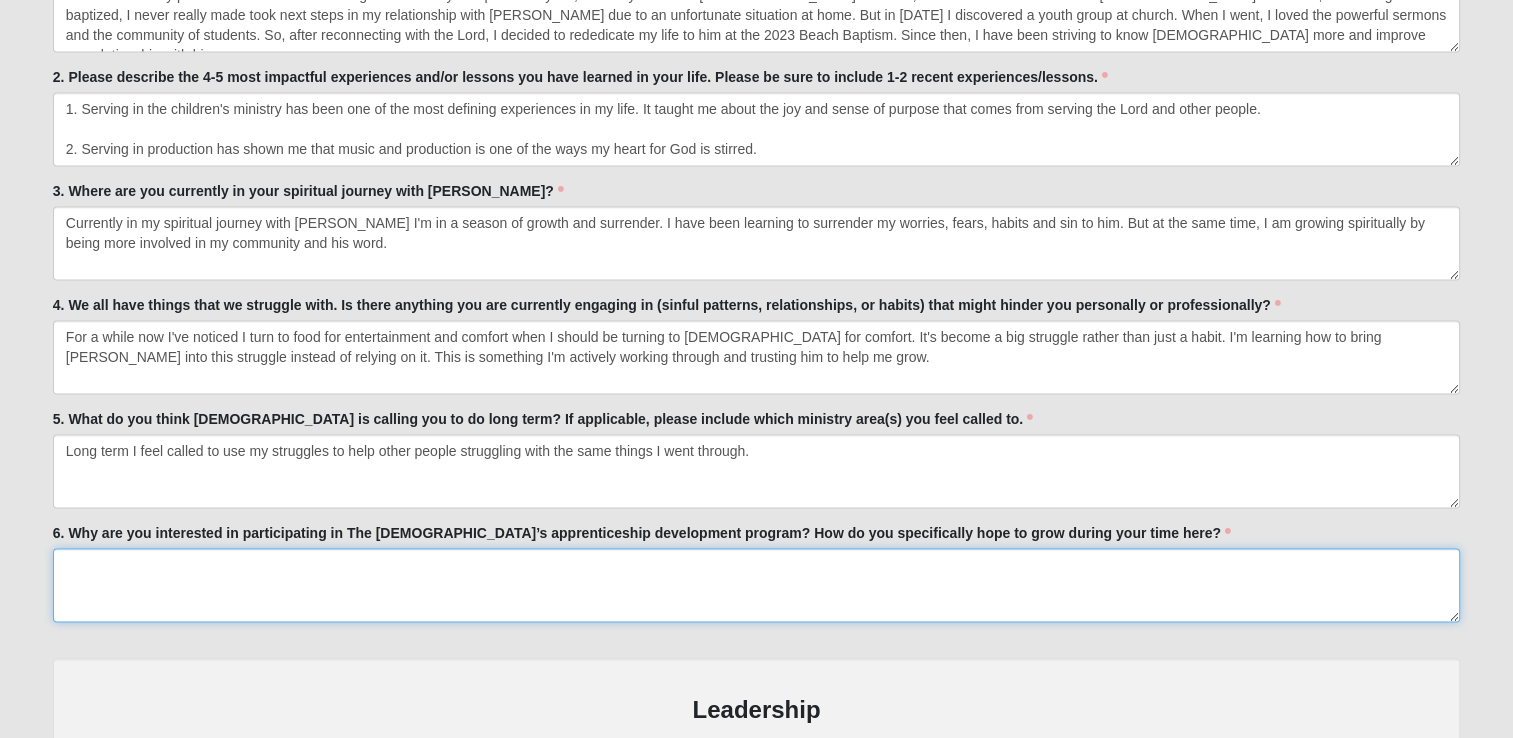 click on "6. Why are you interested in participating in The Church of Eleven22’s apprenticeship development program? How do you specifically hope to grow during your time here?" at bounding box center [756, 585] 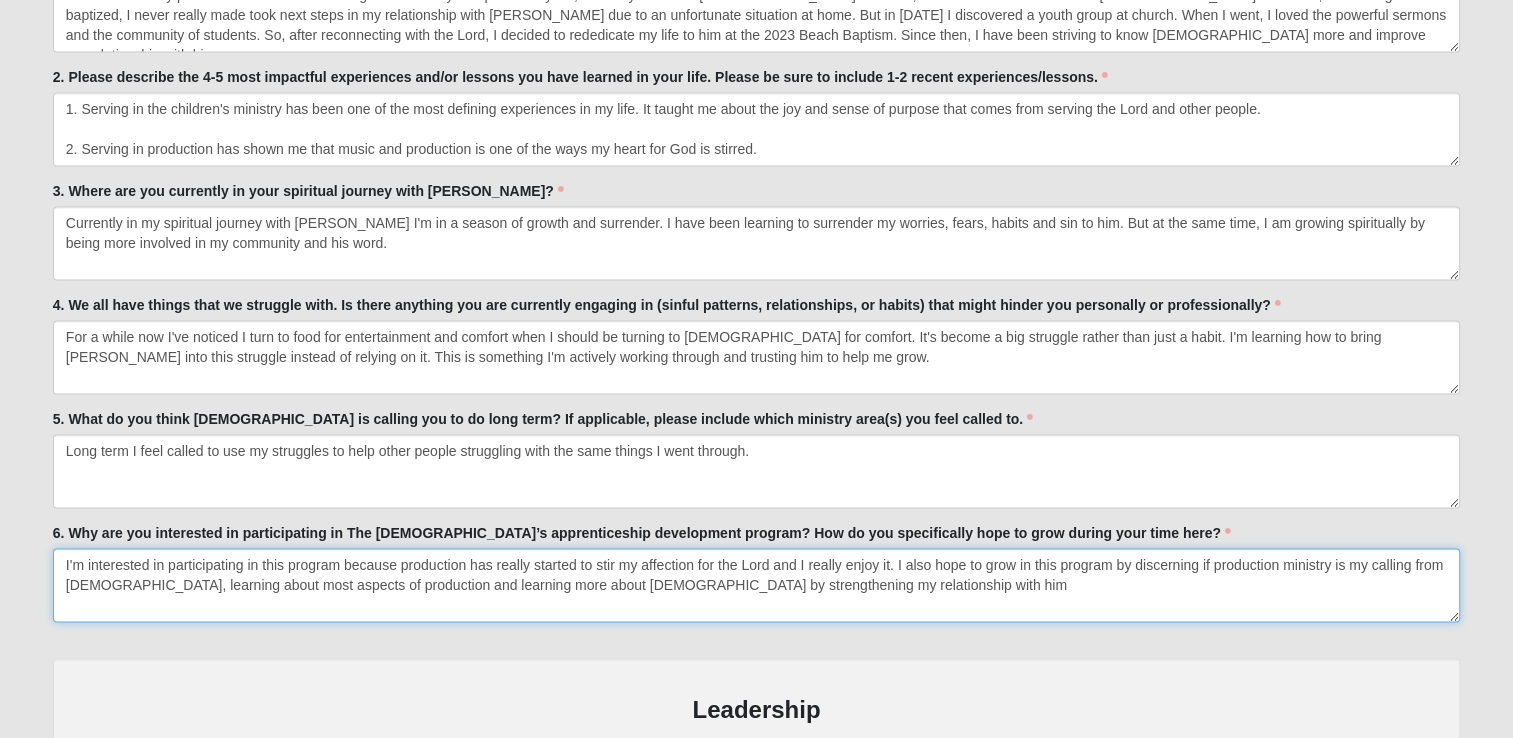 type on "I'm interested in participating in this program because production has really started to stir my affection for the Lord and I really enjoy it. I also hope to grow in this program by discerning if production ministry is my calling from God, learning about most aspects of production and learning more about God by strengthening my relationship with him" 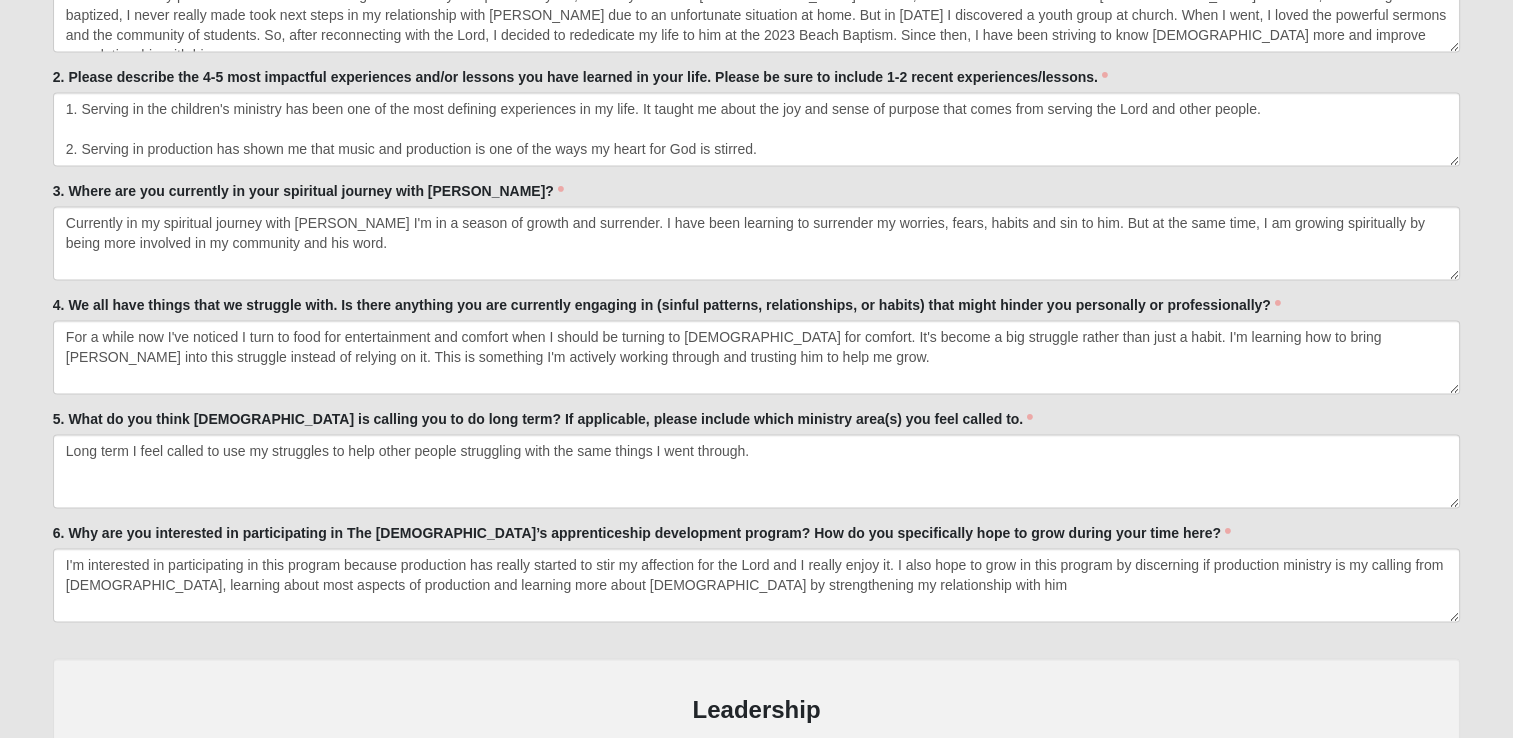 click on "Log In
Apprenticeship Interest
Events Apprenticeship Interest
Error
OPTIONAL" at bounding box center [756, -241] 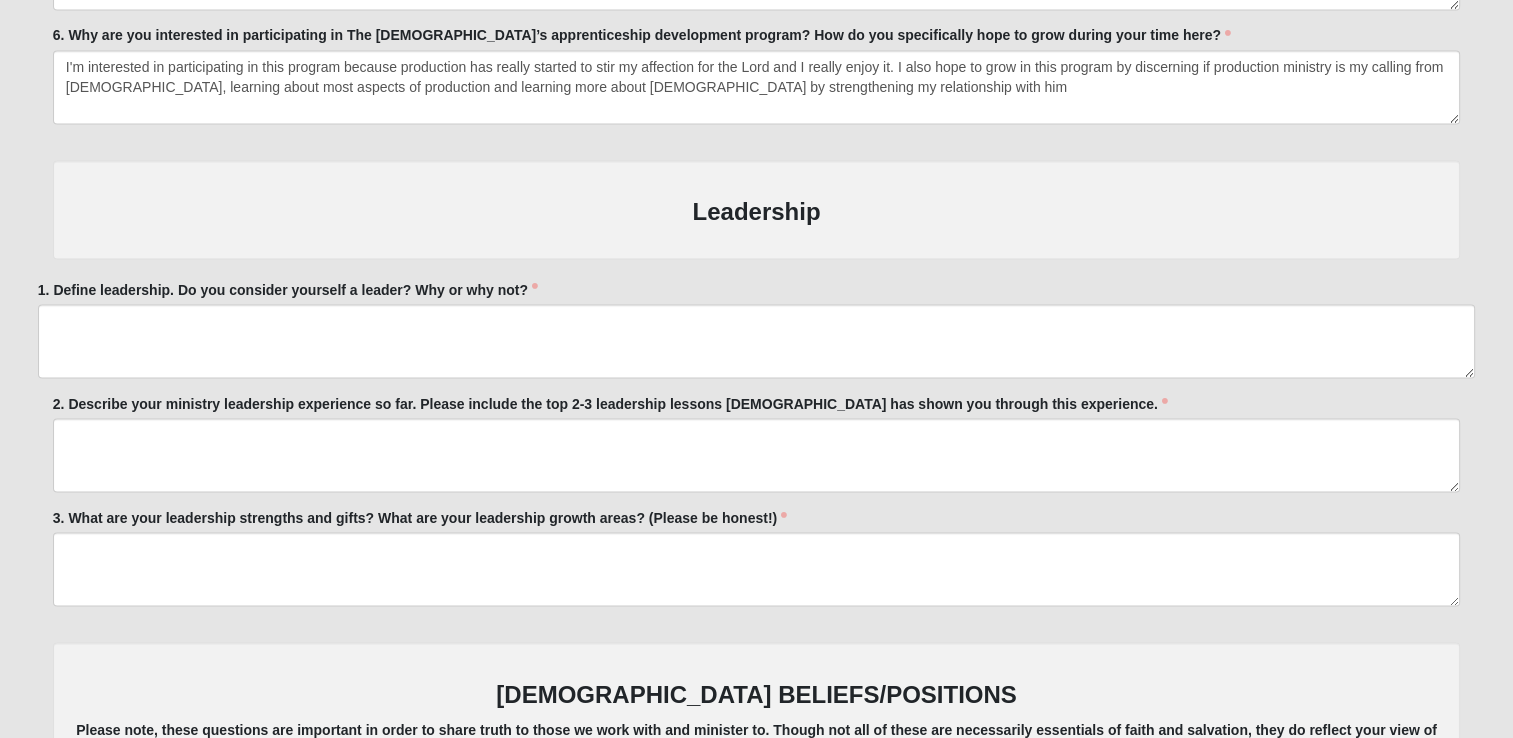 scroll, scrollTop: 3511, scrollLeft: 0, axis: vertical 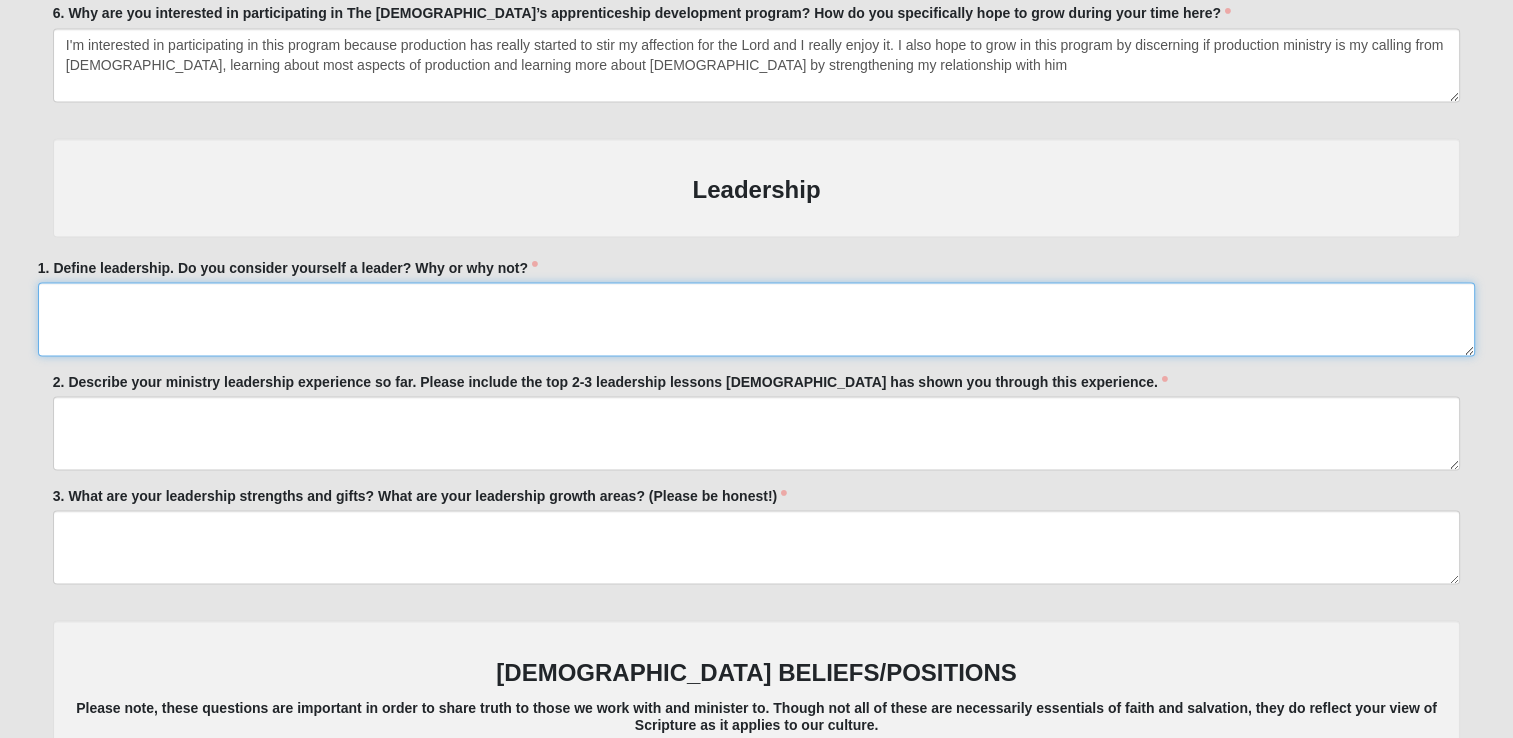 click on "1. Define leadership. Do you consider yourself a leader? Why or why not?" at bounding box center [756, 319] 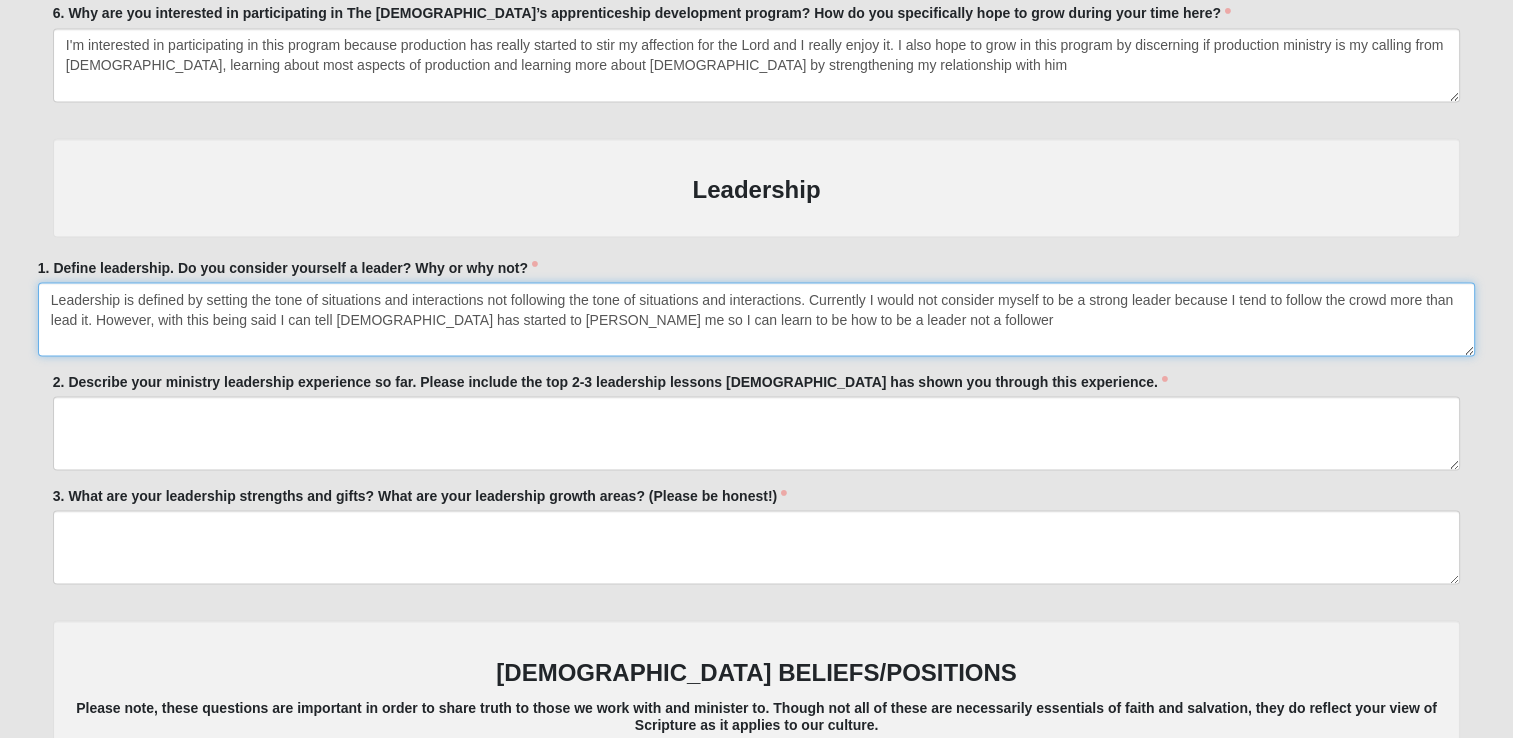 type on "Leadership is defined by setting the tone of situations and interactions not following the tone of situations and interactions. Currently I would not consider myself to be a strong leader because I tend to follow the crowd more than lead it. However, with this being said I can tell God has started to bolden me so I can learn to be how to be a leader not a follower" 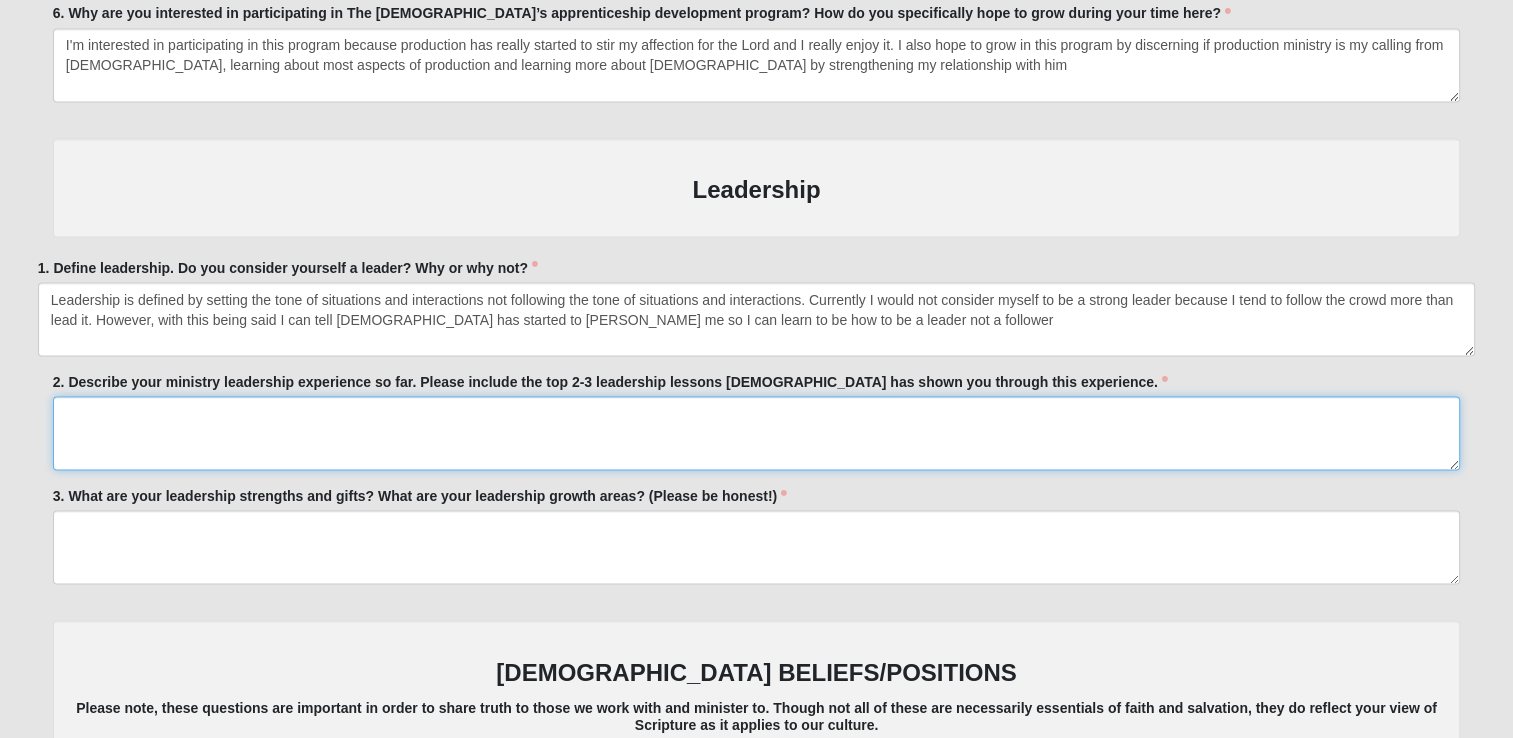 click on "2. Describe your ministry leadership experience so far. Please include the top 2-3 leadership lessons God has shown you through this experience." at bounding box center (756, 433) 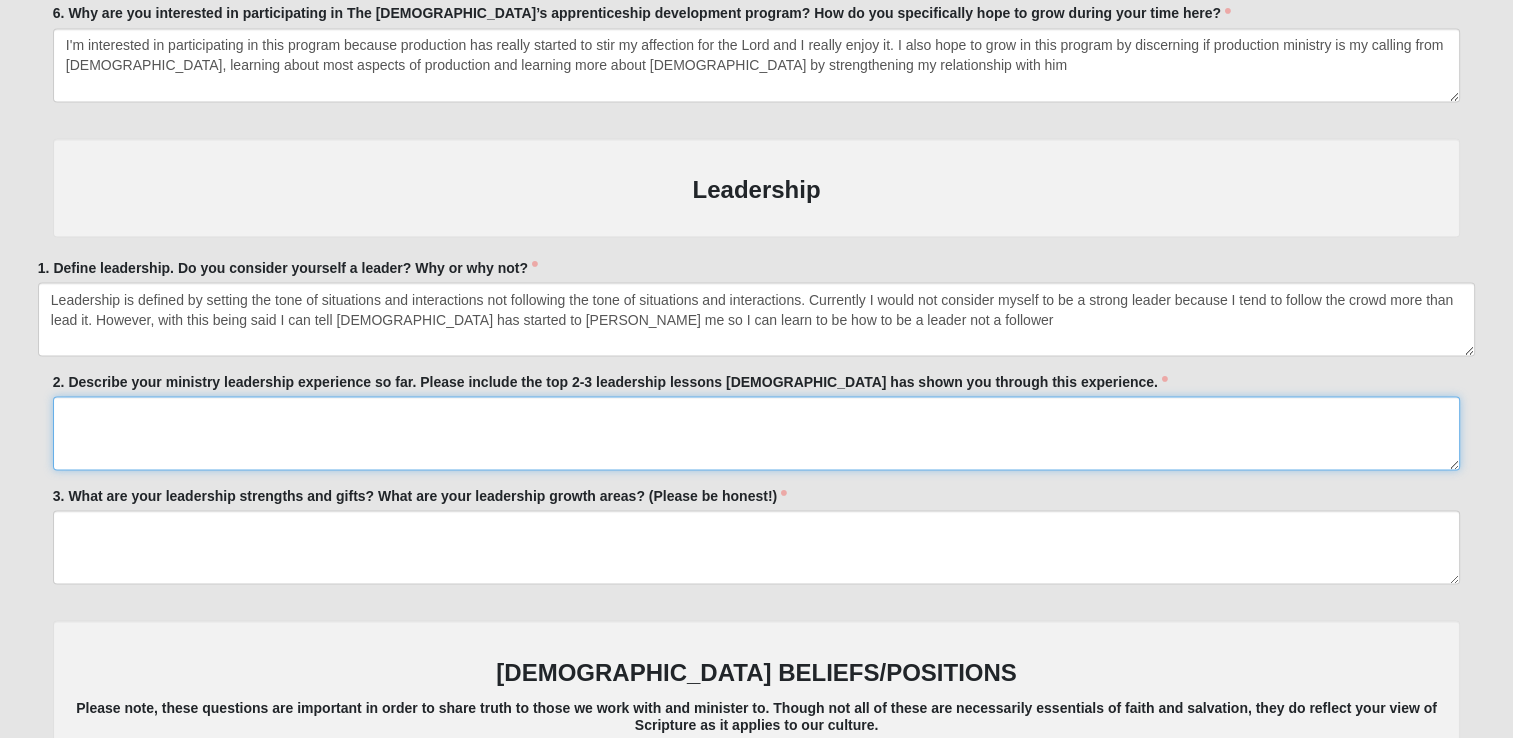 paste on "God has taught me so many things about leadership through serving. A few of those being that leadership starts with humility; faithfulness is way more important than trying to be perfect and he can use anyone to lead people to him." 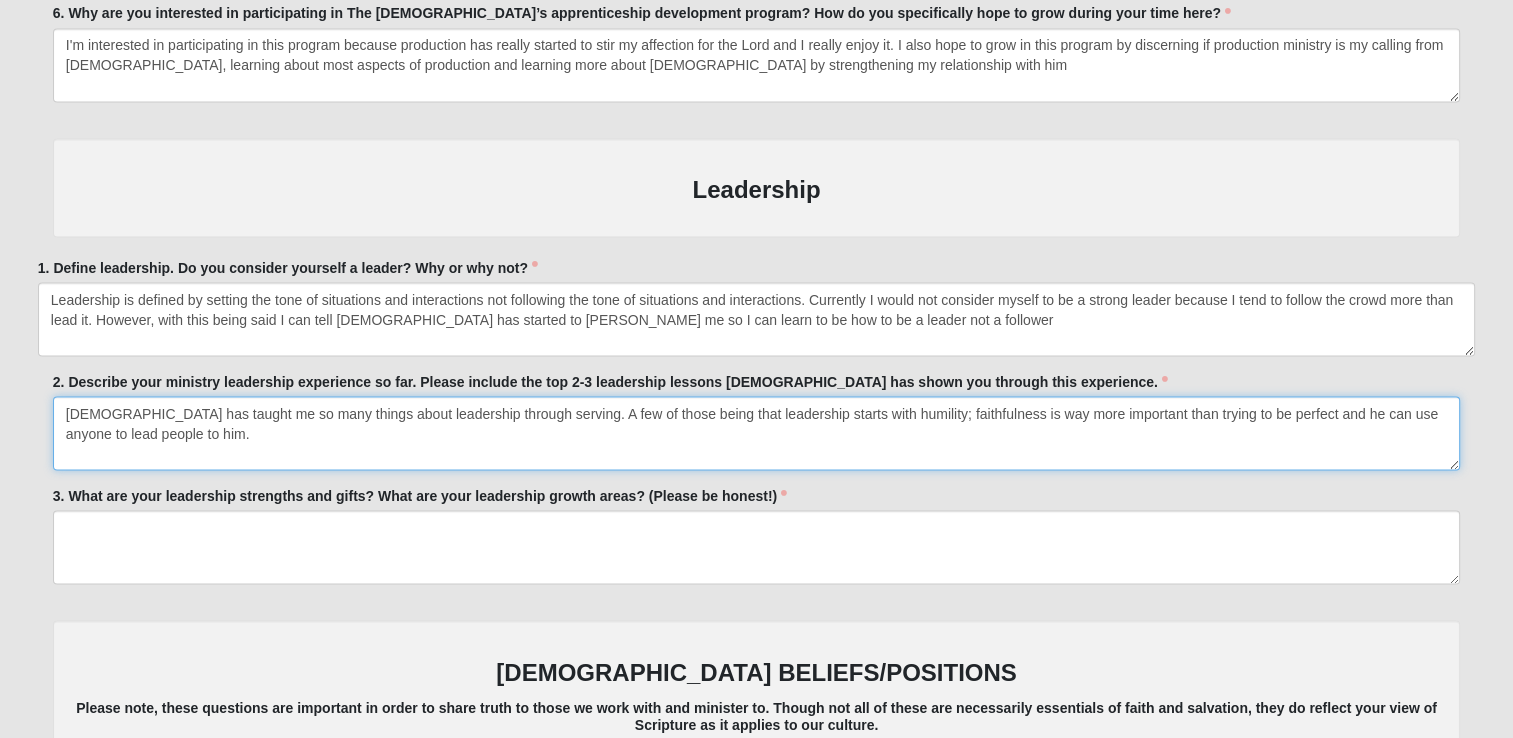type on "God has taught me so many things about leadership through serving. A few of those being that leadership starts with humility; faithfulness is way more important than trying to be perfect and he can use anyone to lead people to him." 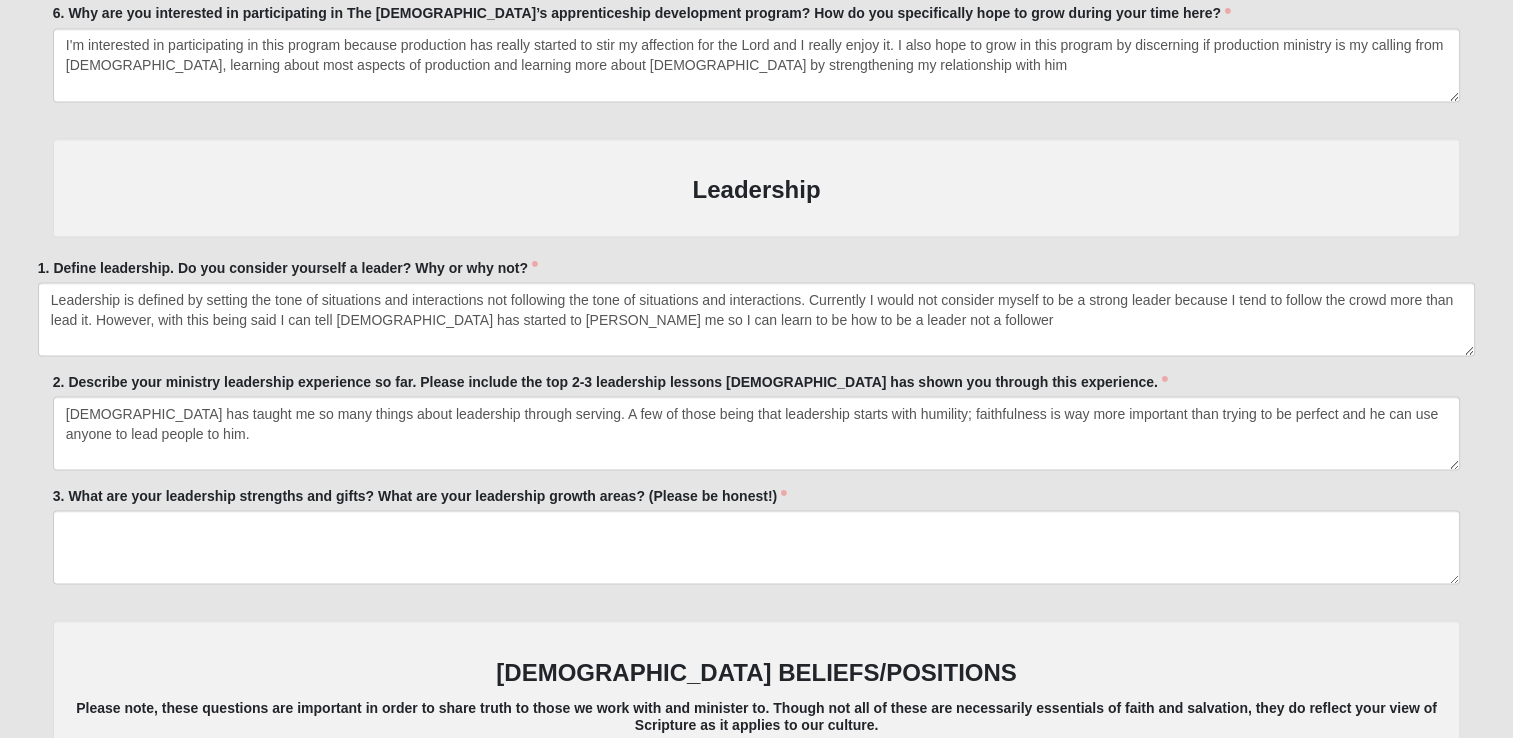 click on "Log In
Apprenticeship Interest
Events Apprenticeship Interest
Error
OPTIONAL" at bounding box center [756, -748] 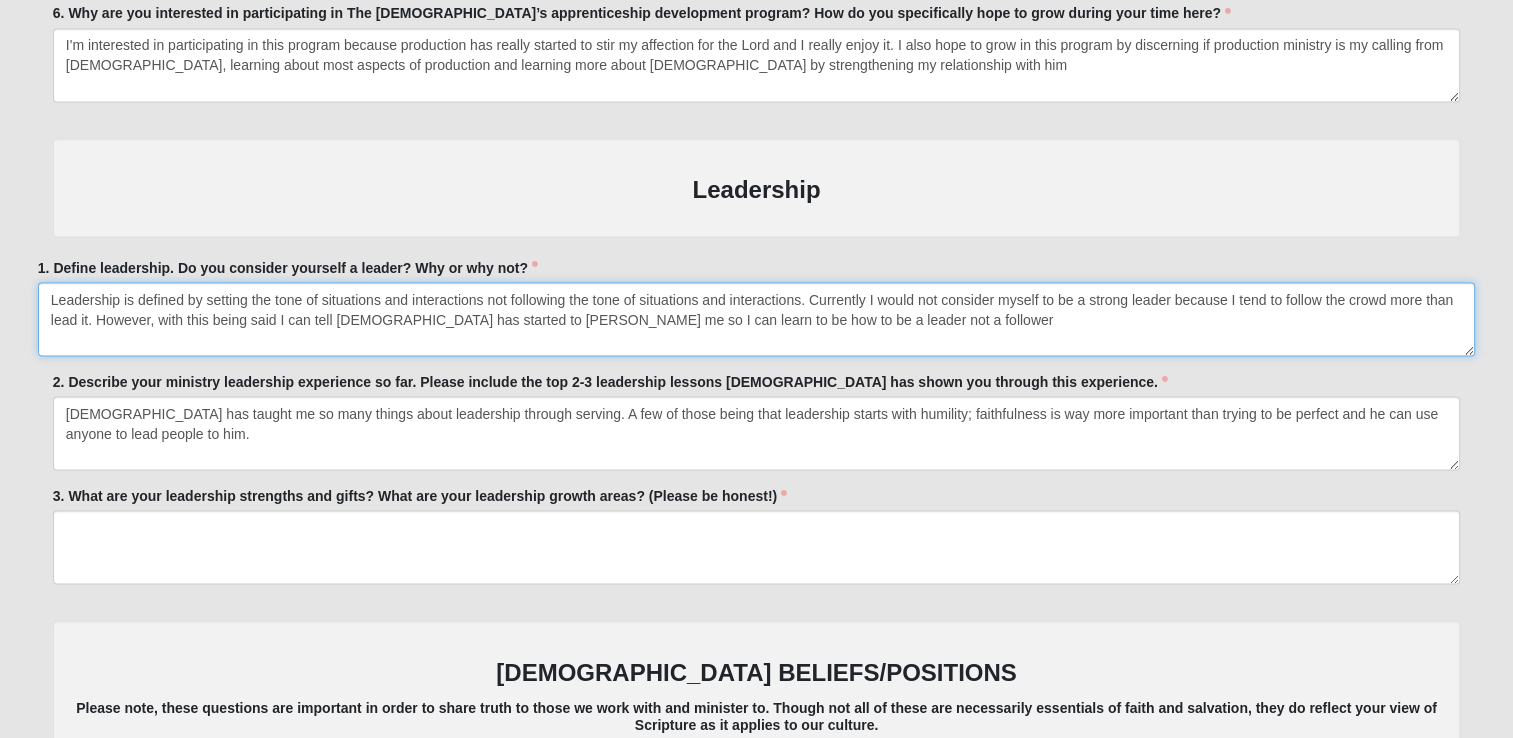 click on "Leadership is defined by setting the tone of situations and interactions not following the tone of situations and interactions. Currently I would not consider myself to be a strong leader because I tend to follow the crowd more than lead it. However, with this being said I can tell God has started to bolden me so I can learn to be how to be a leader not a follower" at bounding box center (756, 319) 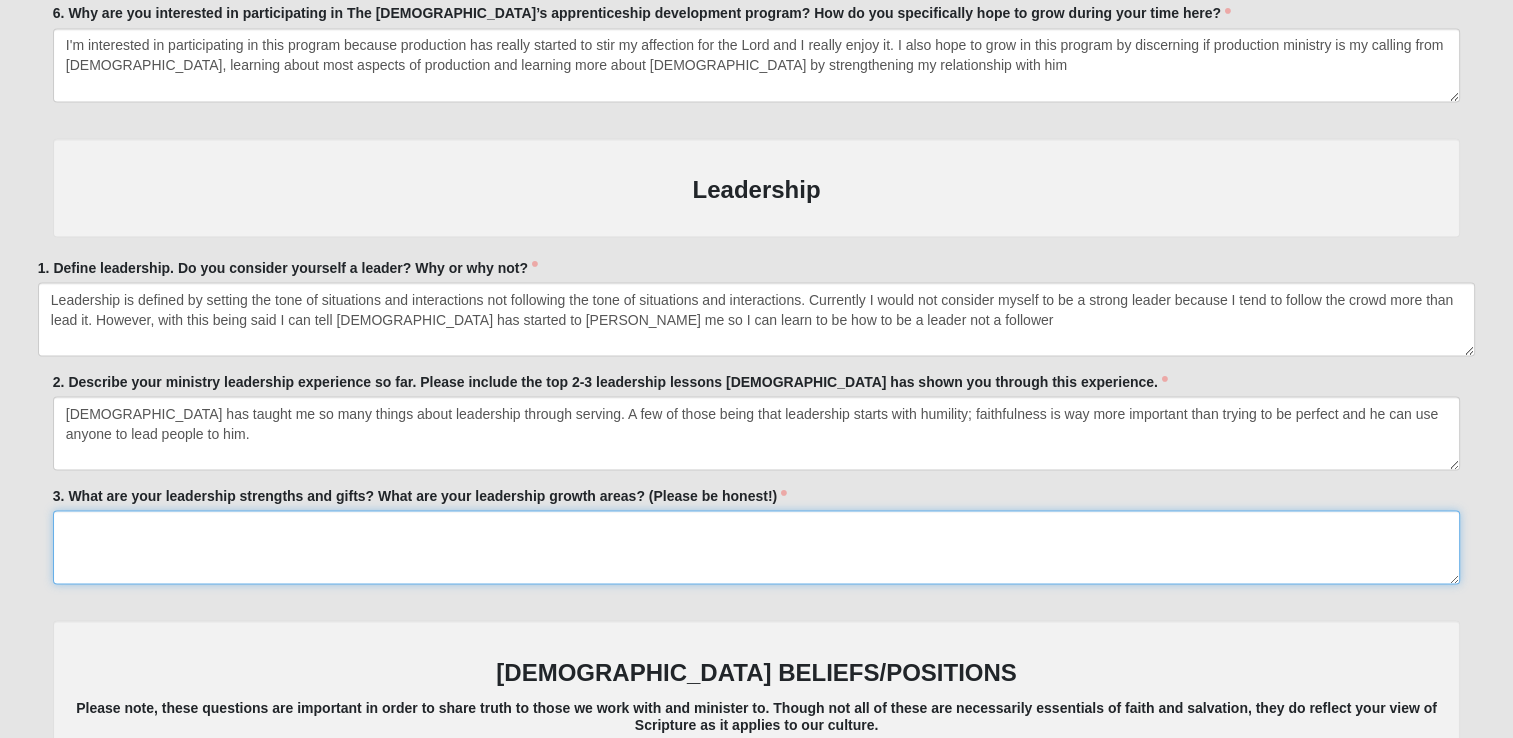 click on "3. What are your leadership strengths and gifts? What are your leadership growth areas? (Please be honest!)" at bounding box center [756, 547] 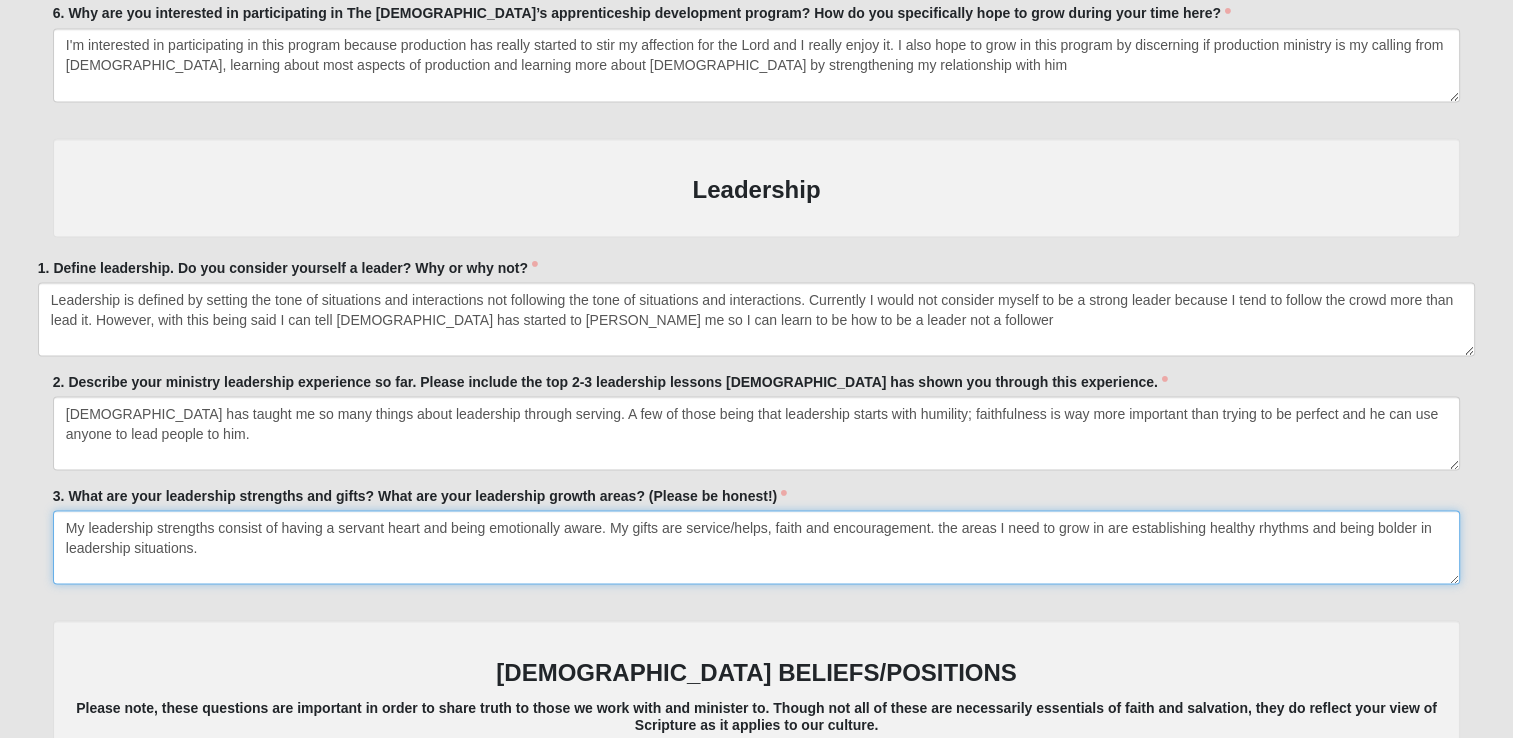 type on "My leadership strengths consist of having a servant heart and being emotionally aware. My gifts are service/helps, faith and encouragement. the areas I need to grow in are establishing healthy rhythms and being bolder in leadership situations." 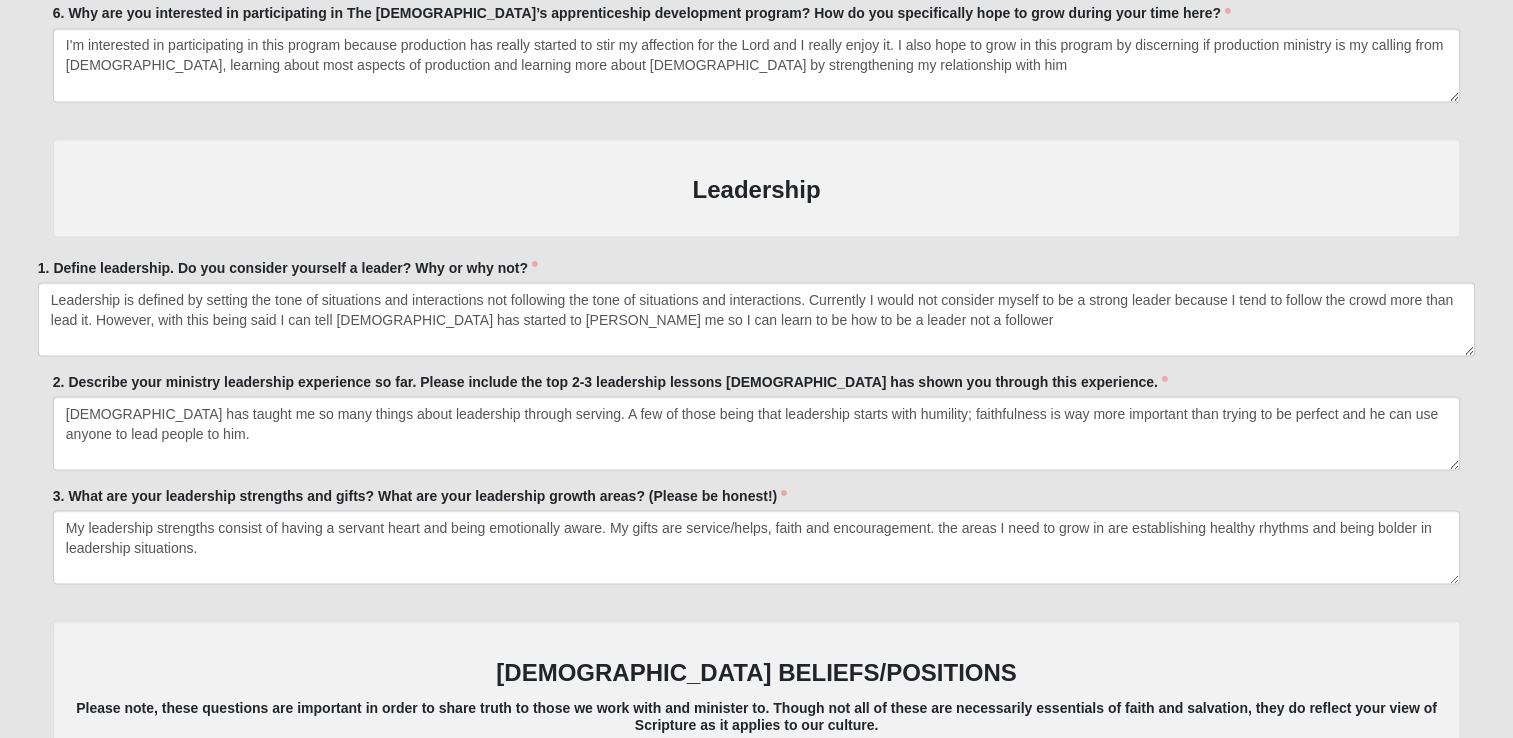 click on "Log In
Apprenticeship Interest
Events Apprenticeship Interest
Error
OPTIONAL" at bounding box center [756, -761] 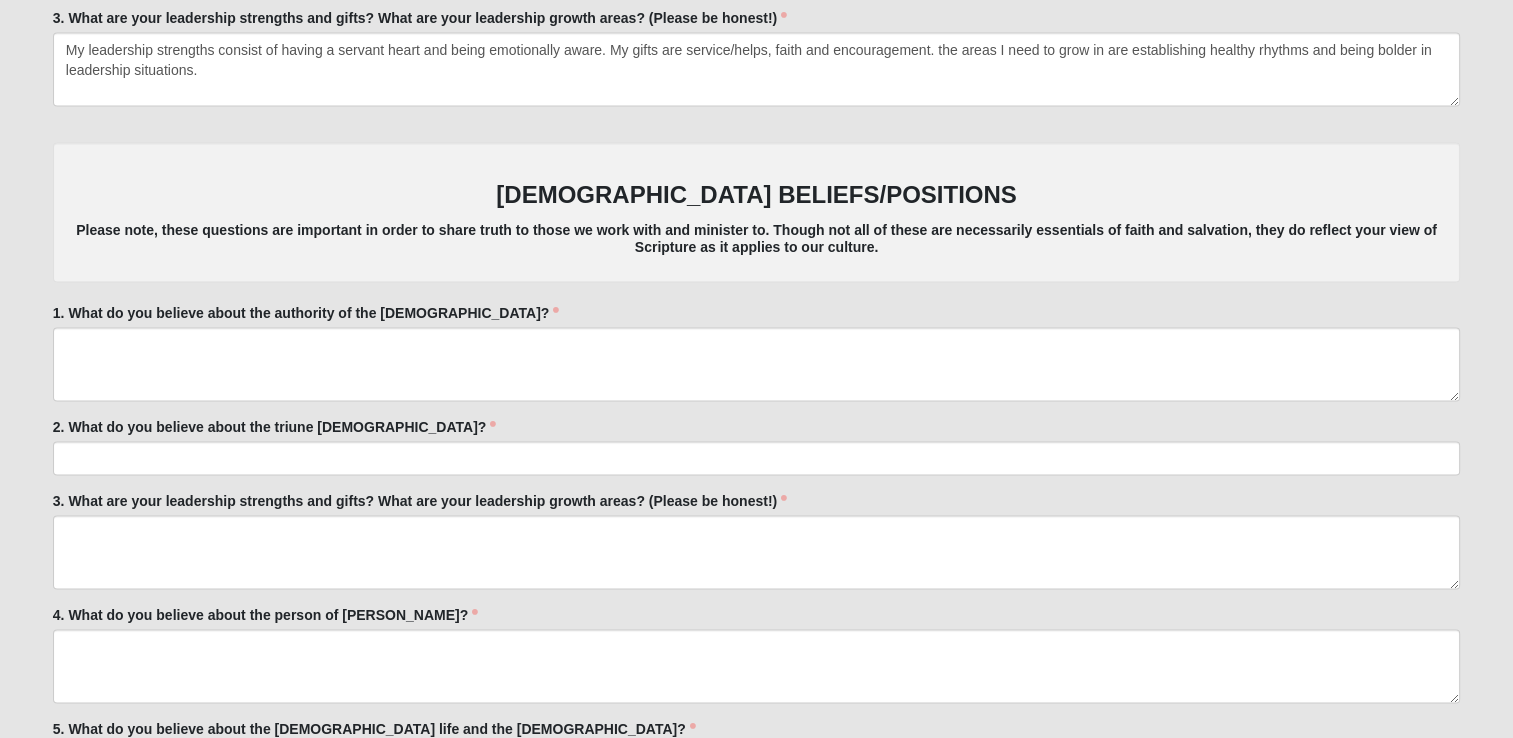scroll, scrollTop: 3991, scrollLeft: 0, axis: vertical 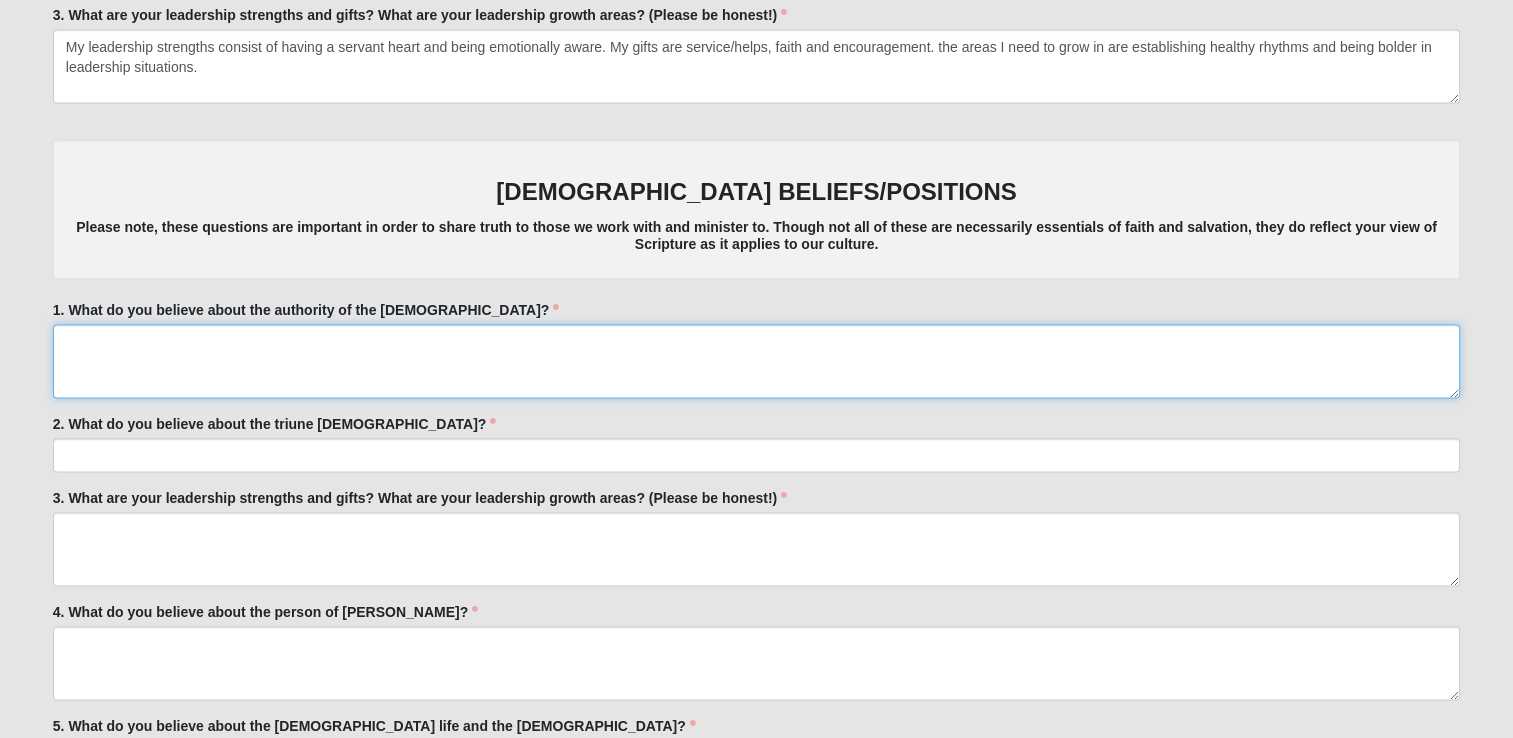 click on "1. What do you believe about the authority of the Bible?" at bounding box center (756, 362) 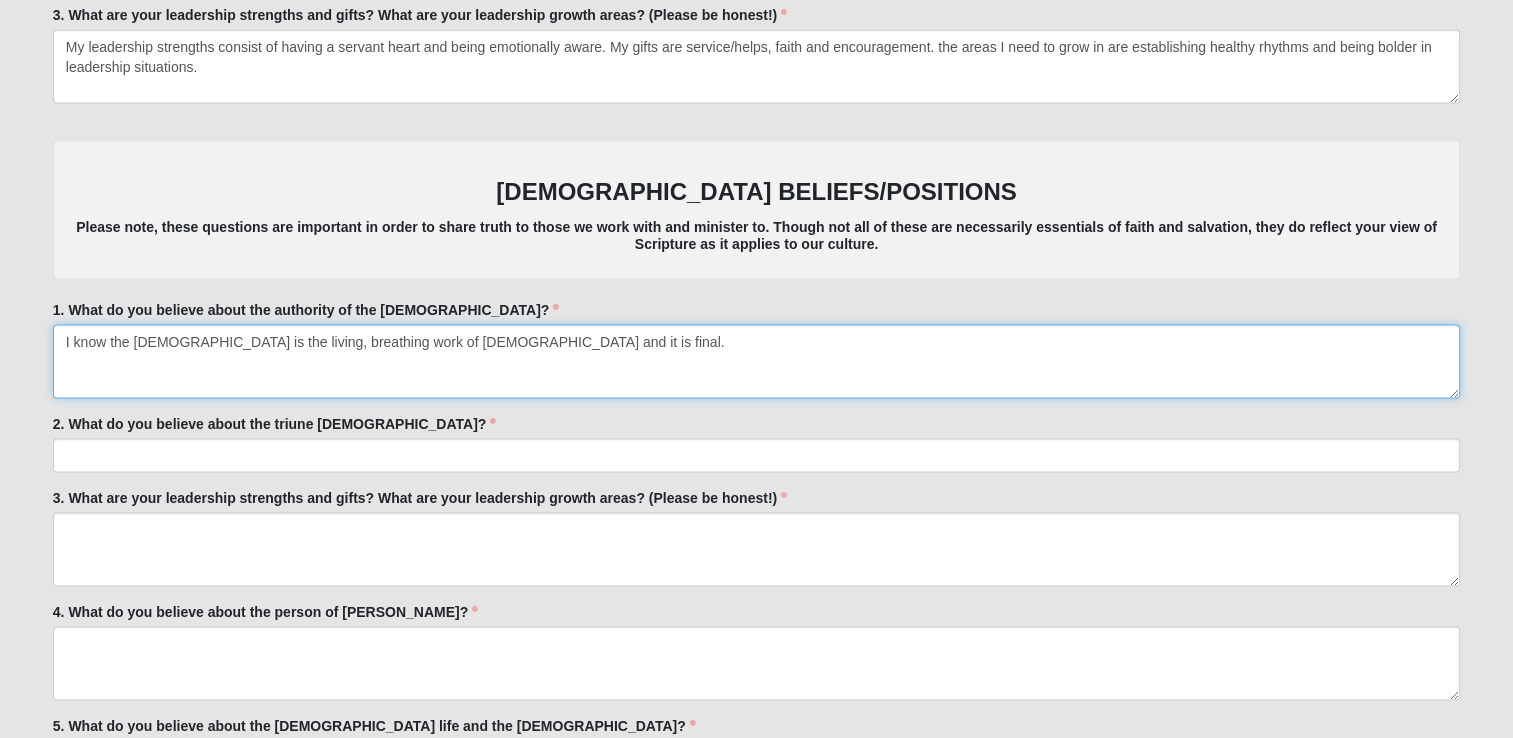 type on "I know the Bible is the living, breathing work of God and it is final." 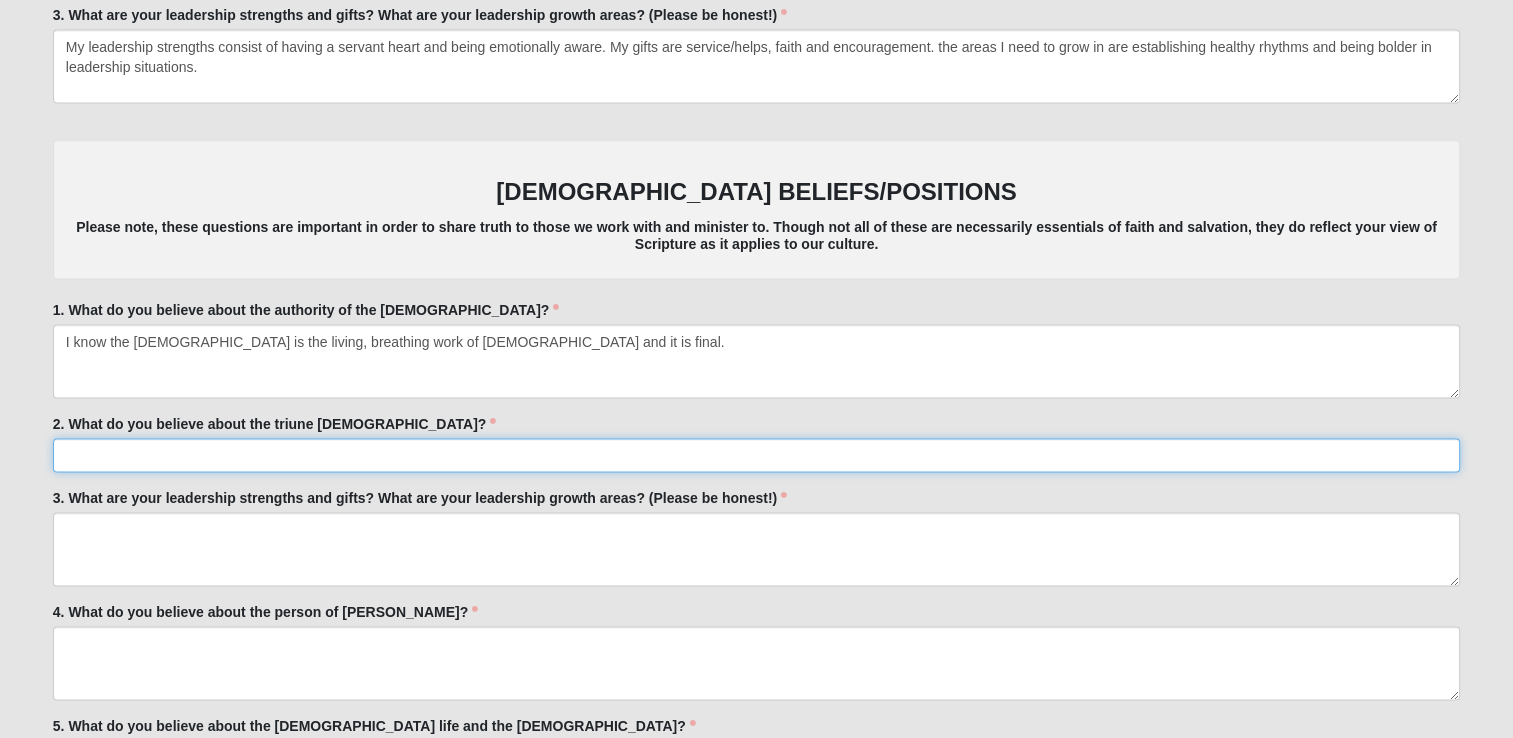 click on "2. What do you believe about the triune God?" at bounding box center (756, 456) 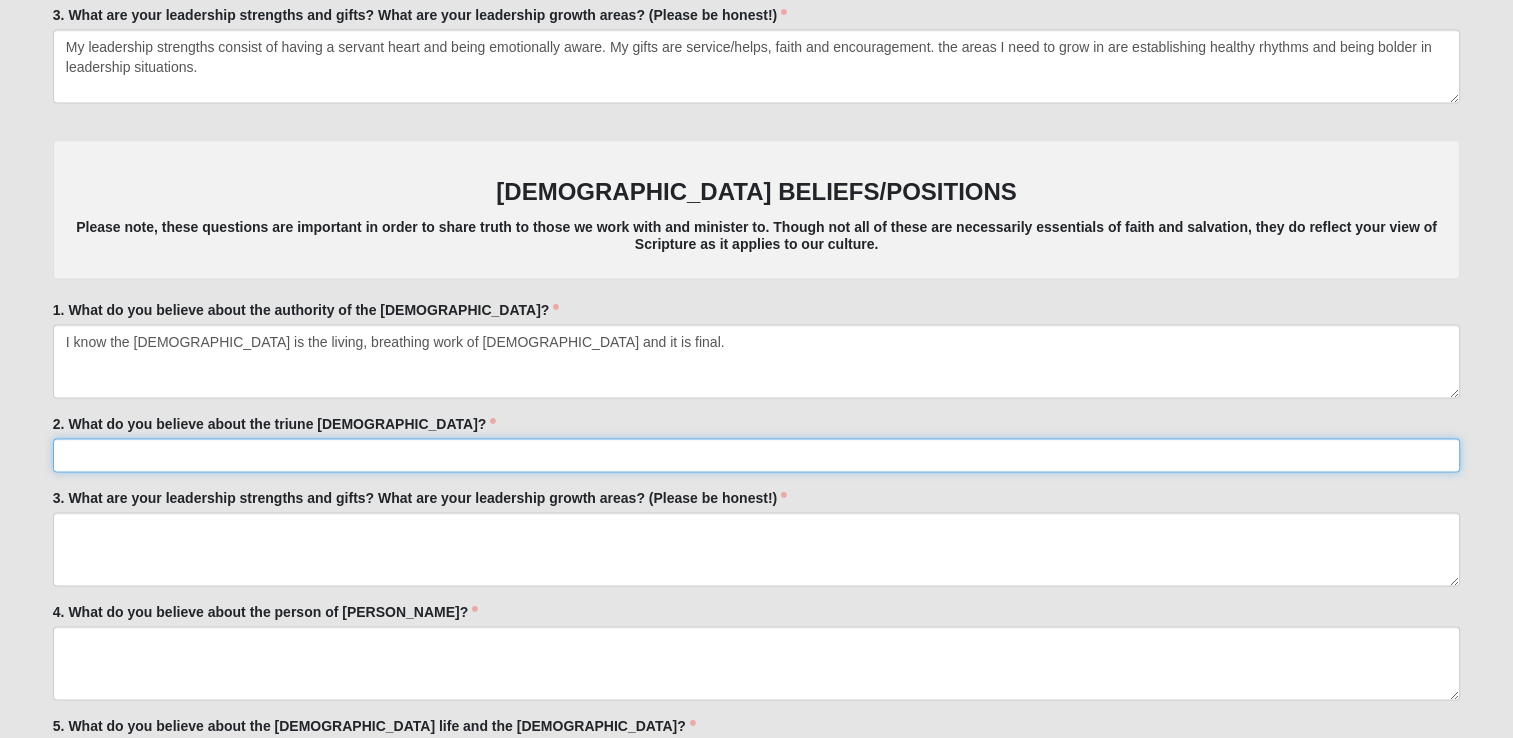 paste on "I know that there is one God, but God is made of three persons the Father, Son and Holy Spirit." 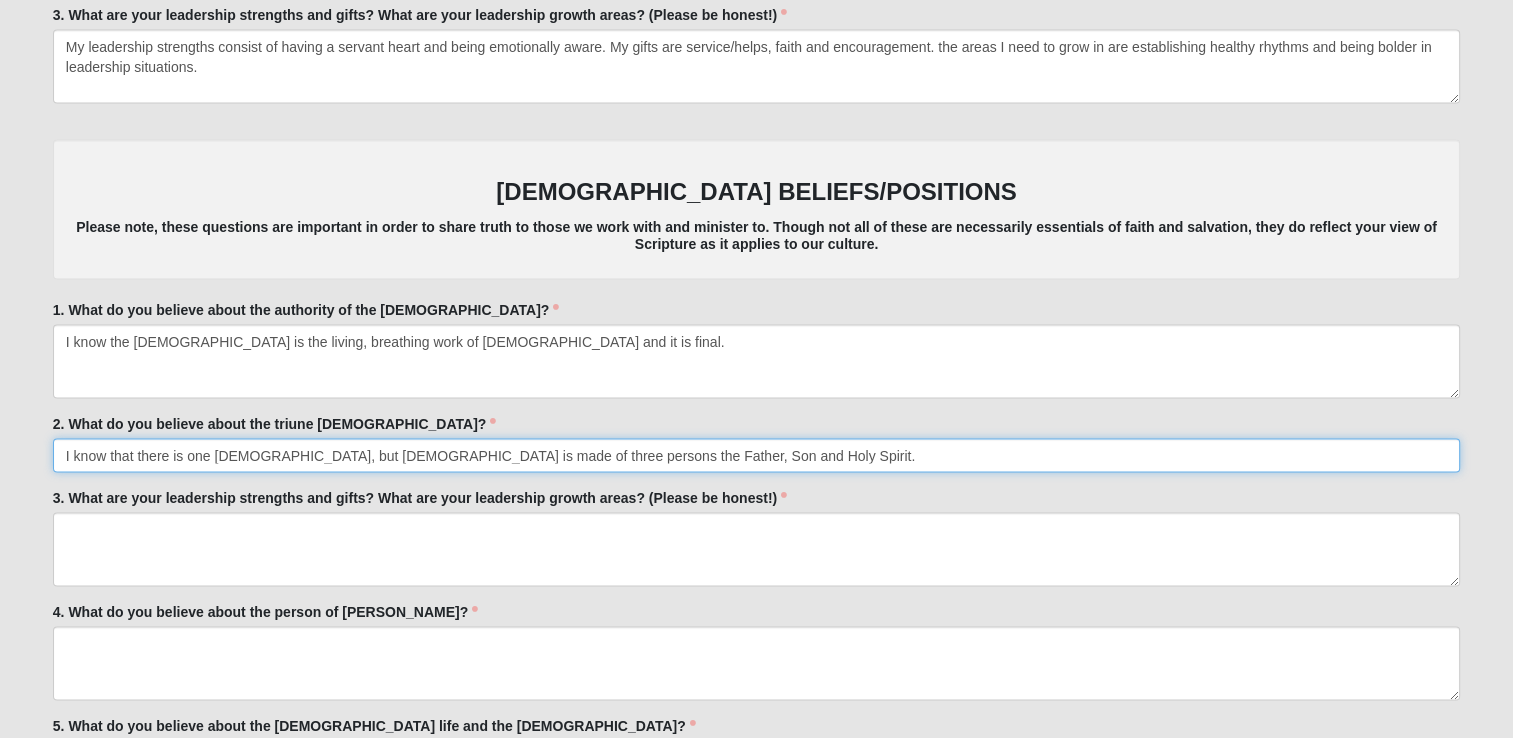 type on "I know that there is one God, but God is made of three persons the Father, Son and Holy Spirit." 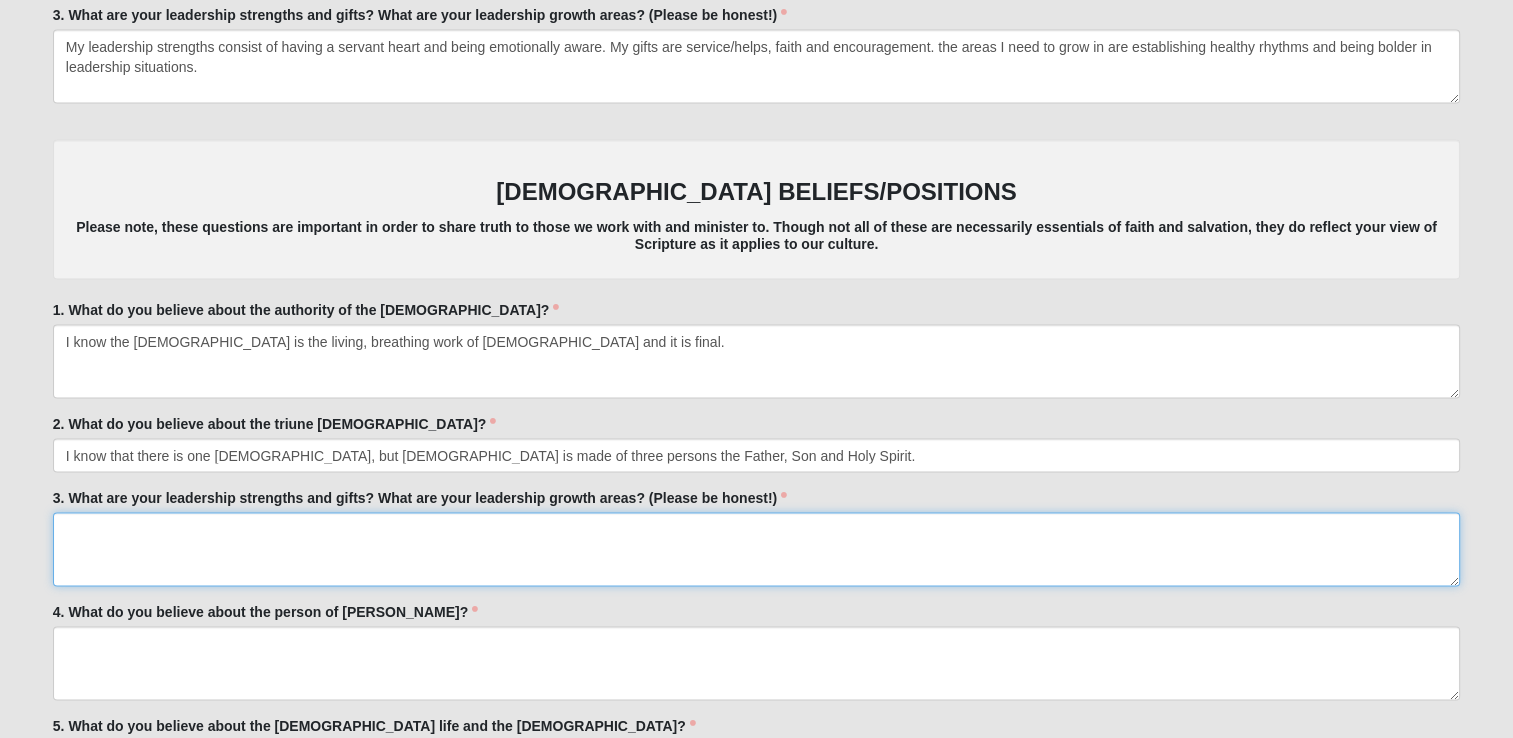 click on "3. What are your leadership strengths and gifts? What are your leadership growth areas? (Please be honest!)" at bounding box center [756, 550] 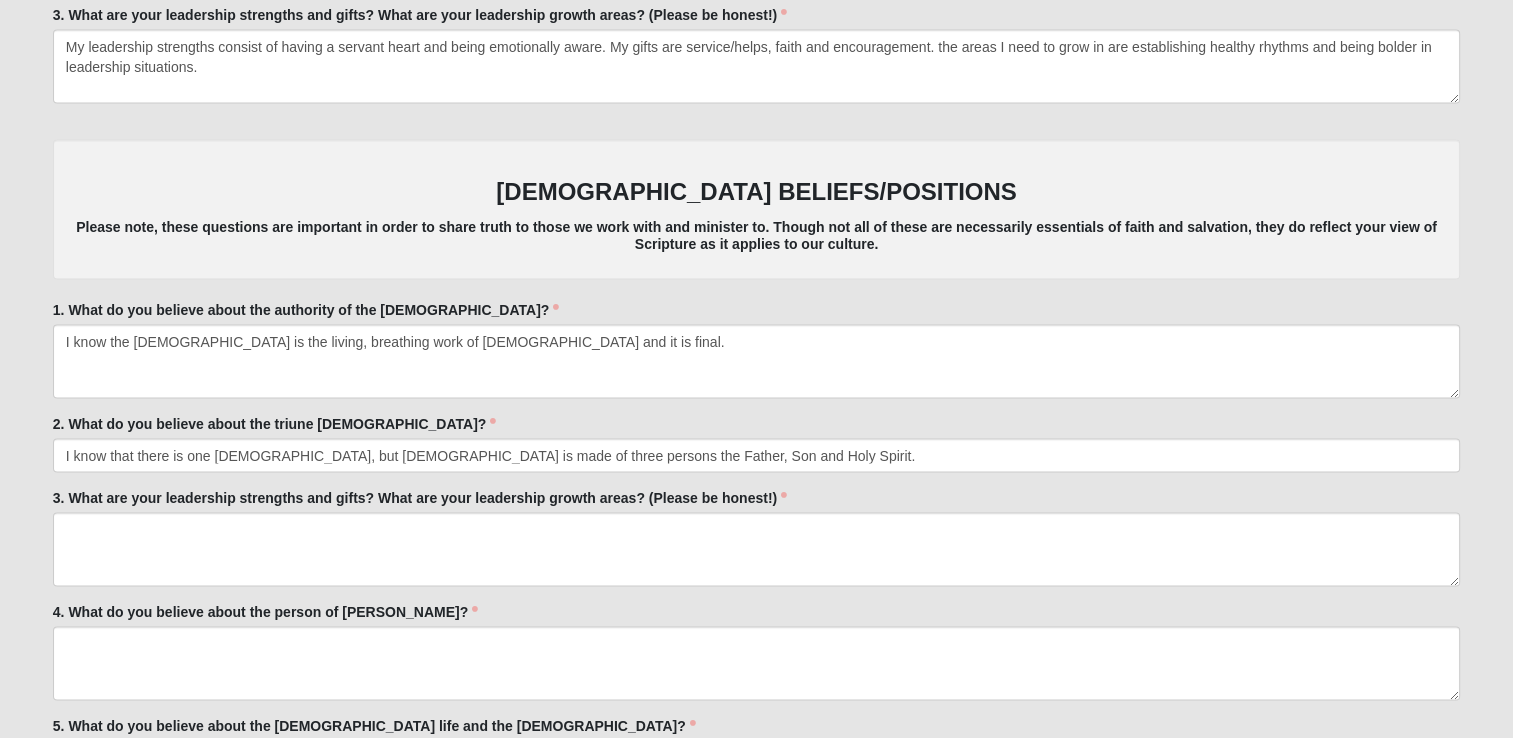 click on "BIBLICAL BELIEFS/POSITIONS
Please note, these questions are important in order to share truth to those we work with and minister
to. Though not all of these are necessarily essentials of faith and salvation, they do reflect your view of
Scripture as it applies to our culture." at bounding box center (756, 209) 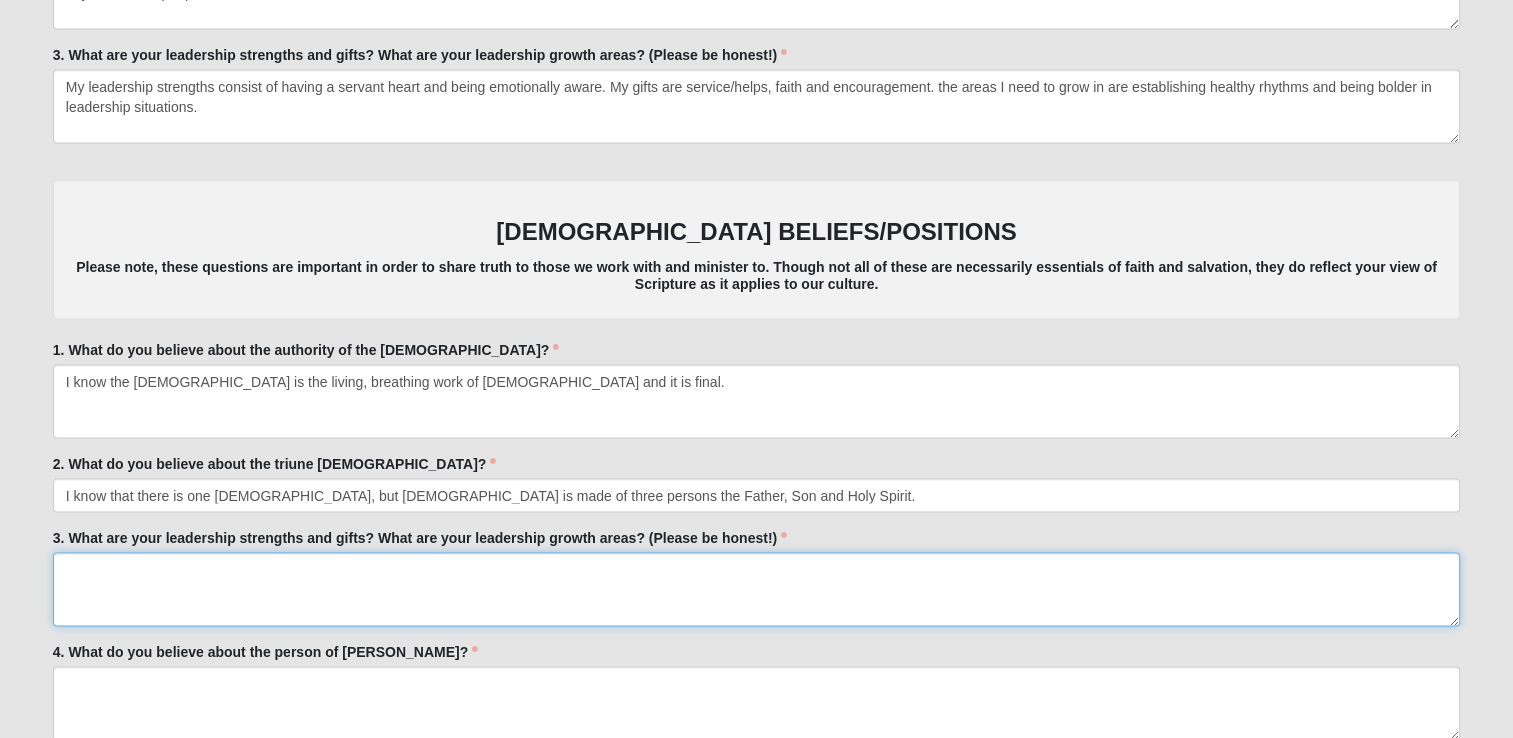 click on "3. What are your leadership strengths and gifts? What are your leadership growth areas? (Please be honest!)" at bounding box center (756, 590) 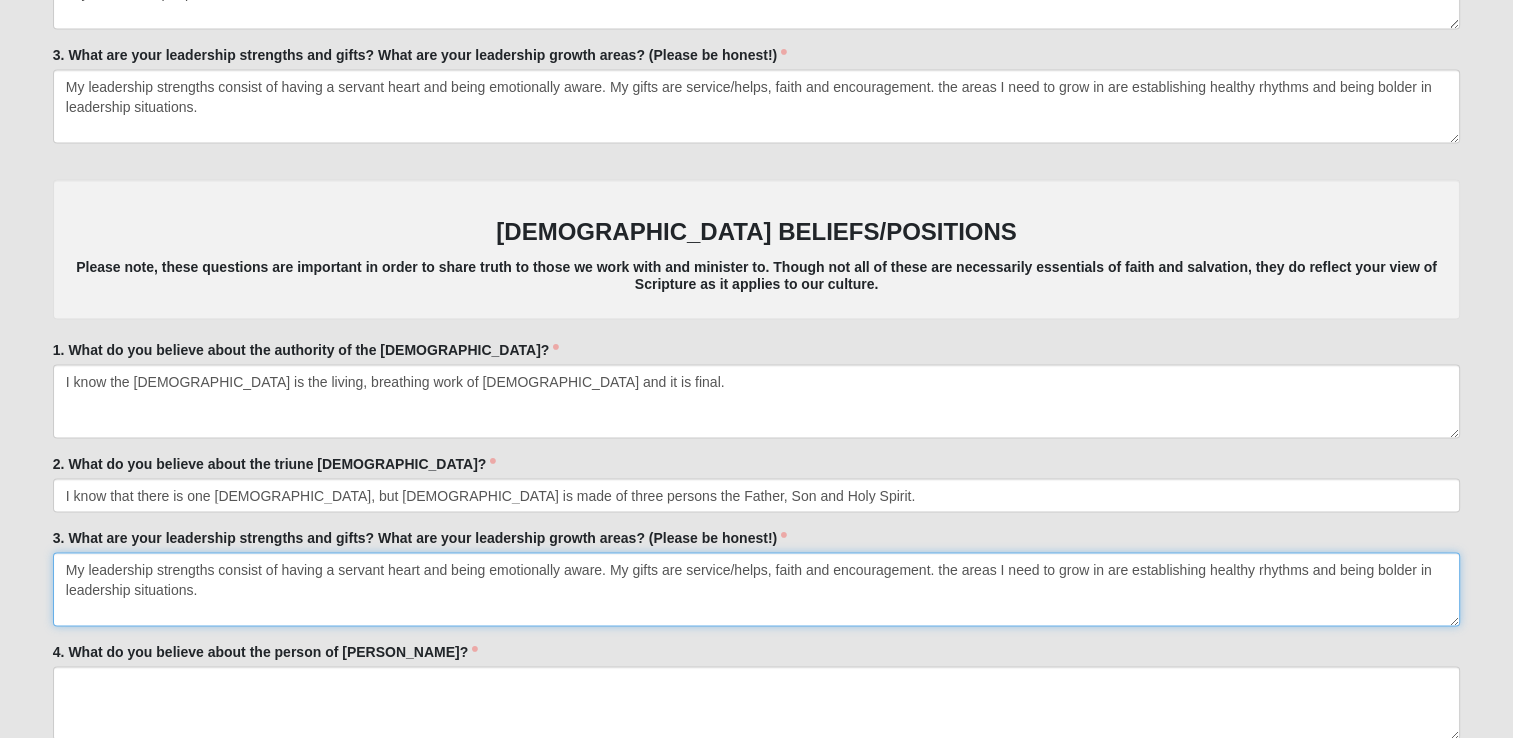 type on "My leadership strengths consist of having a servant heart and being emotionally aware. My gifts are service/helps, faith and encouragement. the areas I need to grow in are establishing healthy rhythms and being bolder in leadership situations." 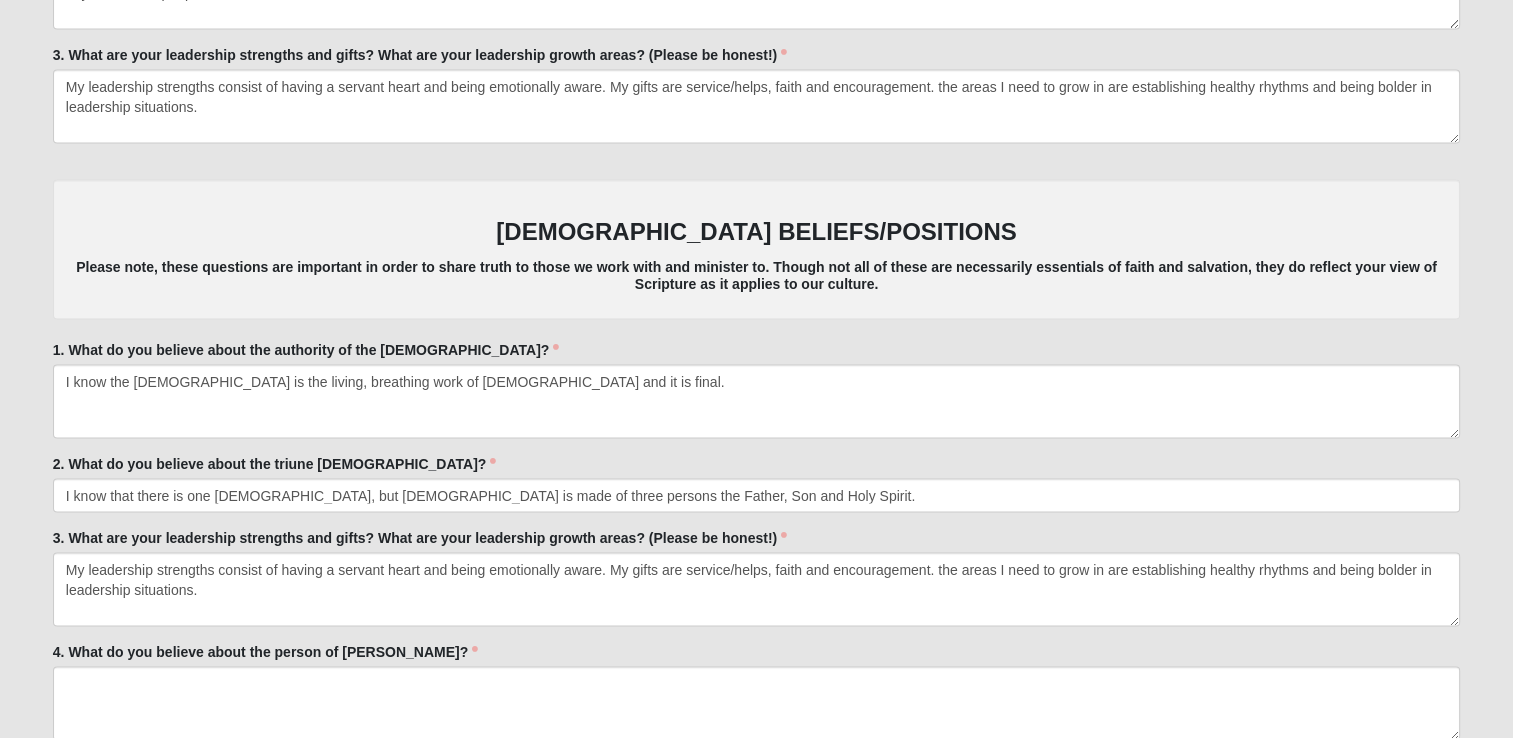 click on "Log In
Apprenticeship Interest
Events Apprenticeship Interest
Error
OPTIONAL" at bounding box center (756, -1201) 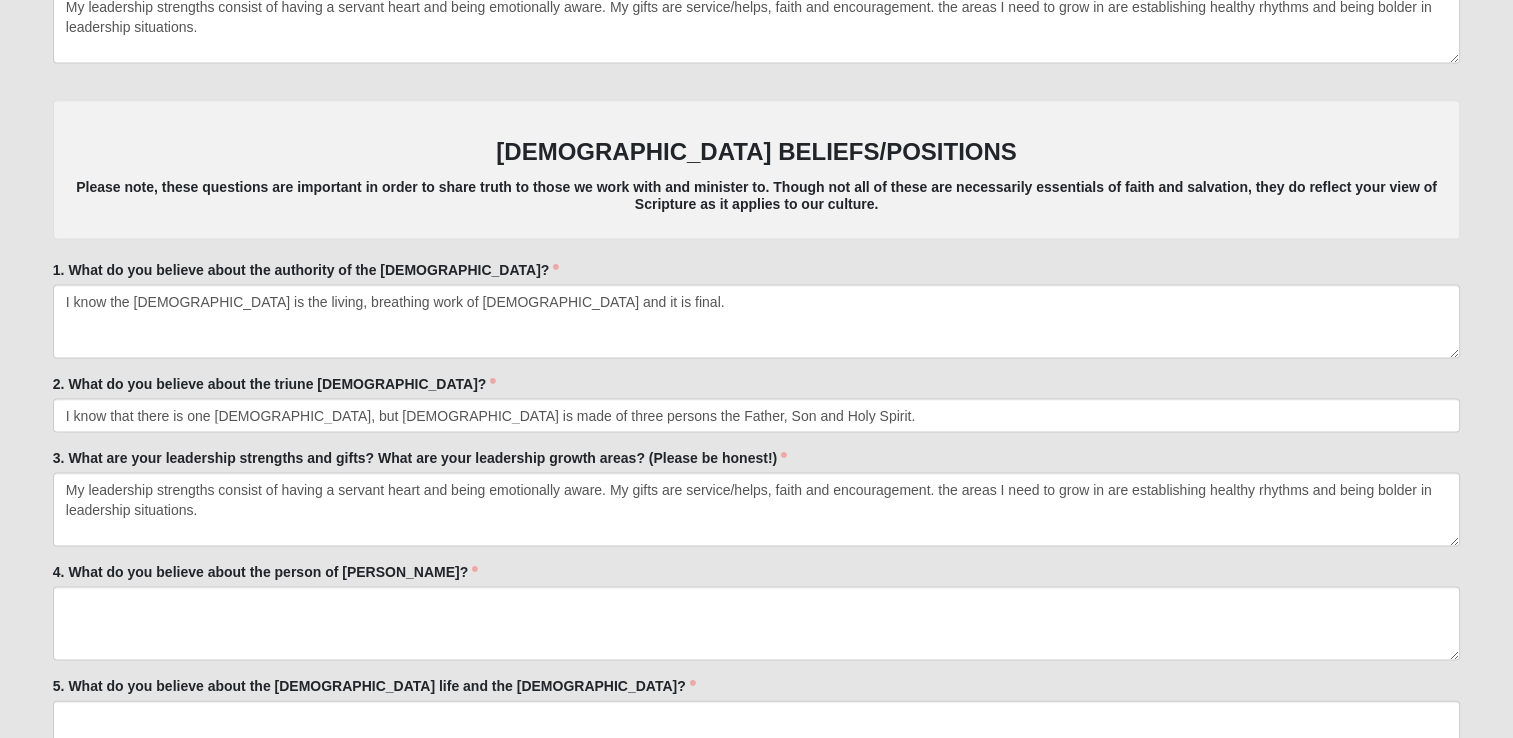 scroll, scrollTop: 4071, scrollLeft: 0, axis: vertical 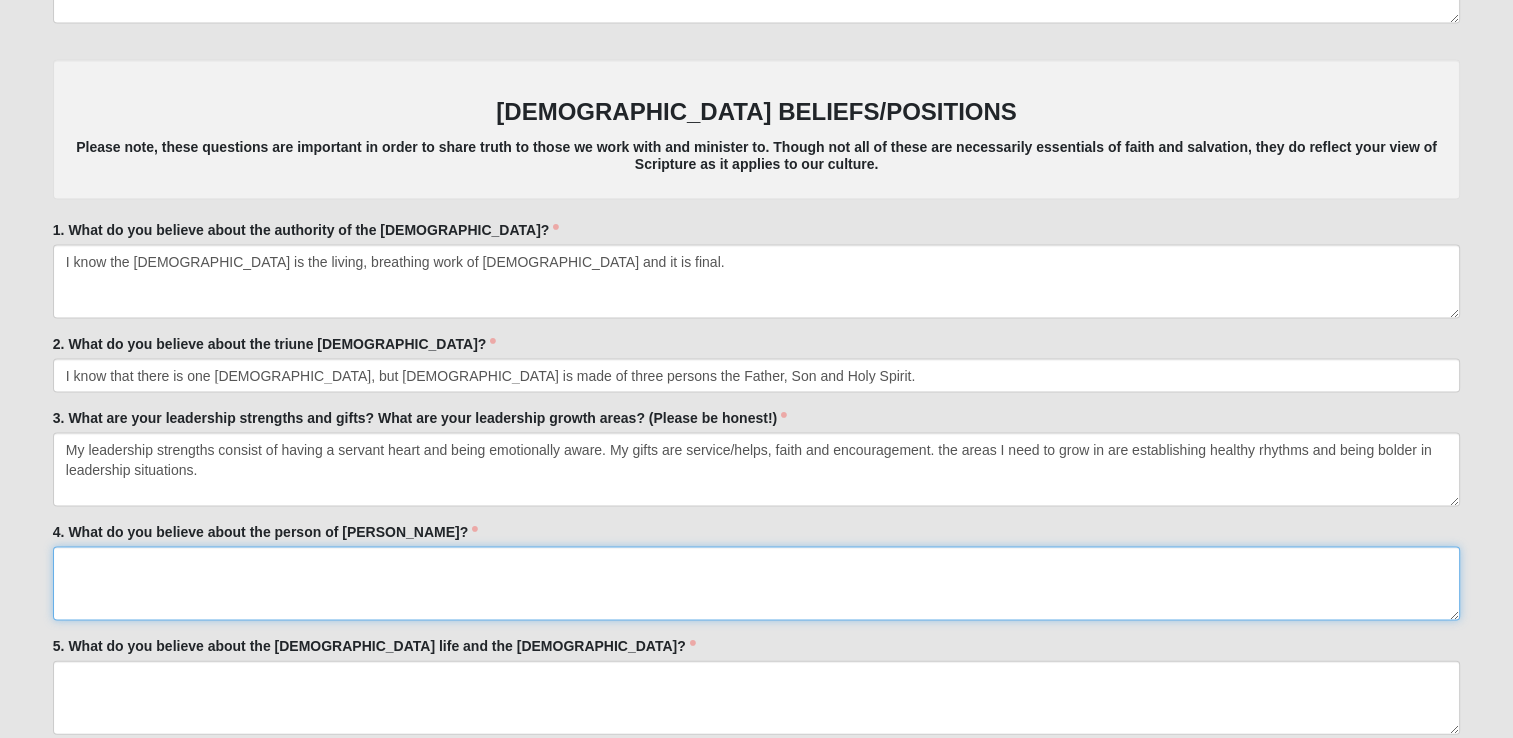 click on "4. What do you believe about the person of Jesus Christ?" at bounding box center (756, 584) 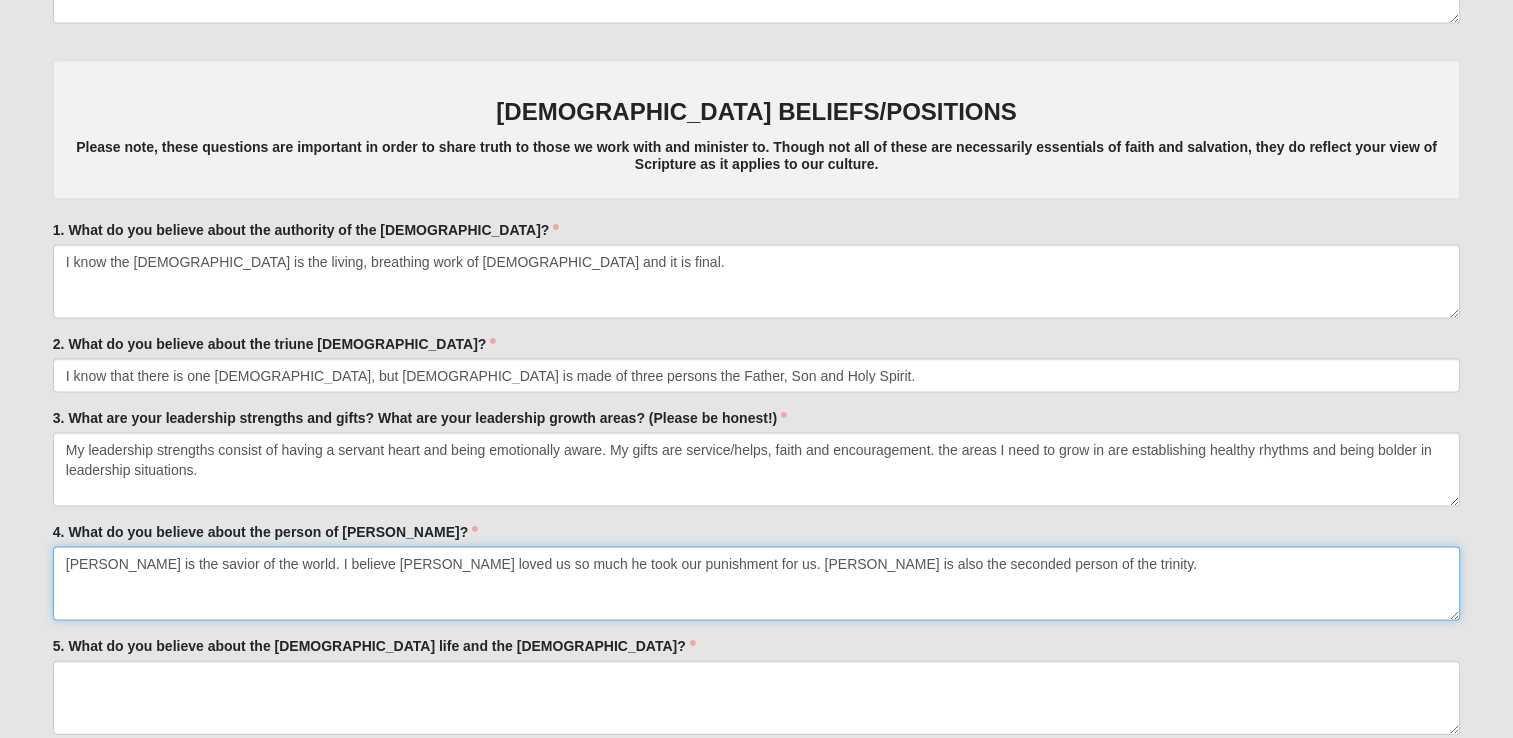 type on "Jesus Christ is the savior of the world. I believe Jesus loved us so much he took our punishment for us. Jesus is also the seconded person of the trinity." 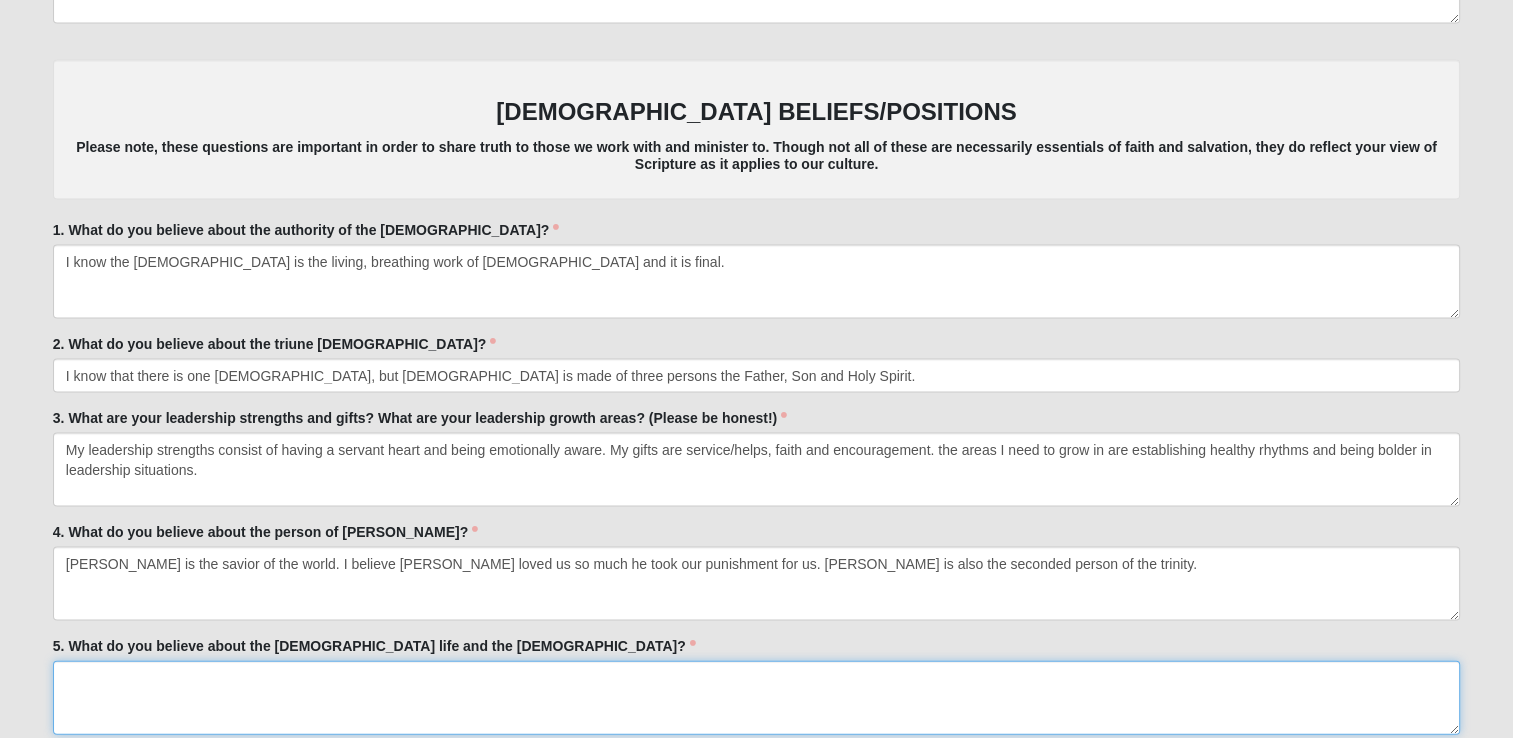 click on "5. What do you believe about the Christian life and the Holy Spirit?" at bounding box center (756, 698) 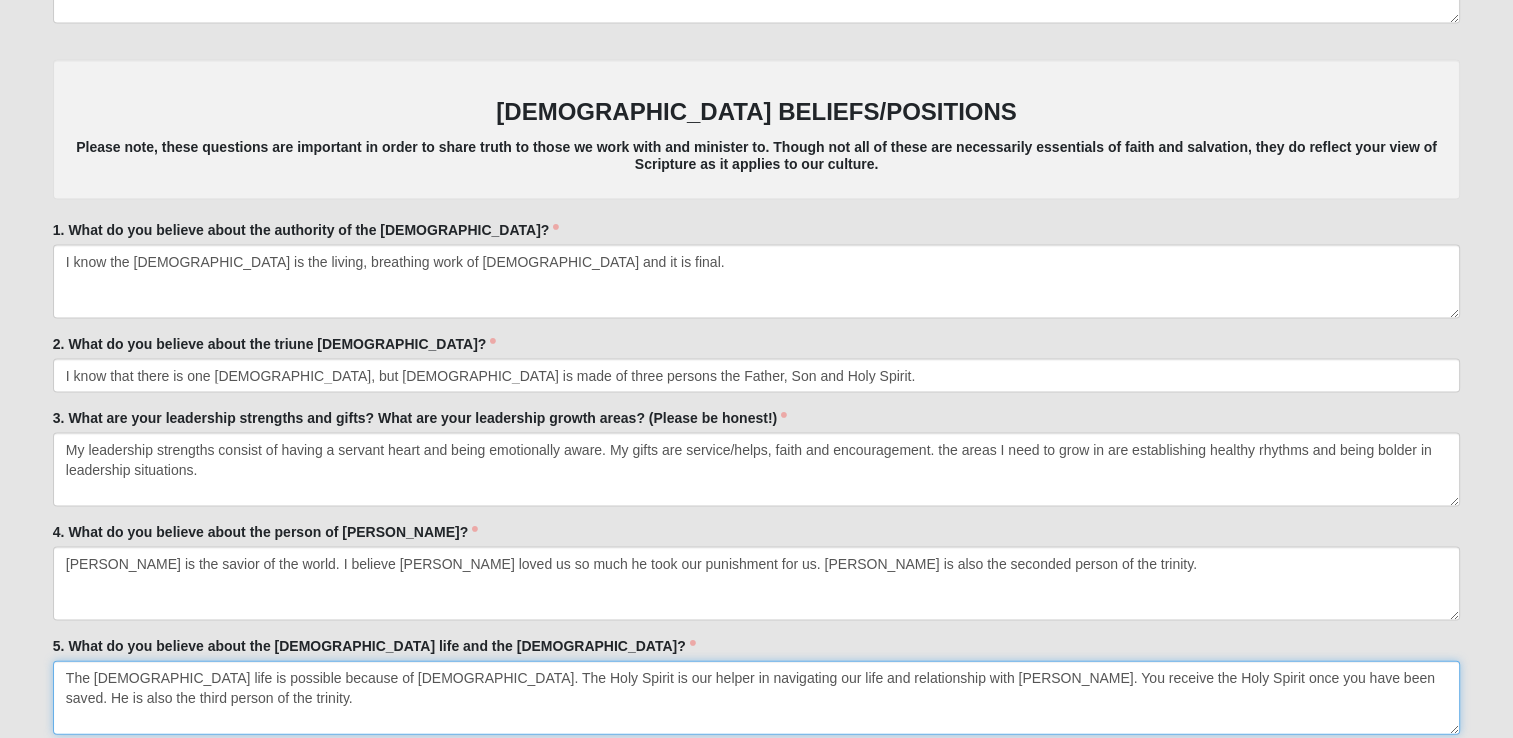 type on "The Christain life is possible because of the Holy Spirit. The Holy Spirit is our helper in navigating our life and relationship with Jesus. You receive the Holy Spirit once you have been saved. He is also the third person of the trinity." 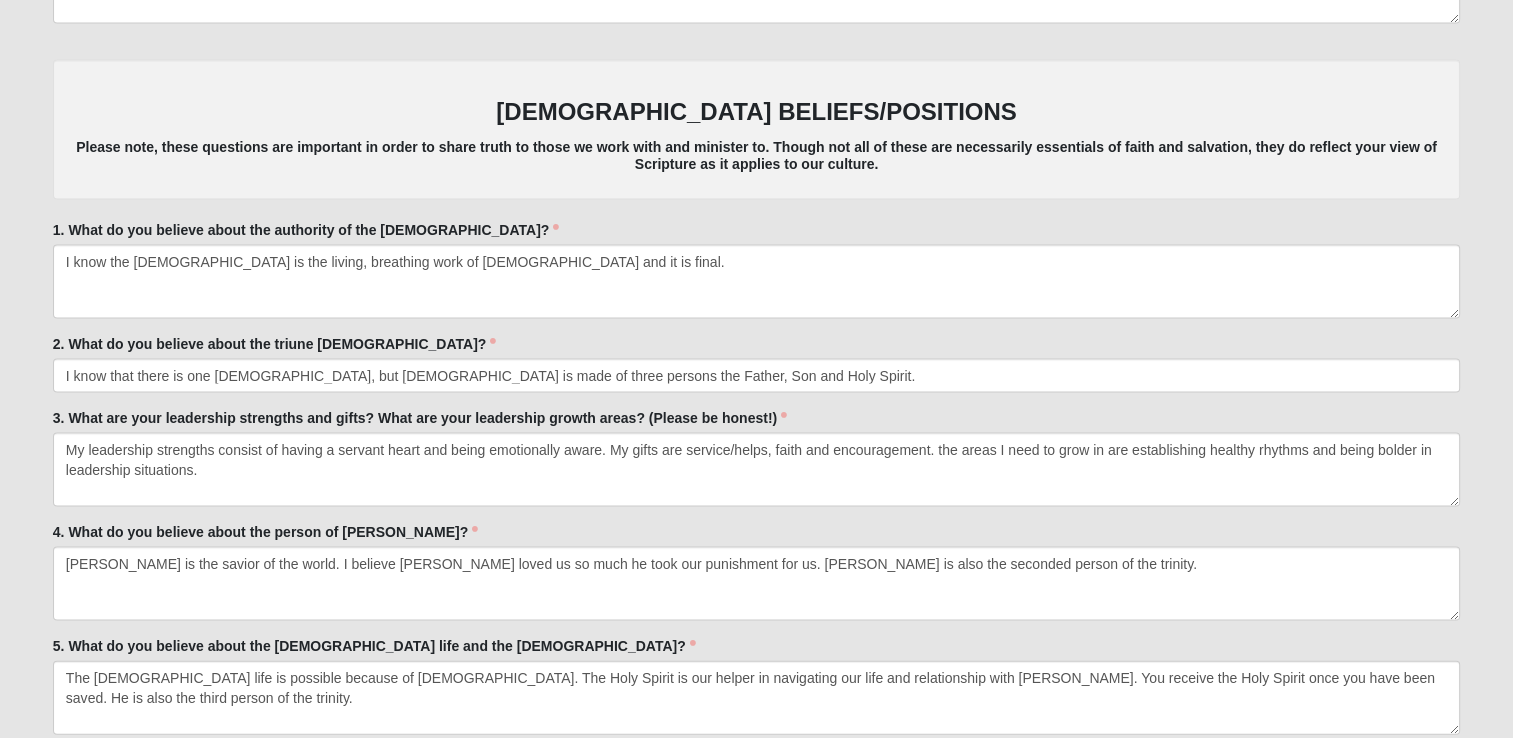 click on "Log In
Apprenticeship Interest
Events Apprenticeship Interest
Error
OPTIONAL" at bounding box center (756, -1308) 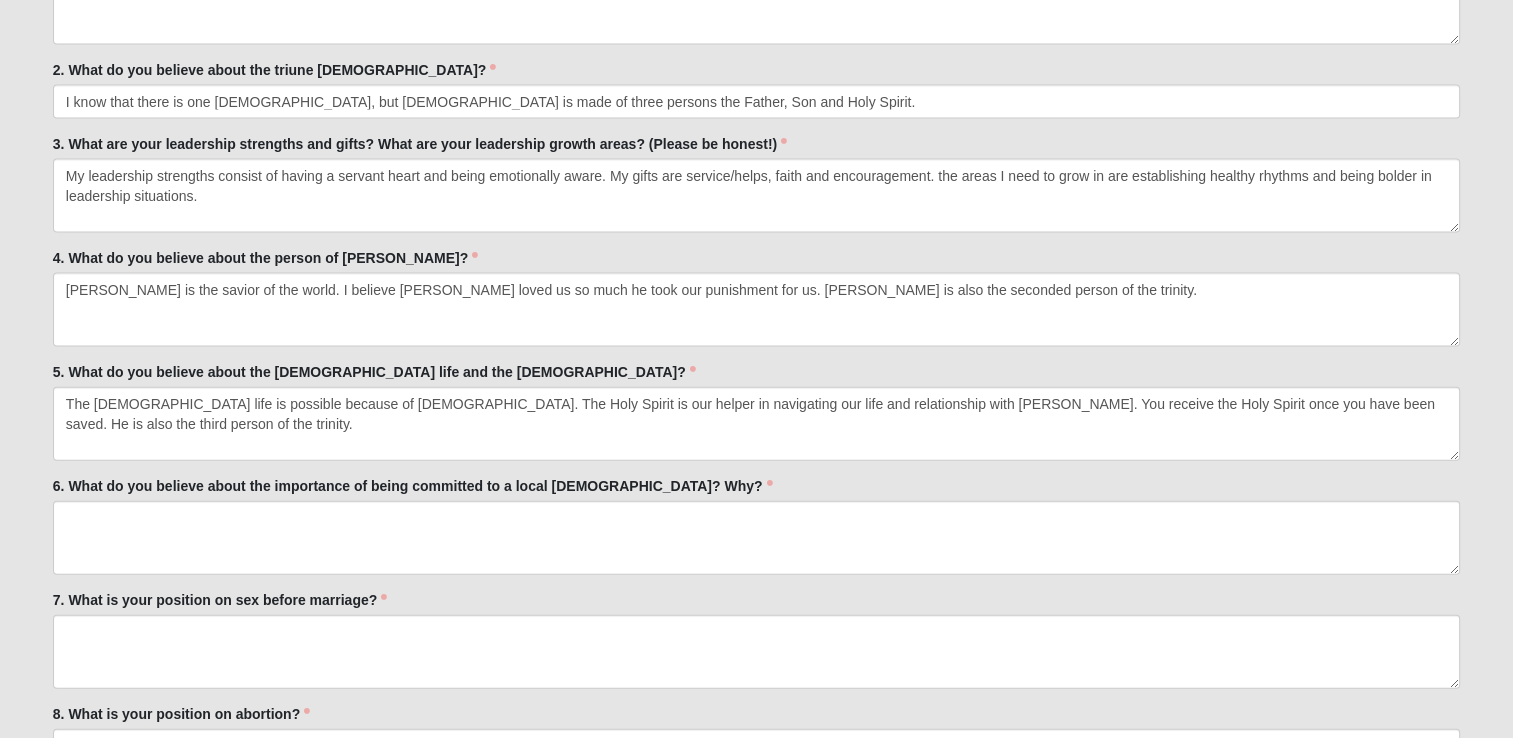 scroll, scrollTop: 4351, scrollLeft: 0, axis: vertical 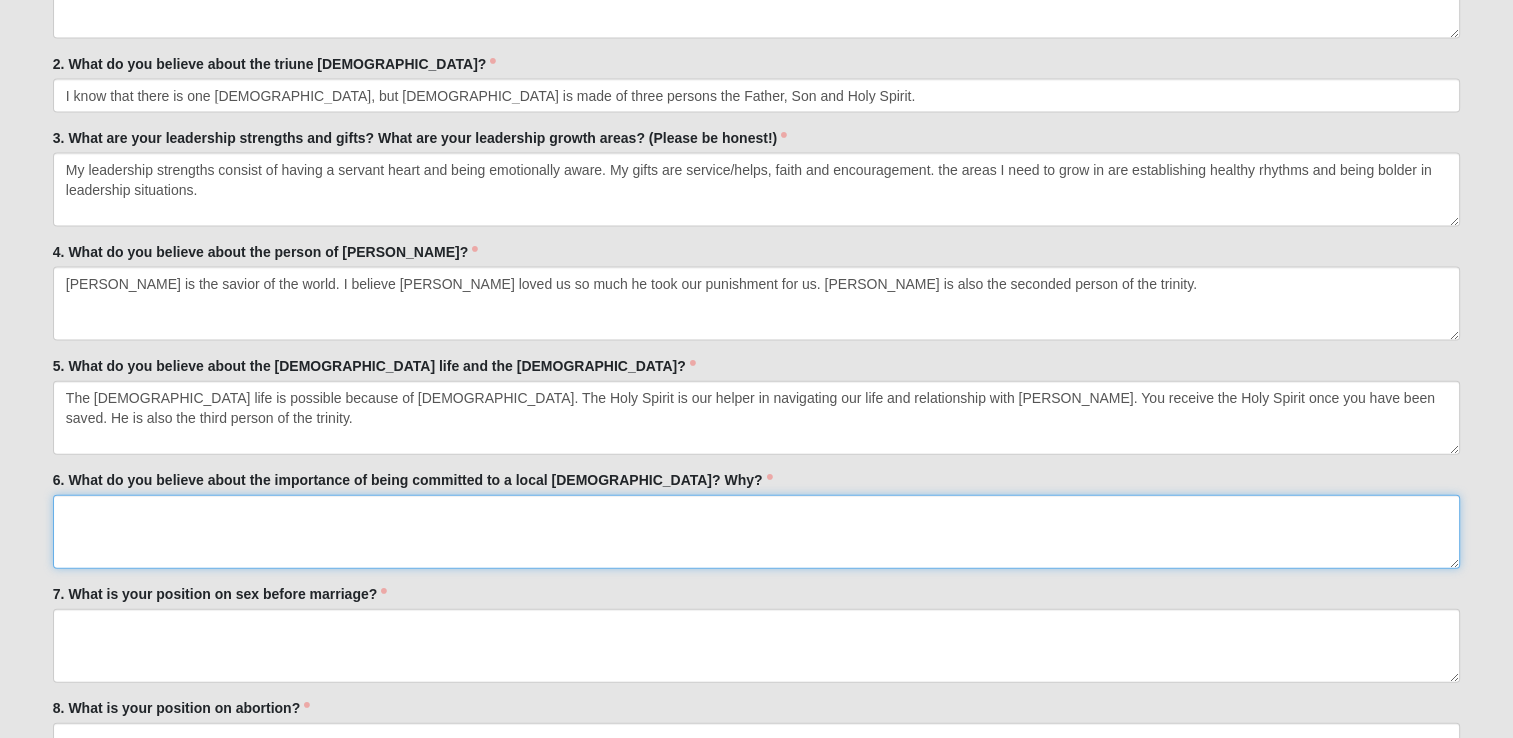 click on "6. What do you believe about the importance of being committed to a local church? Why?" at bounding box center (756, 532) 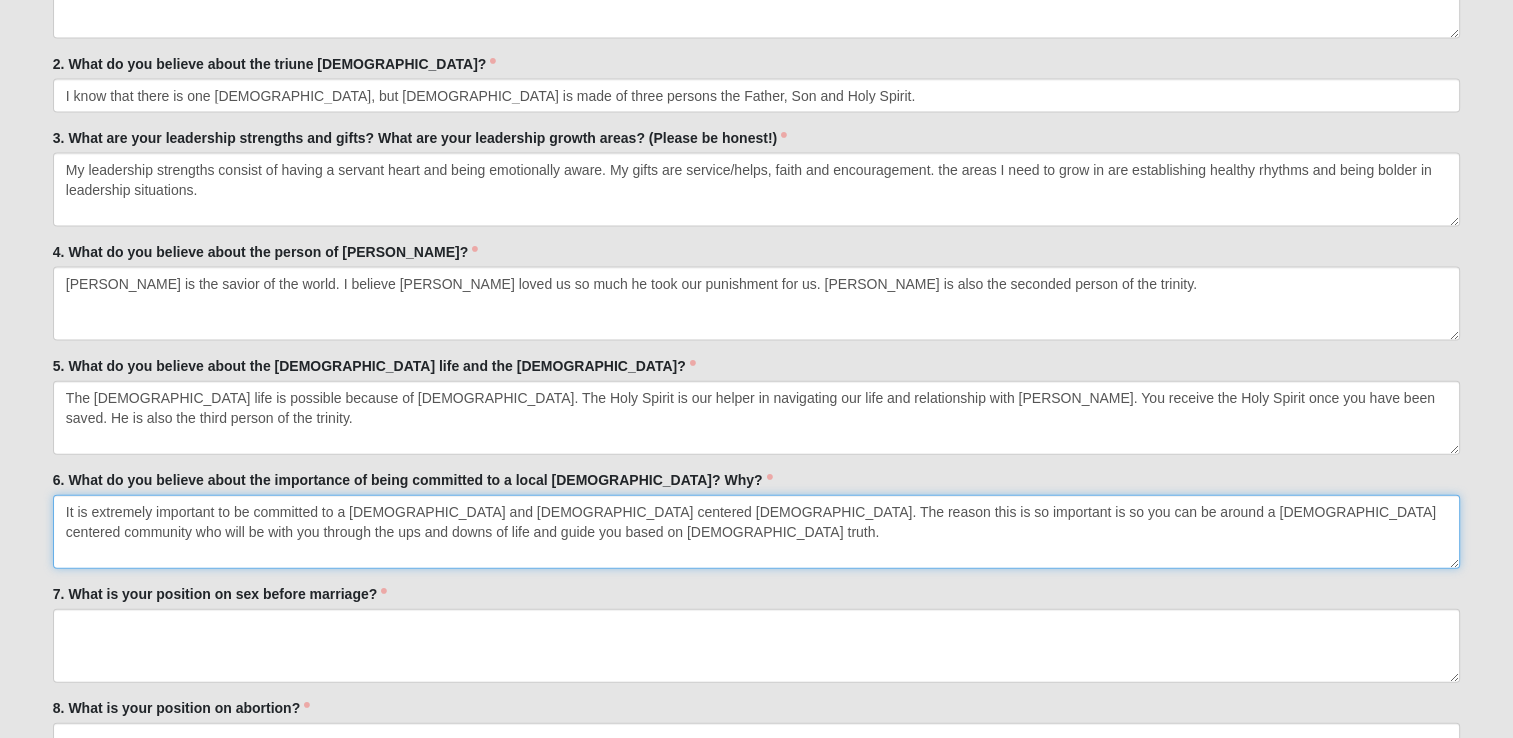 type on "It is extremely important to be committed to a Gospel and Bible centered Church. The reason this is so important is so you can be around a Jesus centered community who will be with you through the ups and downs of life and guide you based on Biblical truth." 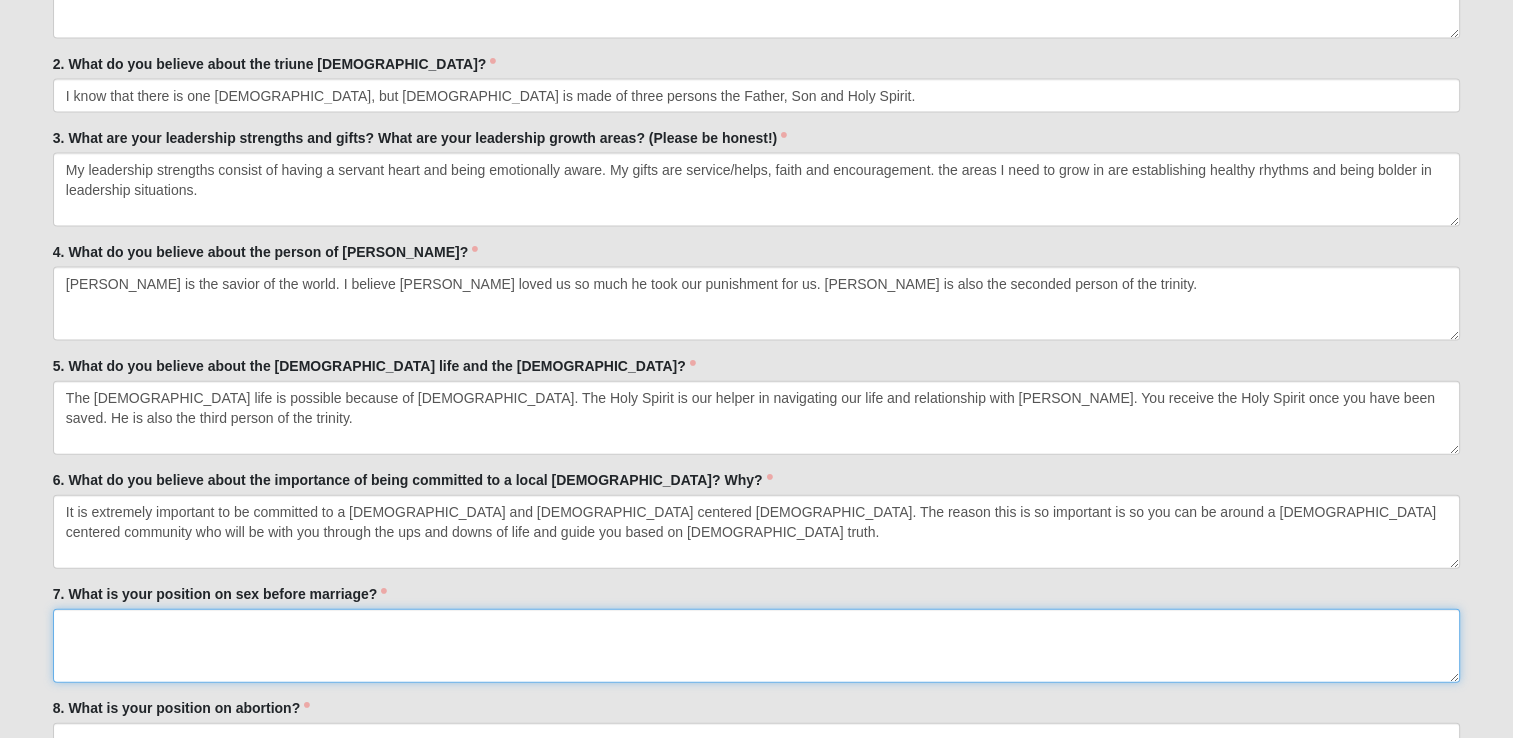 click on "7. What is your position on sex before marriage?" at bounding box center (756, 646) 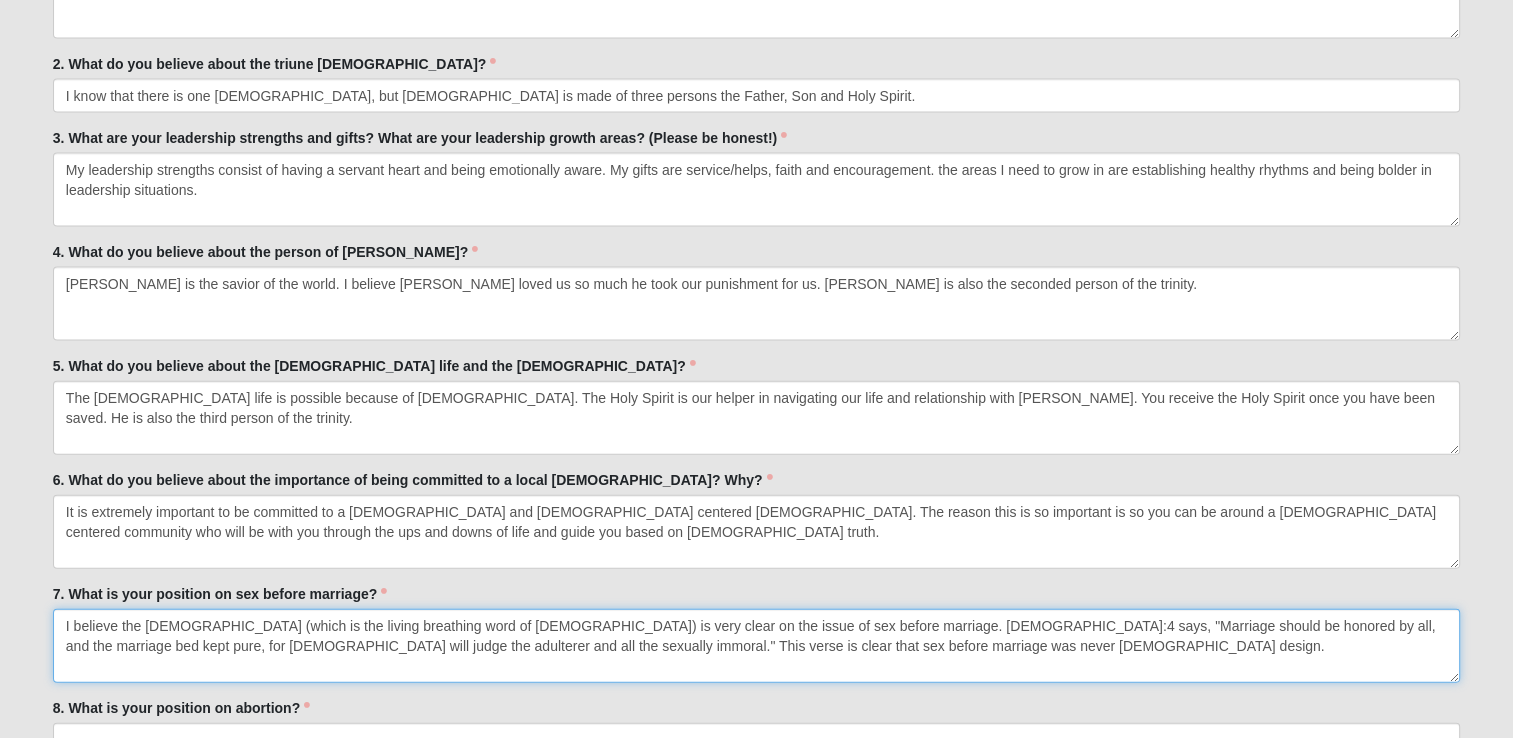type on "I believe the Bible (which is the living breathing word of God) is very clear on the issue of sex before marriage. Hebrews 13:4 says, "Marriage should be honored by all, and the marriage bed kept pure, for God will judge the adulterer and all the sexually immoral." This verse is clear that sex before marriage was never Gods design." 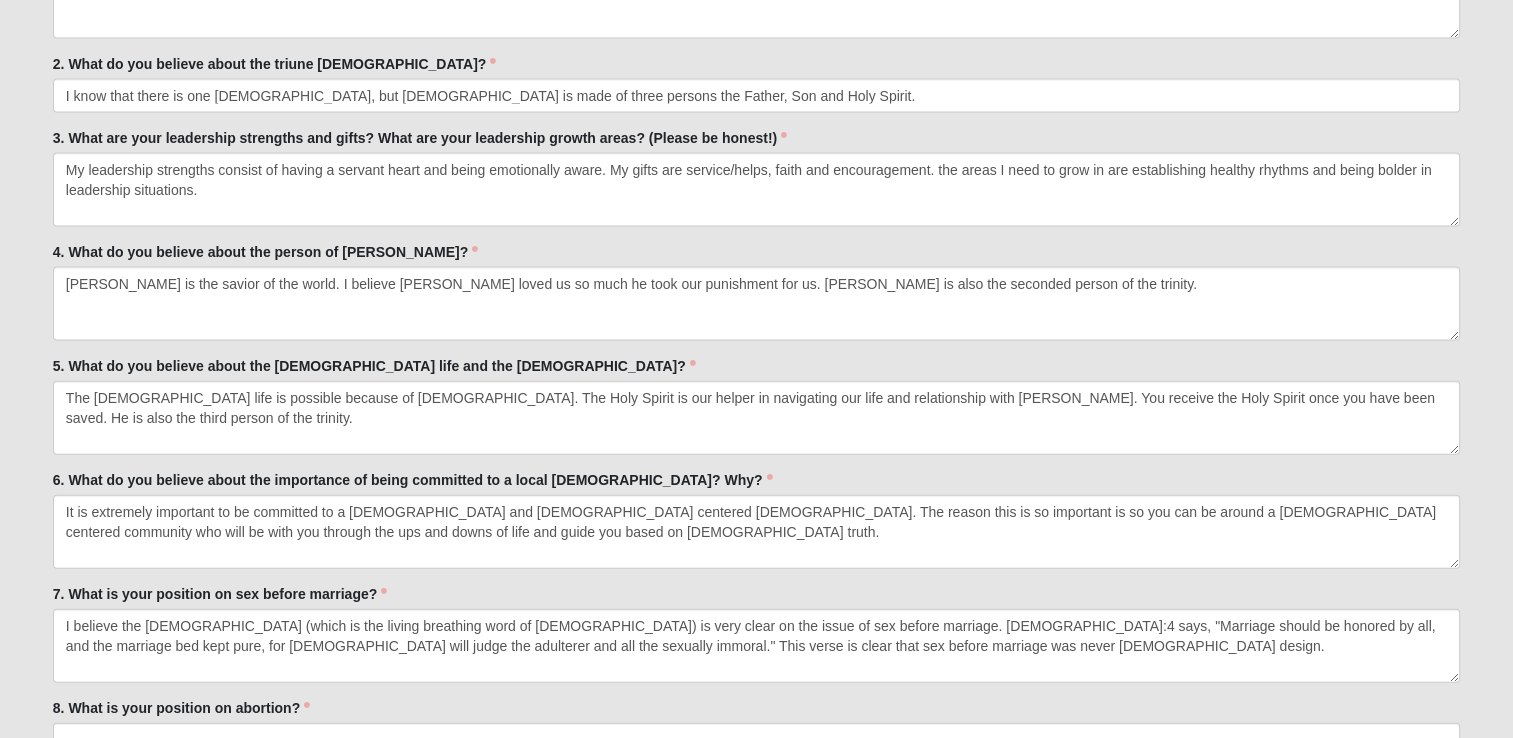 click on "Log In
Apprenticeship Interest
Events Apprenticeship Interest
Error
OPTIONAL" at bounding box center (756, -1601) 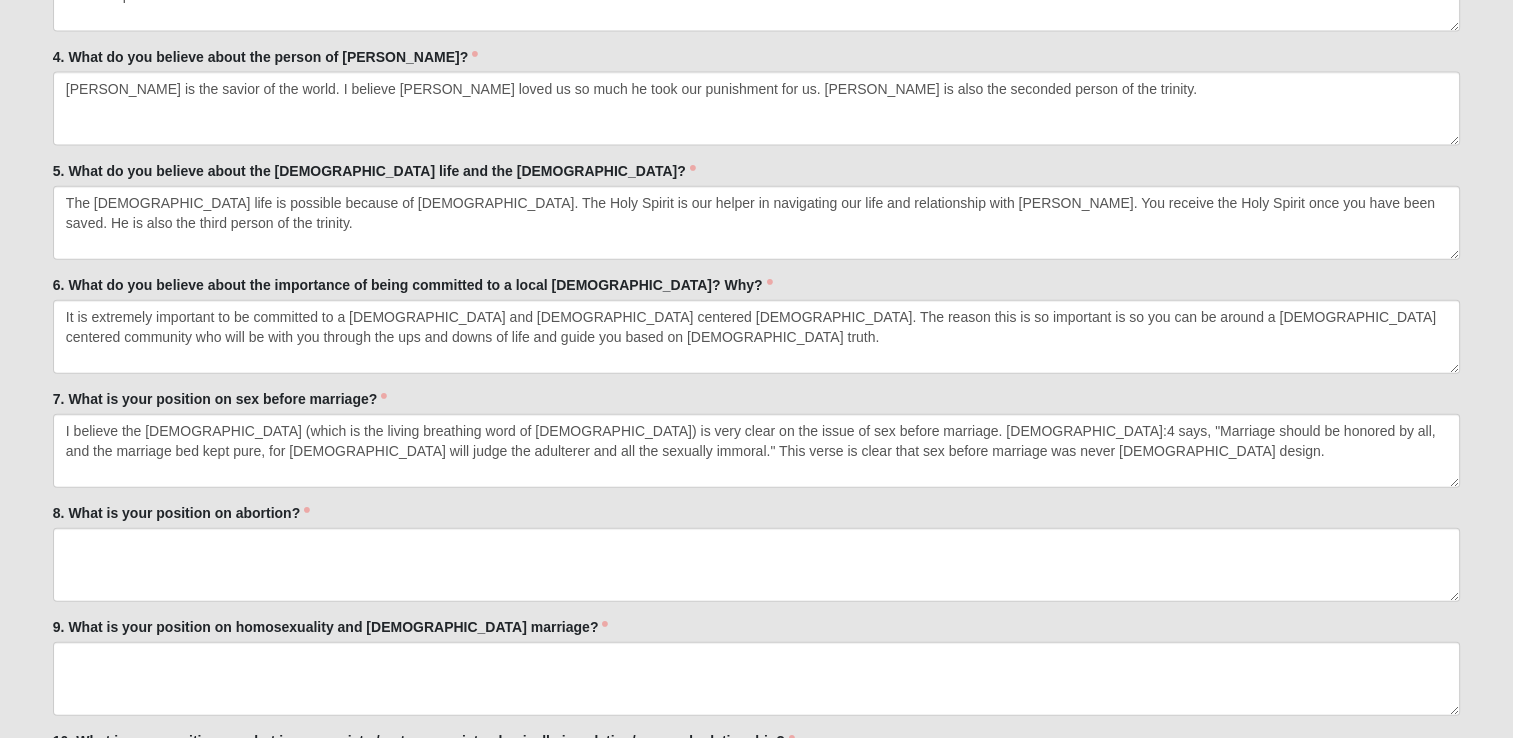 scroll, scrollTop: 4750, scrollLeft: 0, axis: vertical 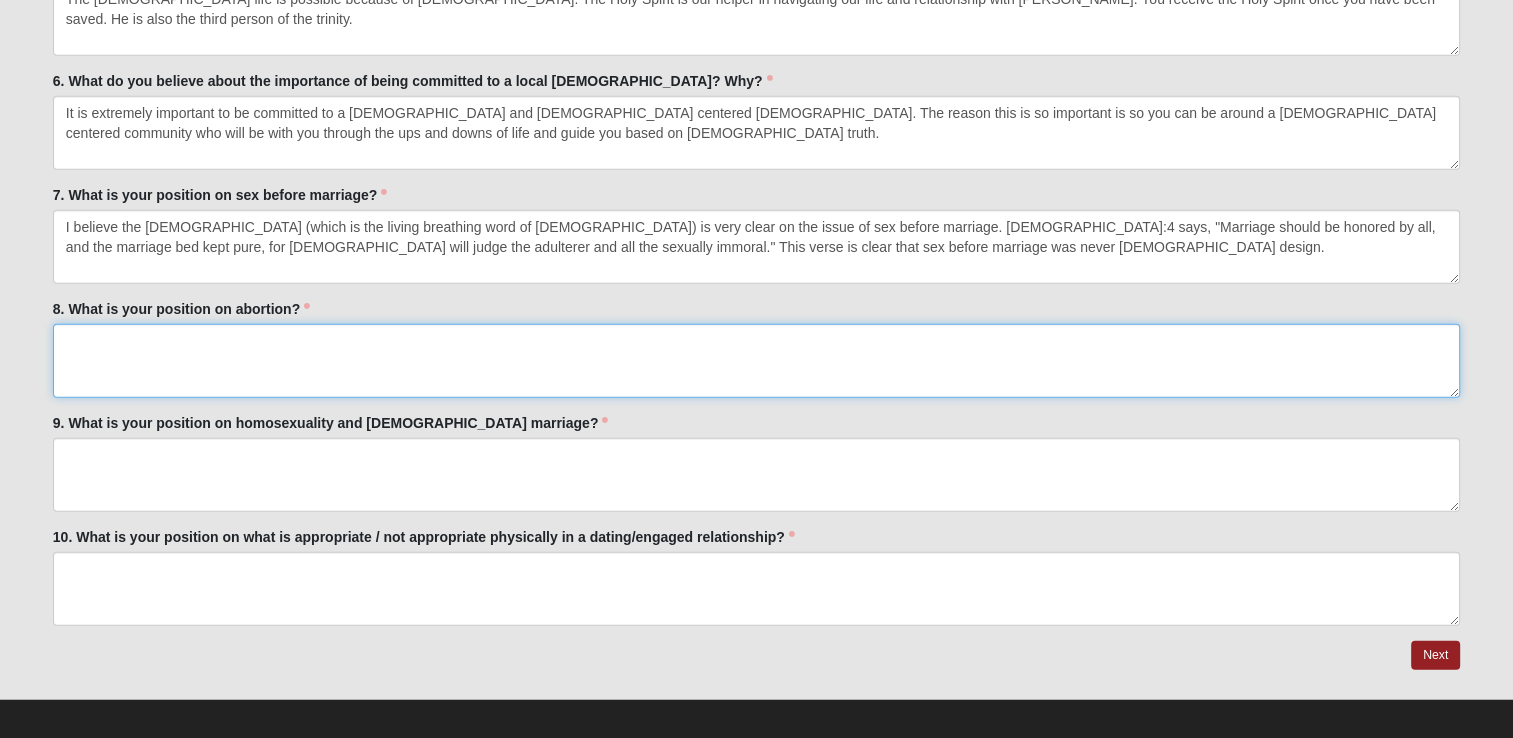 click on "8. What is your position on abortion?" at bounding box center (756, 361) 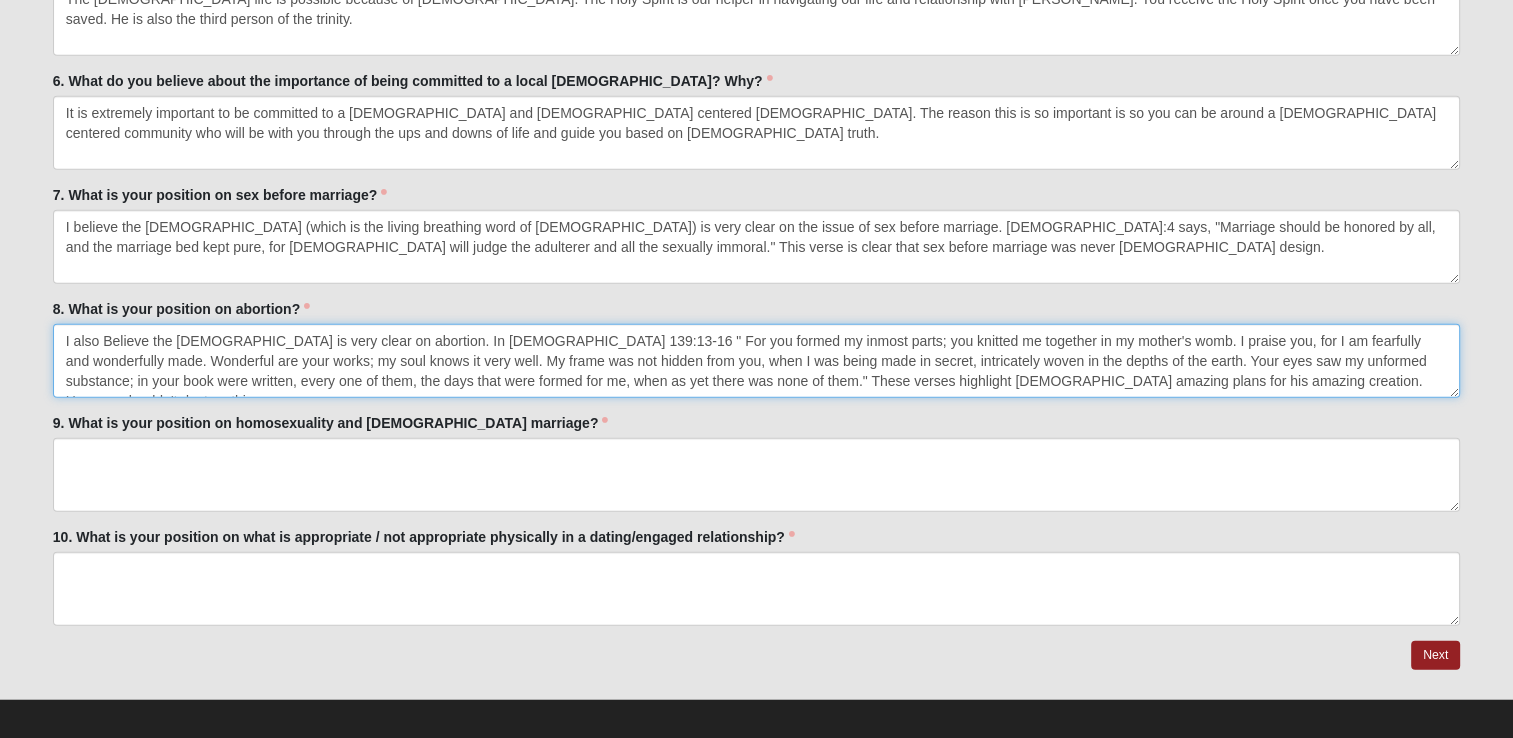 type on "I also Believe the Bible is very clear on abortion. In Psalms 139:13-16 " For you formed my inmost parts; you knitted me together in my mother's womb. I praise you, for I am fearfully and wonderfully made. Wonderful are your works; my soul knows it very well. My frame was not hidden from you, when I was being made in secret, intricately woven in the depths of the earth. Your eyes saw my unformed substance; in your book were written, every one of them, the days that were formed for me, when as yet there was none of them." These verses highlight Gods amazing plans for his amazing creation. Humans shouldn't destroy this." 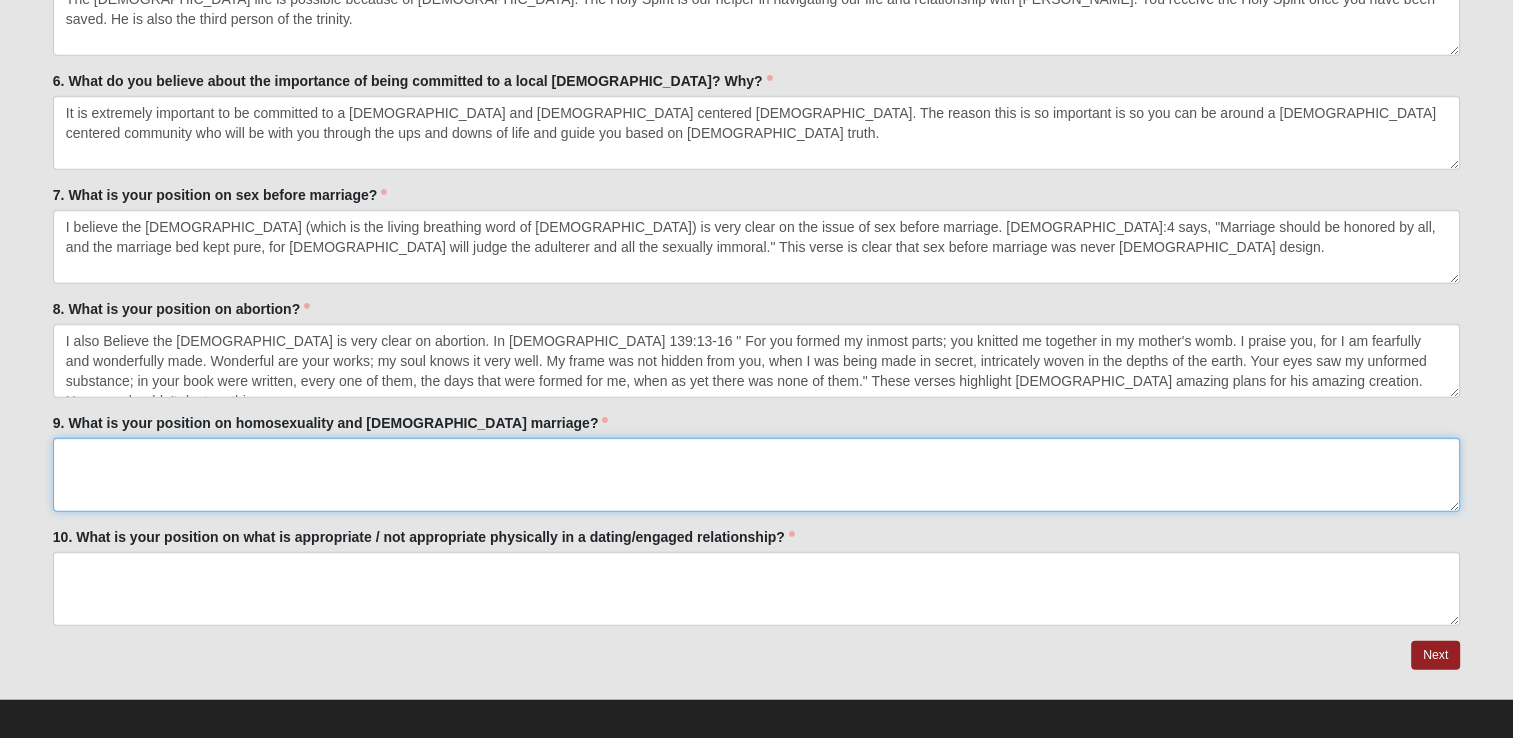 click on "9. What is your position on homosexuality and homosexual marriage?" at bounding box center (756, 475) 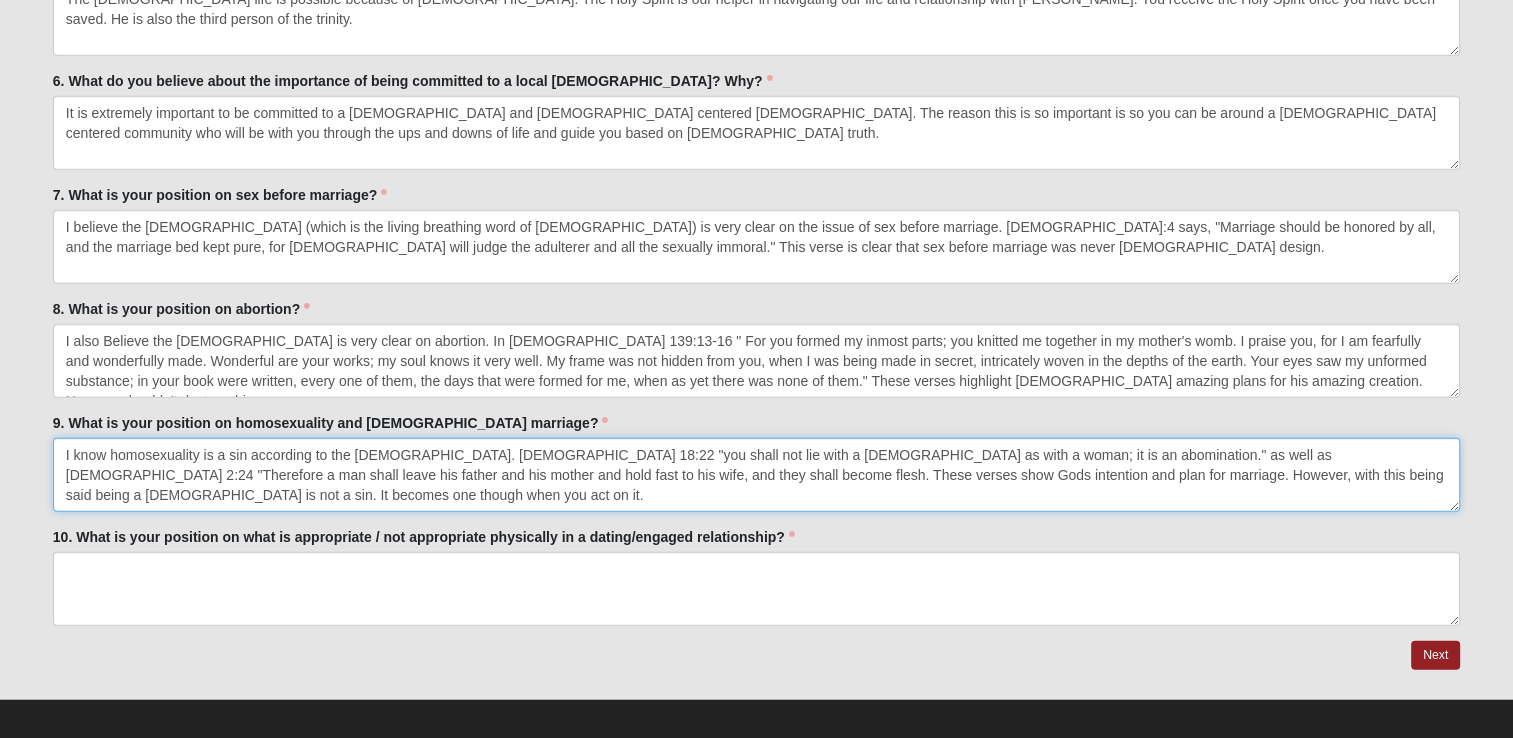 type on "I know homosexuality is a sin according to the Bible. Leviticus 18:22 "you shall not lie with a male as with a woman; it is an abomination." as well as Genesis 2:24 "Therefore a man shall leave his father and his mother and hold fast to his wife, and they shall become flesh. These verses show Gods intention and plan for marriage. However, with this being said being a homosexual is not a sin. It becomes one though when you act on it." 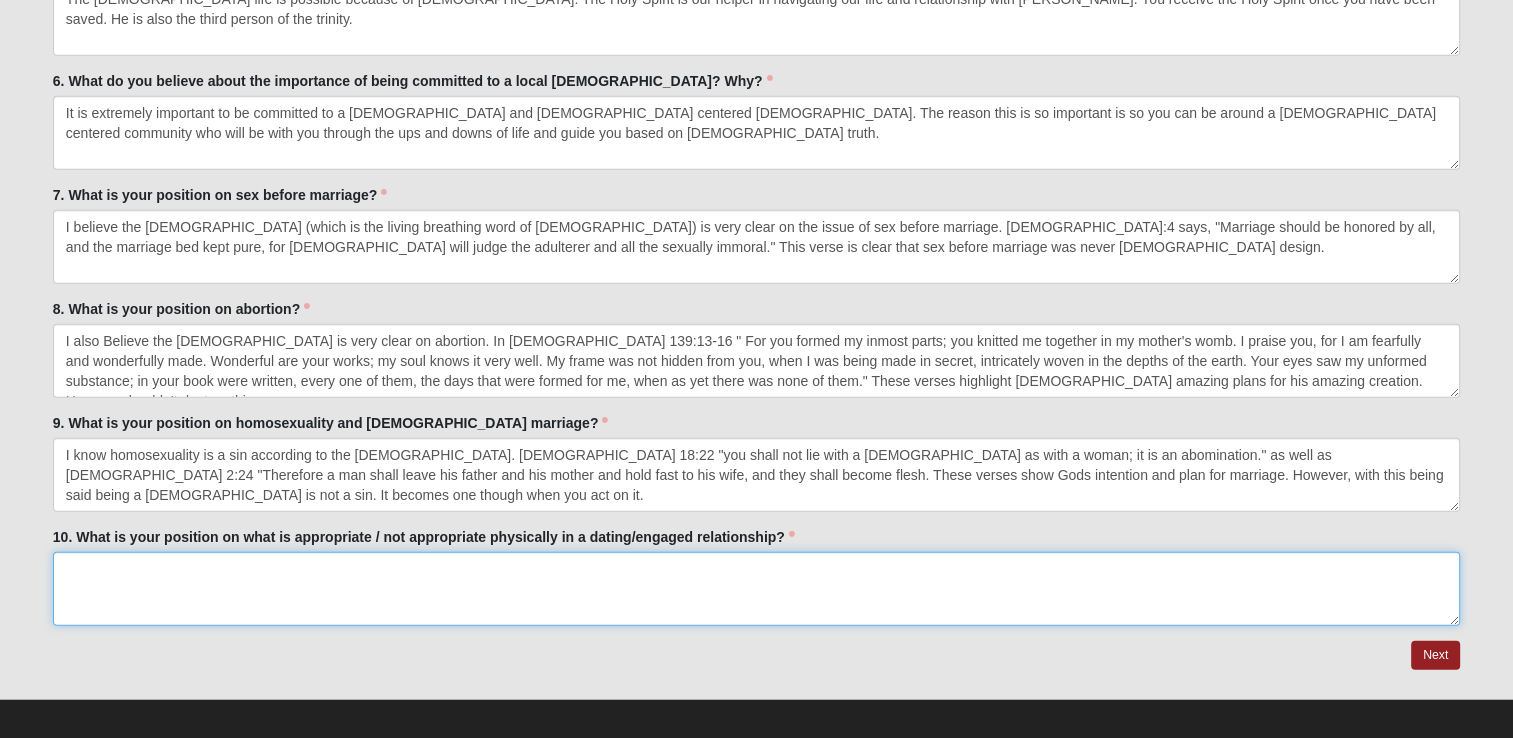click on "10. What is your position on what is appropriate / not appropriate physically in a dating/engaged relationship?" at bounding box center [756, 589] 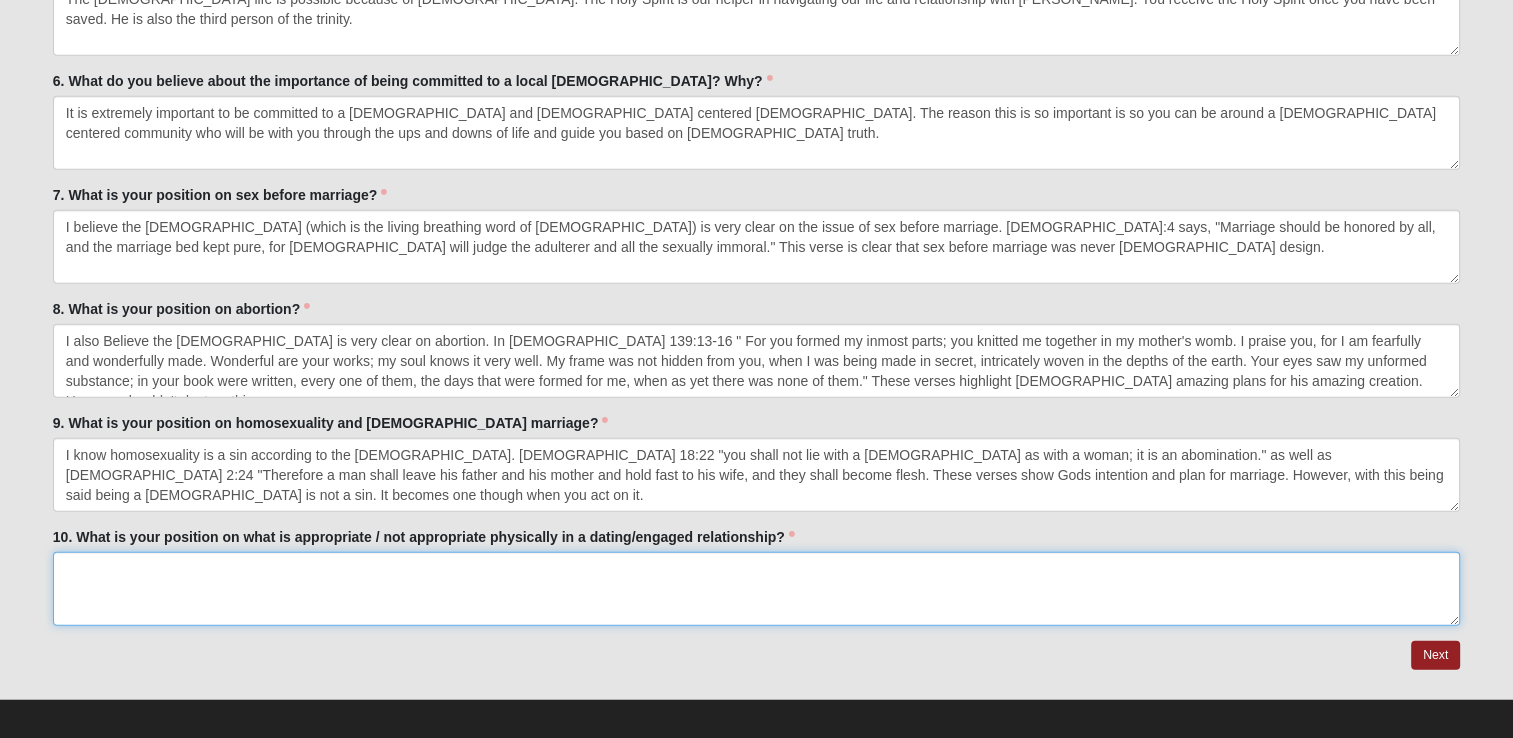 paste on "In a relationship Jesus should always be the center of it. So, when it comes to what is appropriate and isn't we should look to him. Jesus is very clear that you should not practice sexual immorality in 1 Thessalonians 4:3-5. My position is anything that gets you thinking about sexual immorality should not be practiced." 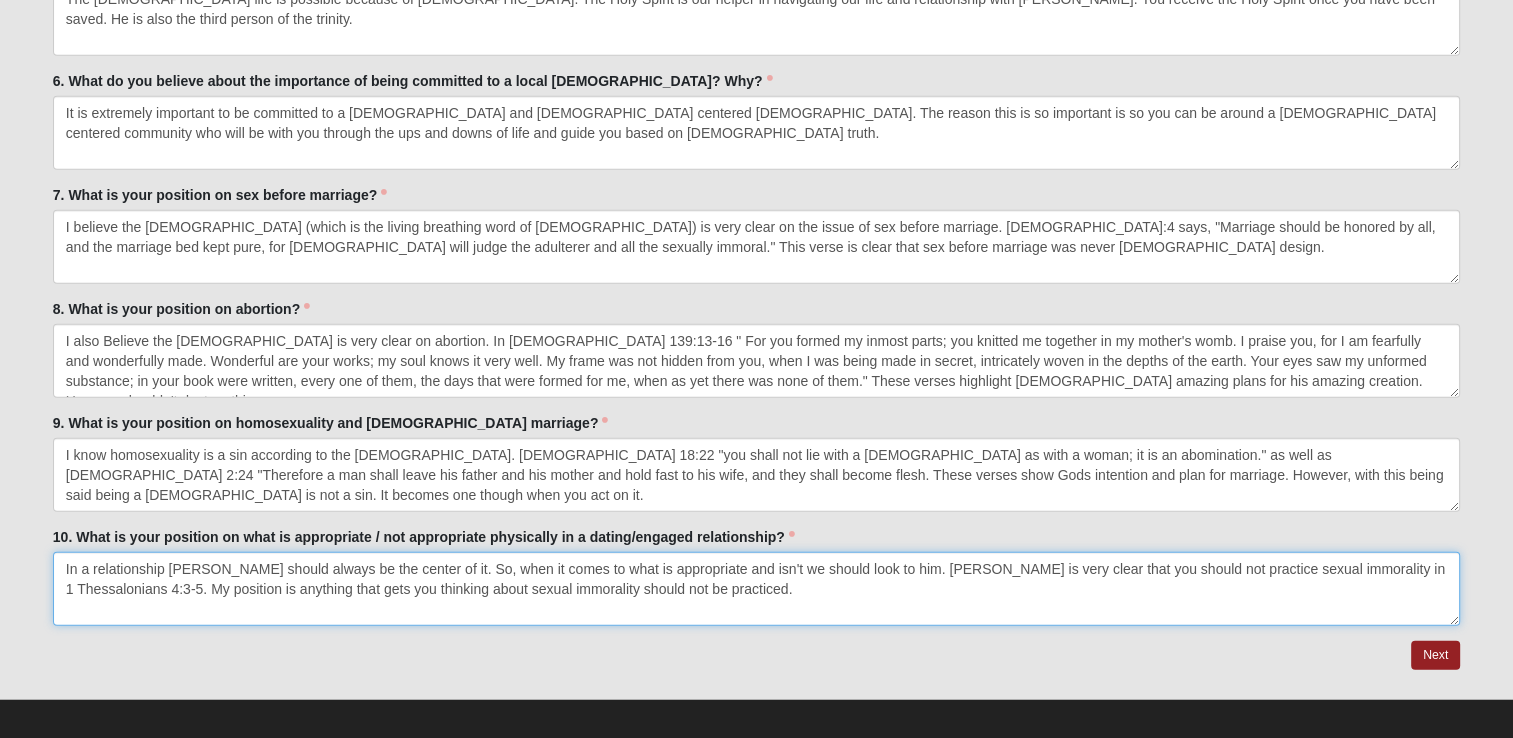type on "In a relationship Jesus should always be the center of it. So, when it comes to what is appropriate and isn't we should look to him. Jesus is very clear that you should not practice sexual immorality in 1 Thessalonians 4:3-5. My position is anything that gets you thinking about sexual immorality should not be practiced." 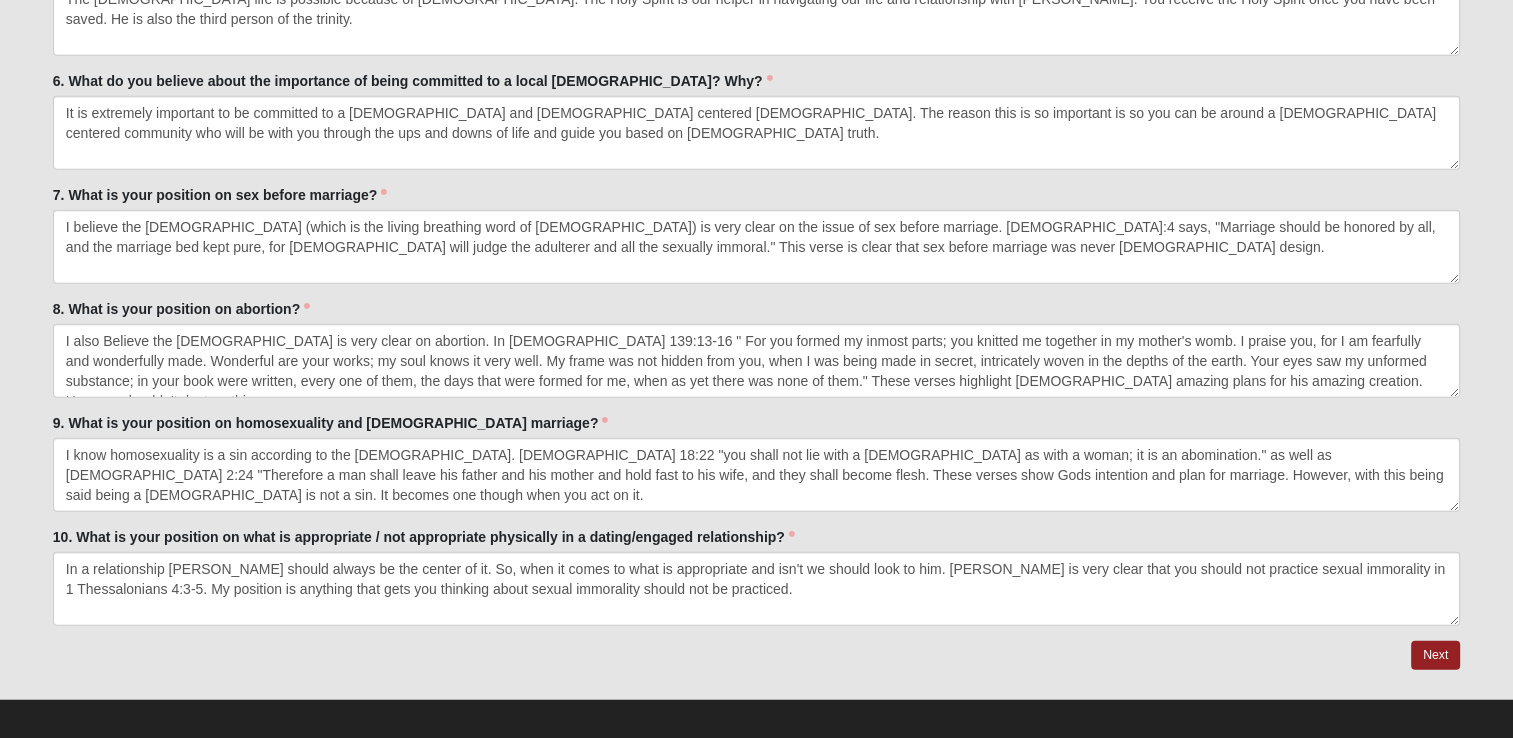 click at bounding box center (756, 725) 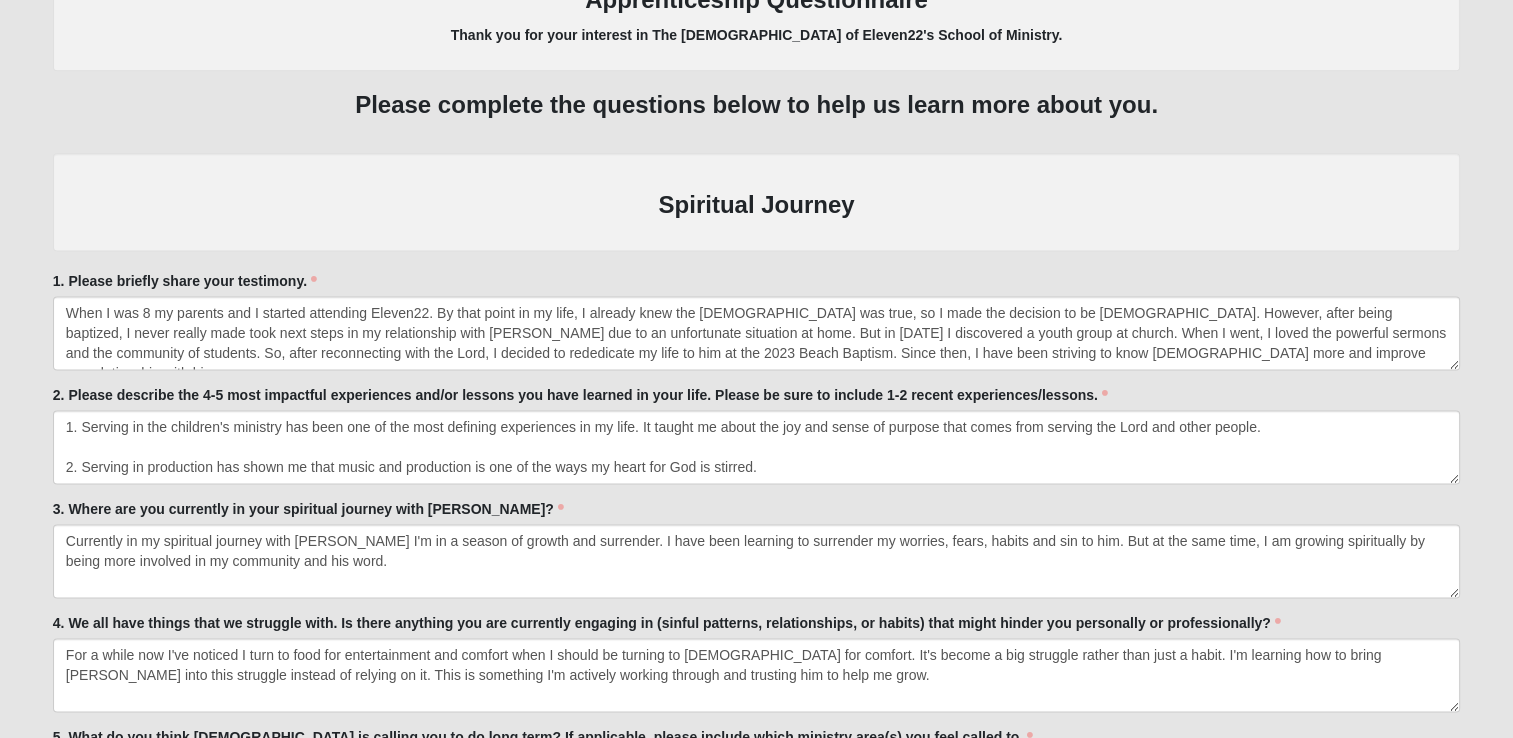 scroll, scrollTop: 2630, scrollLeft: 0, axis: vertical 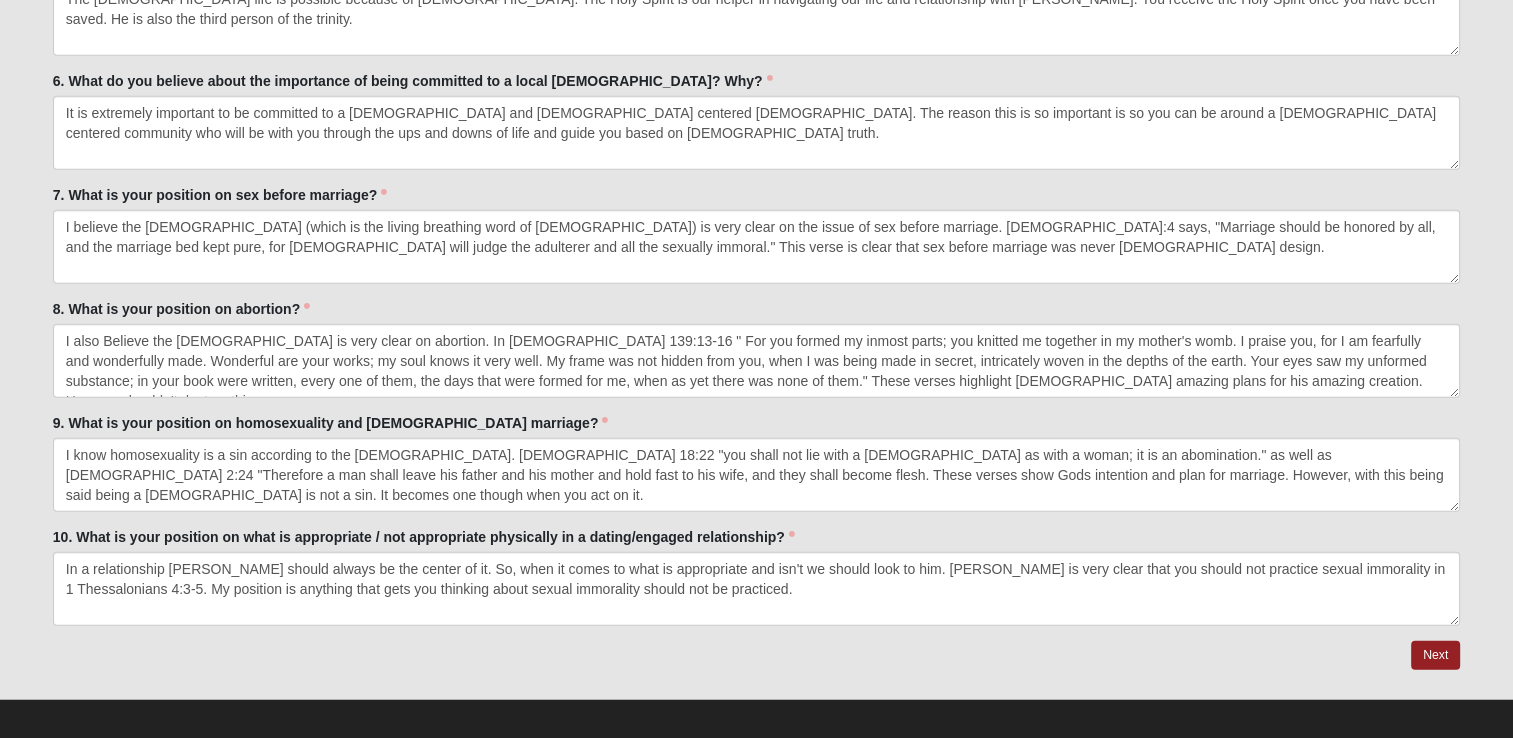 click at bounding box center [756, 685] 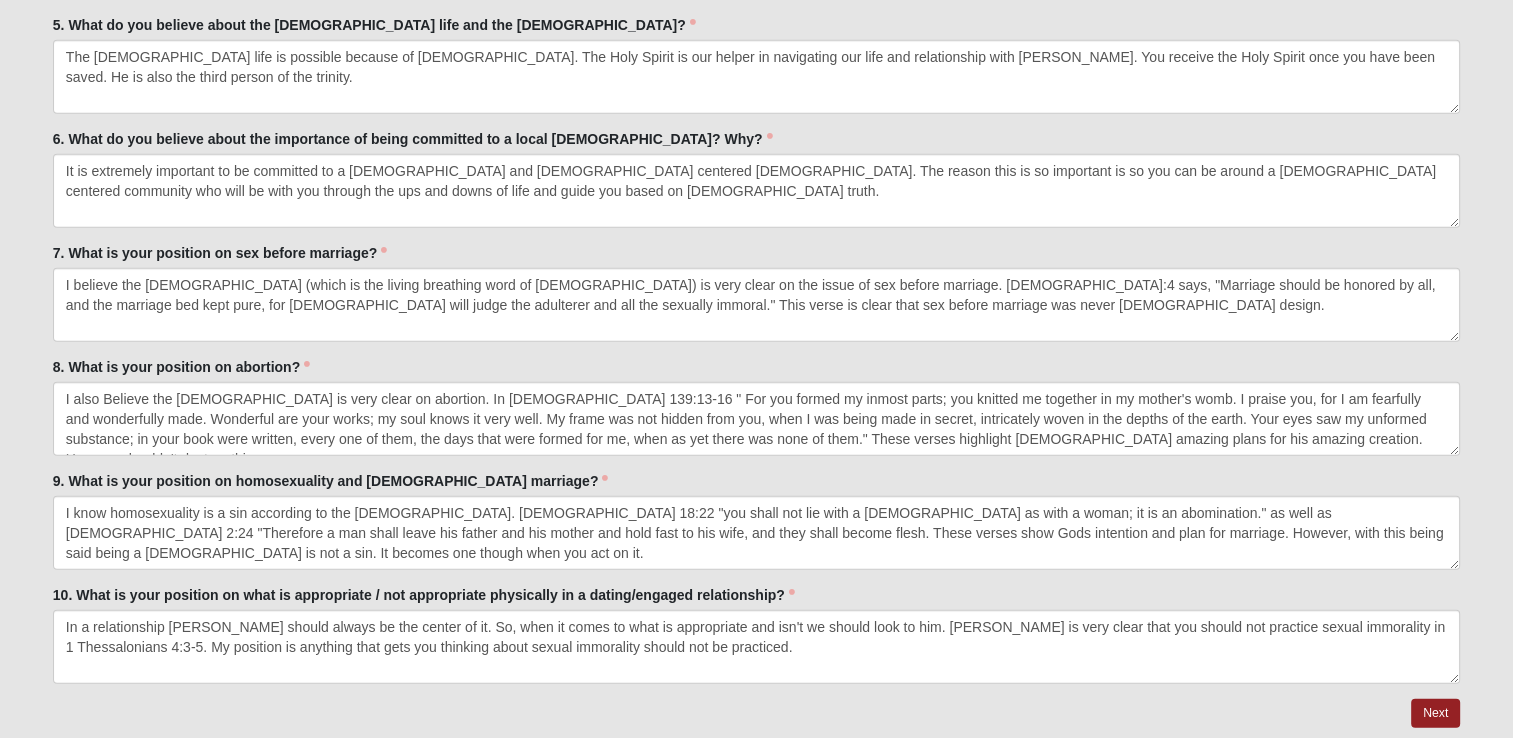 scroll, scrollTop: 4750, scrollLeft: 0, axis: vertical 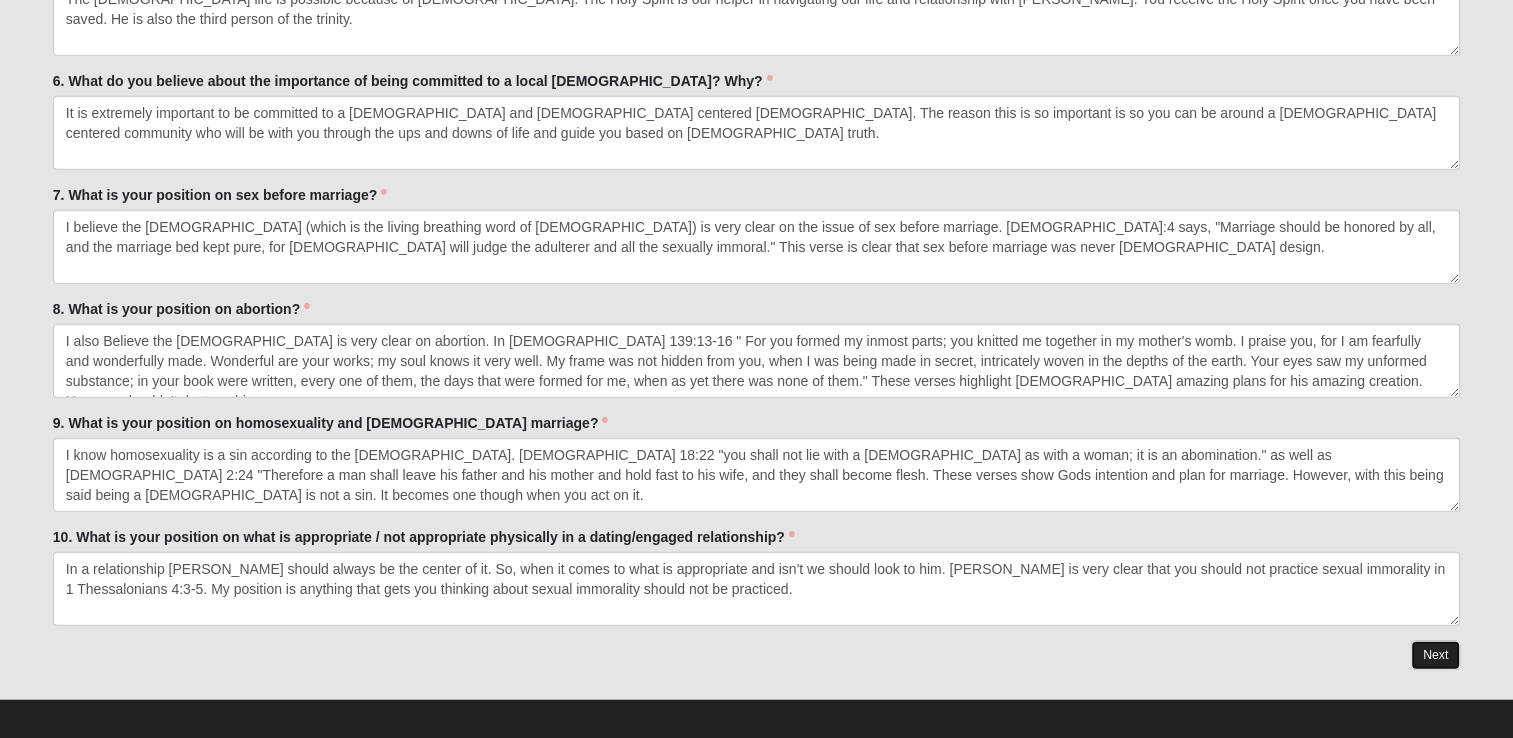 click on "Next" at bounding box center (1435, 655) 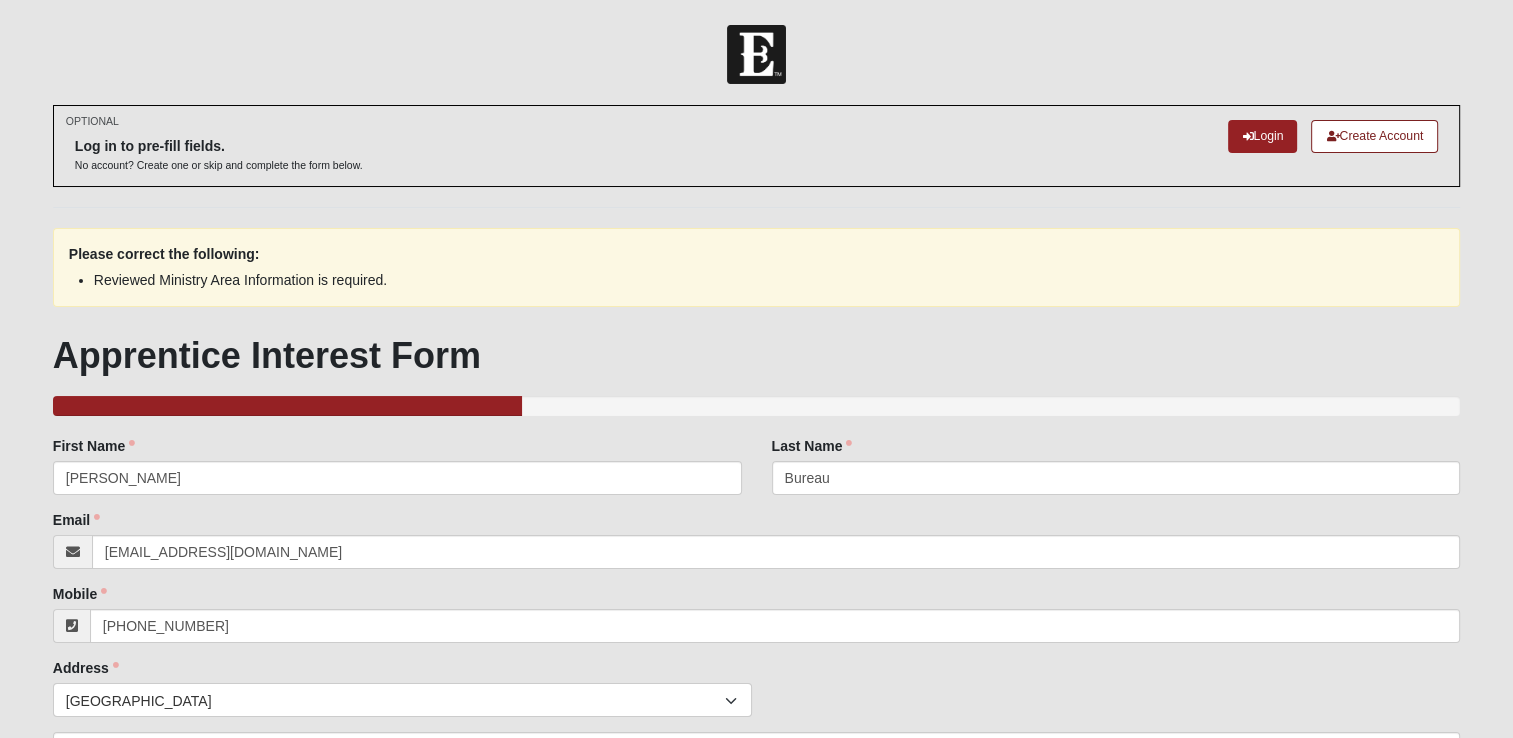 click on "Apprentice Interest Form
33.333333333333333333333333330% Complete
Family Member to Register
First Name
Emily
First Name is required.
Last Name
Bureau
Last Name is required.
Email
egb060107@gmail.com
Email address is not valid
Email is required.
Mobile
(904) 947-3533
Mobile is required.
Address
Countries
United States
------------------------
Albania" at bounding box center (756, 1016) 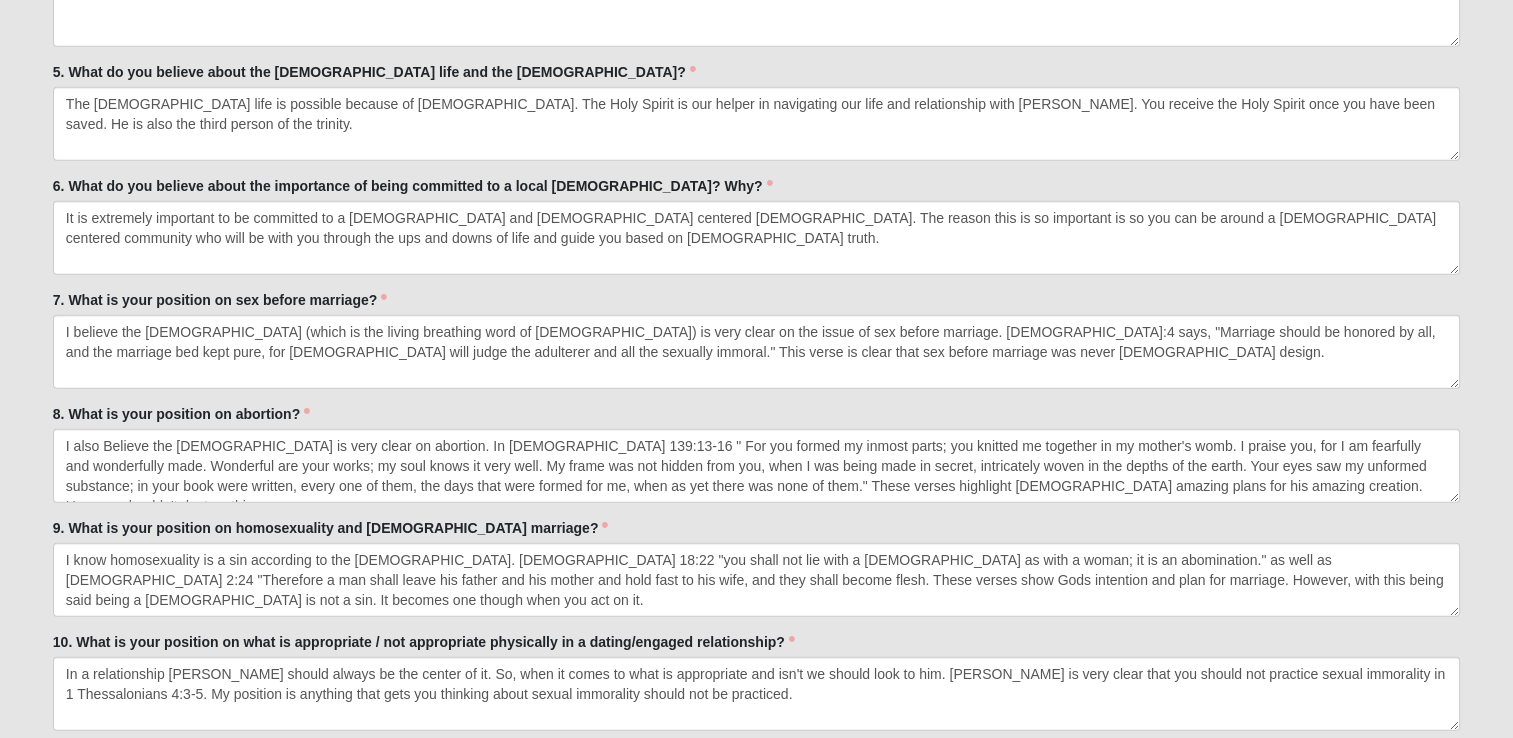 scroll, scrollTop: 4848, scrollLeft: 0, axis: vertical 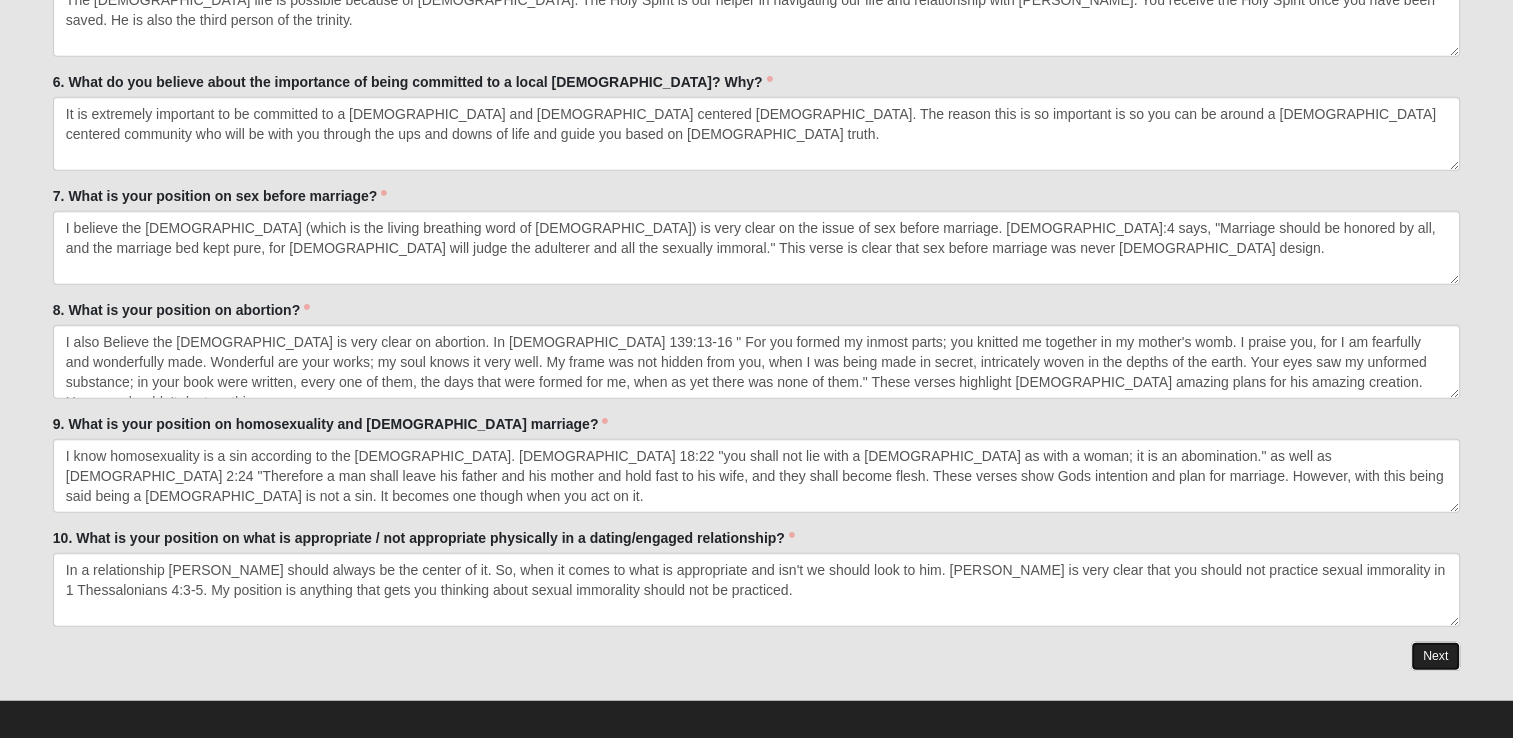 click on "Next" at bounding box center (1435, 656) 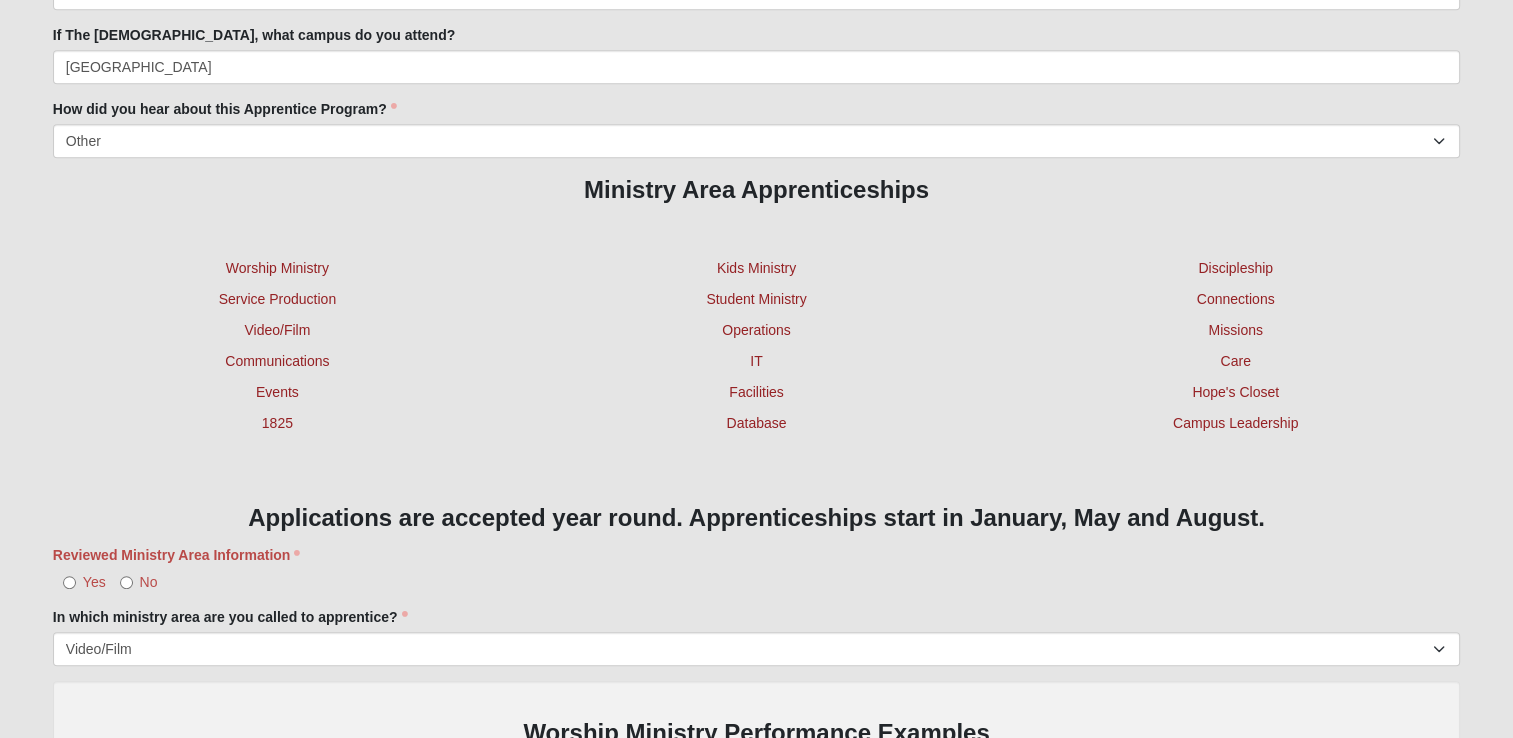 scroll, scrollTop: 1200, scrollLeft: 0, axis: vertical 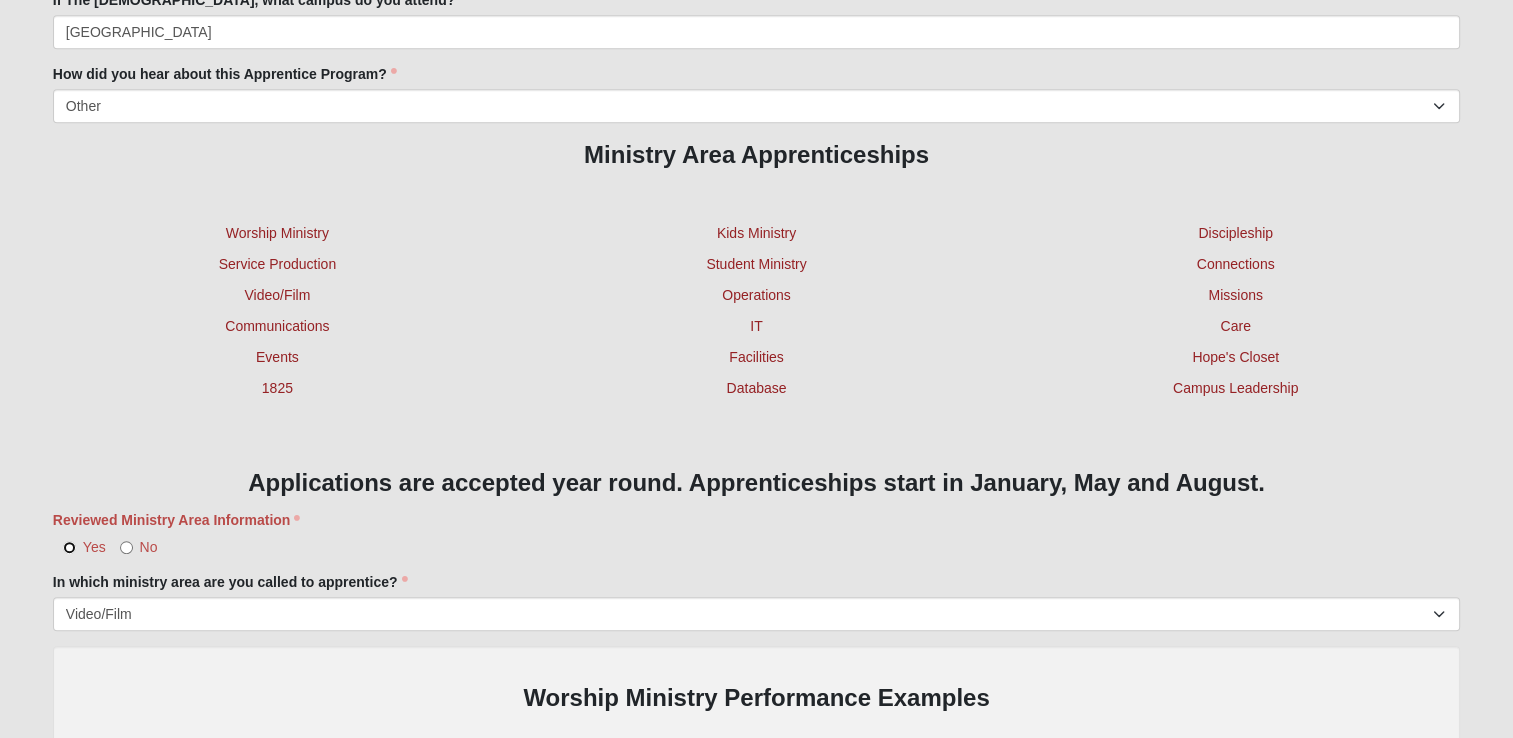 click on "Yes" at bounding box center (69, 547) 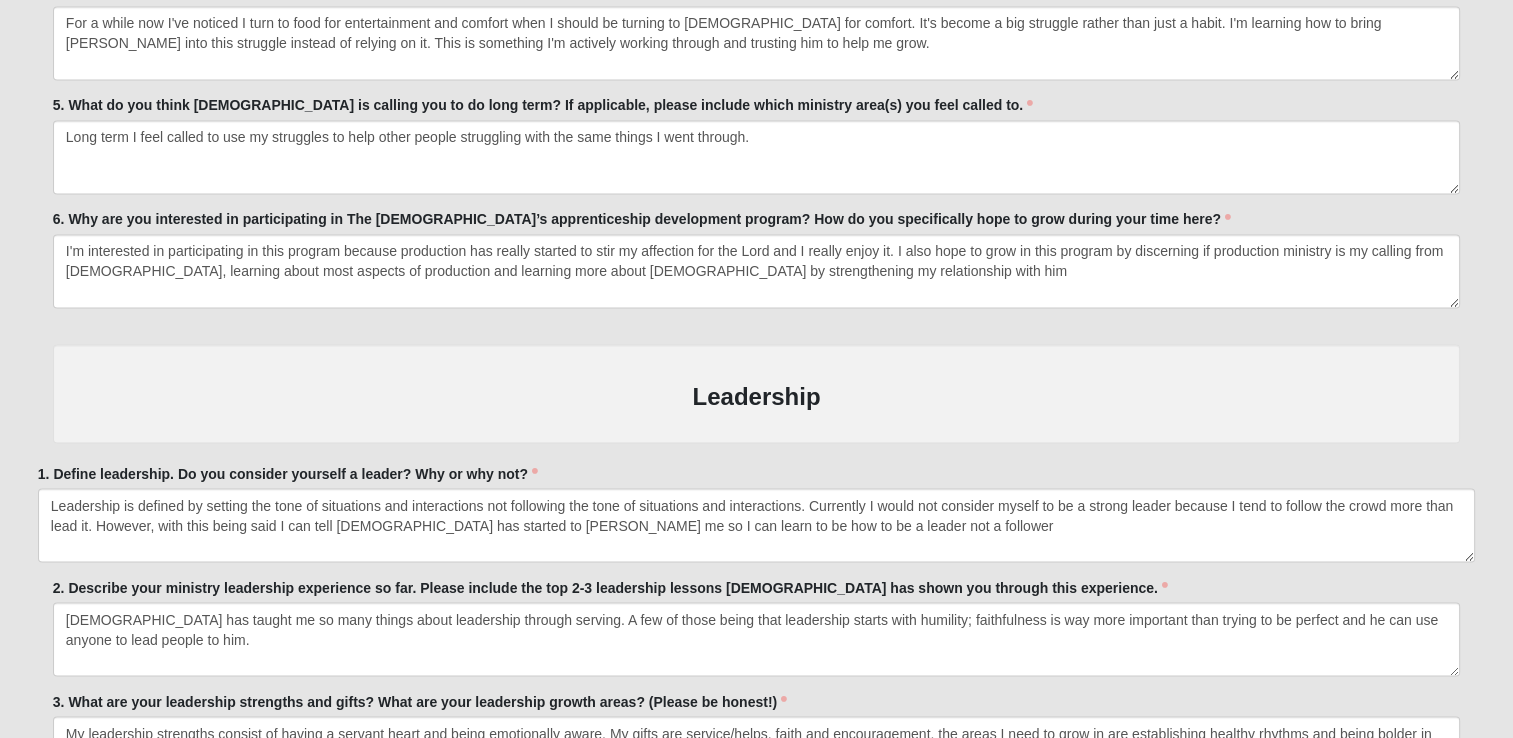 scroll, scrollTop: 4848, scrollLeft: 0, axis: vertical 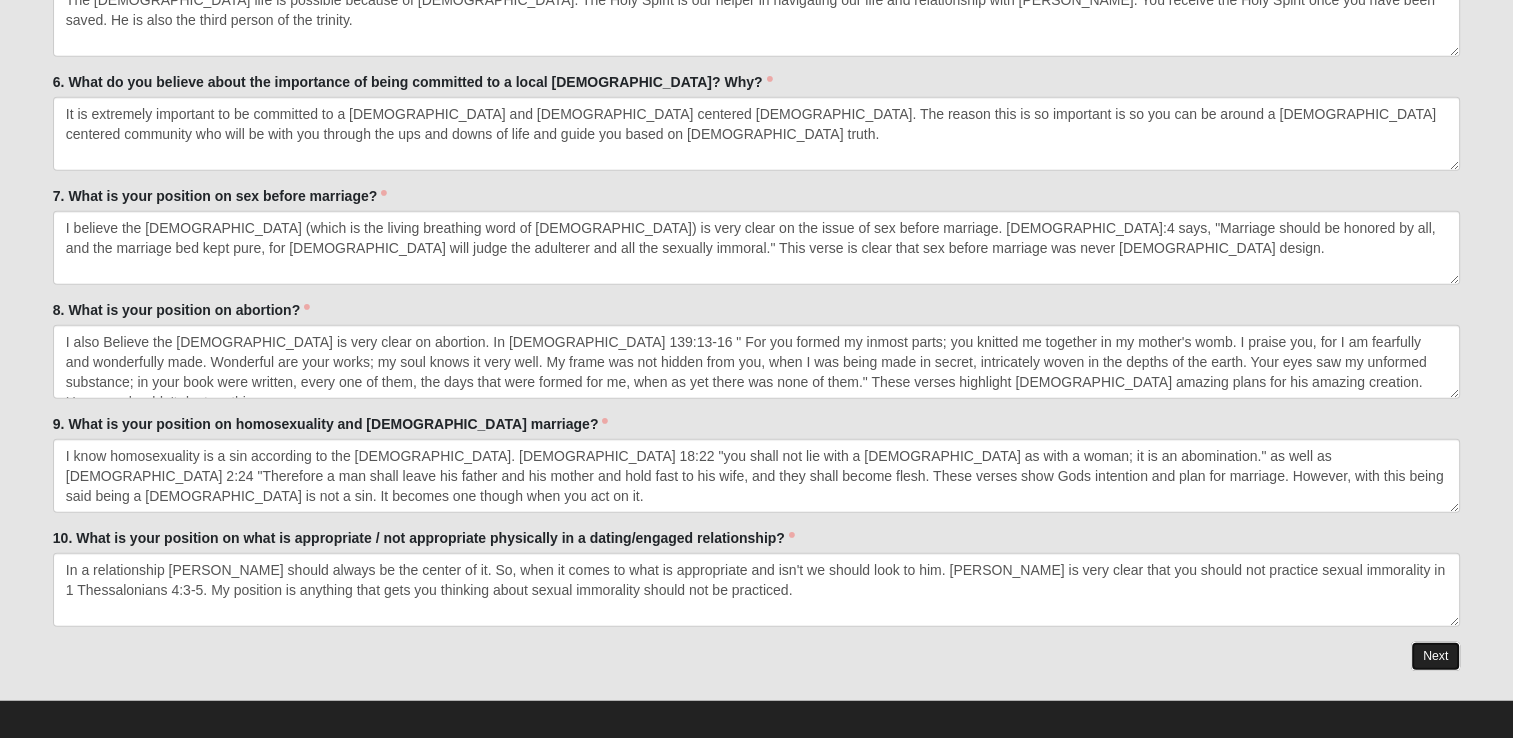 click on "Next" at bounding box center (1435, 656) 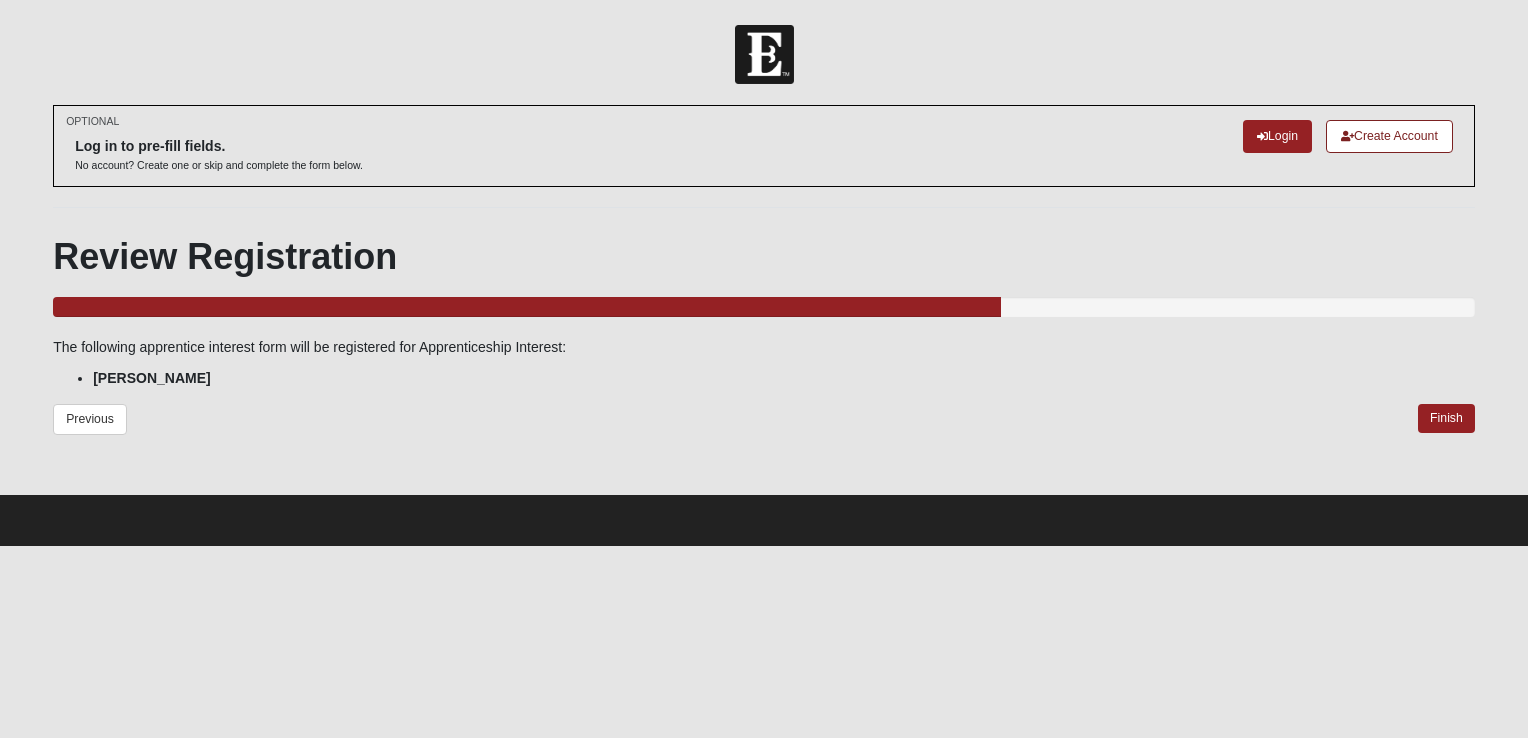 scroll, scrollTop: 0, scrollLeft: 0, axis: both 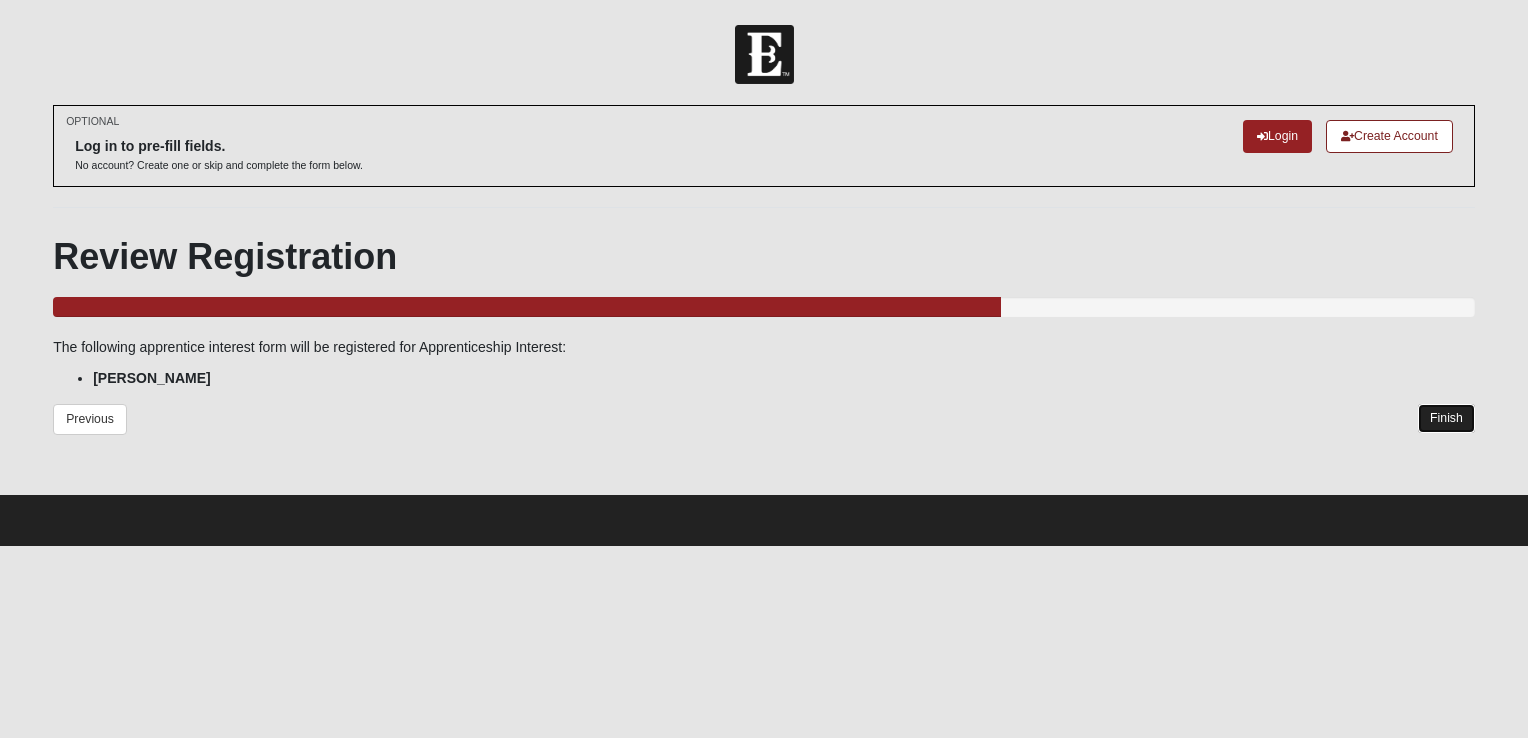 click on "Finish" at bounding box center [1446, 418] 